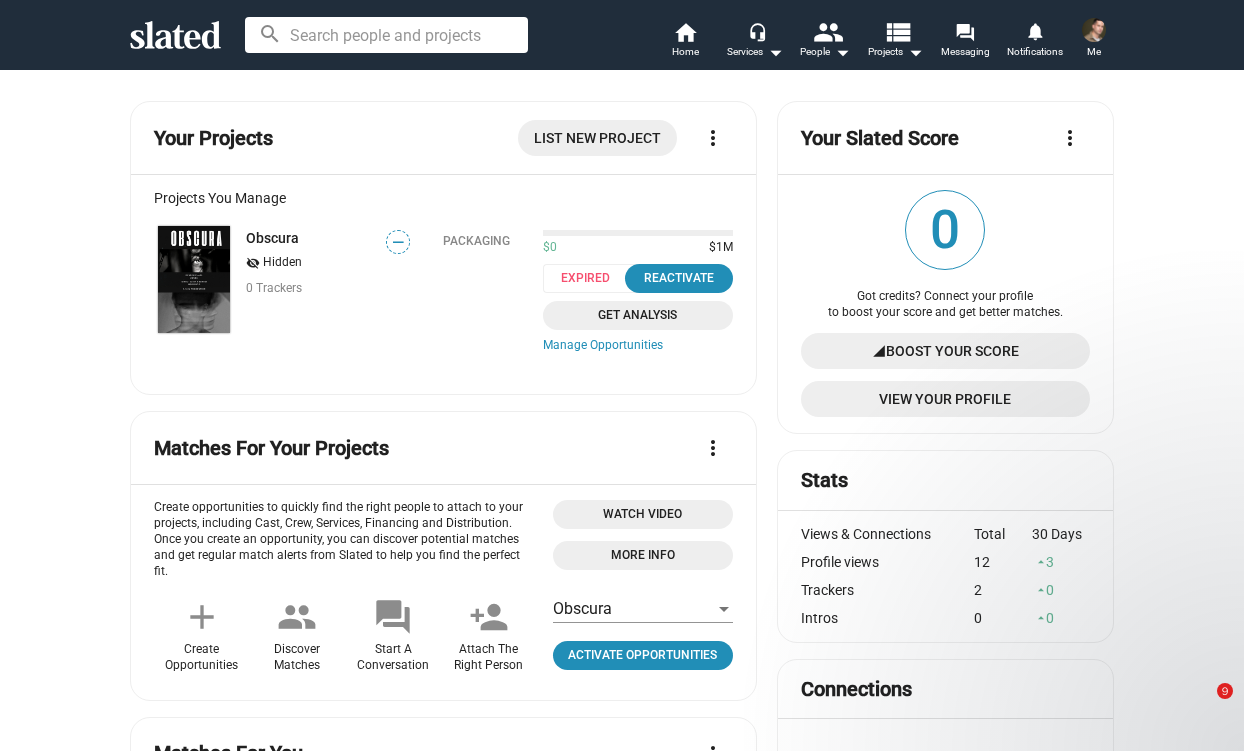 scroll, scrollTop: 0, scrollLeft: 0, axis: both 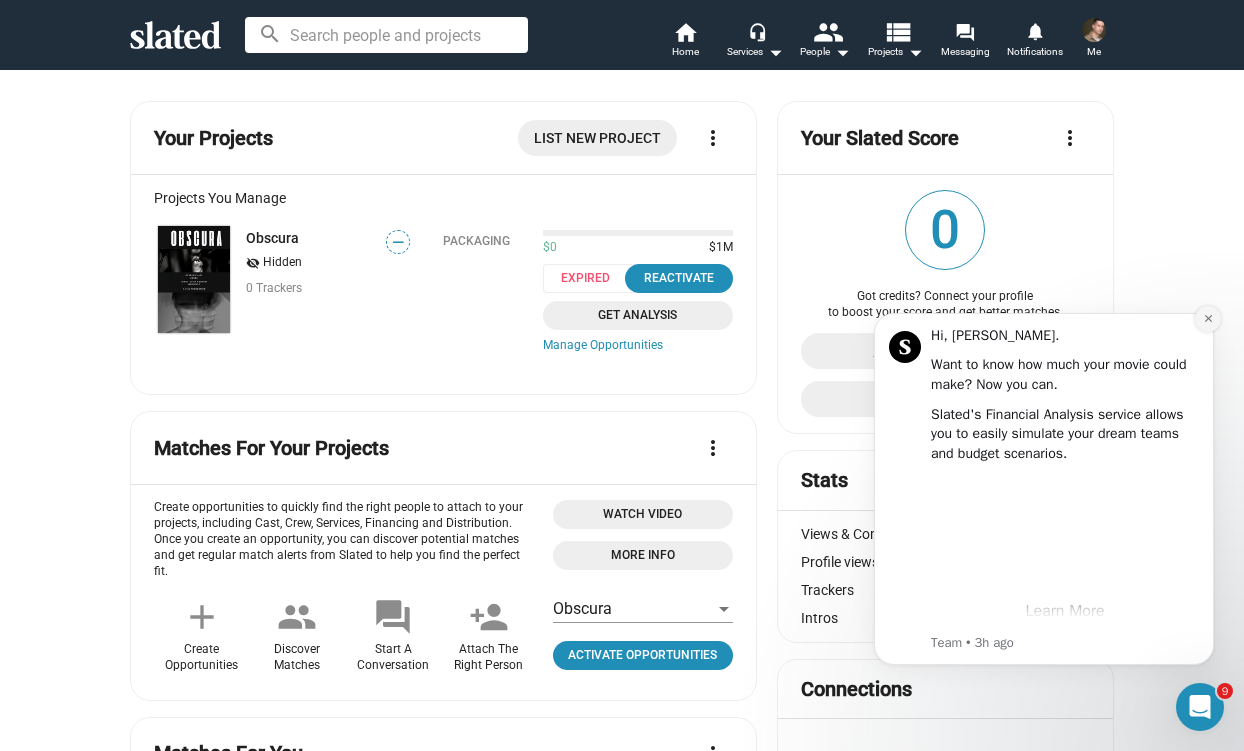 click 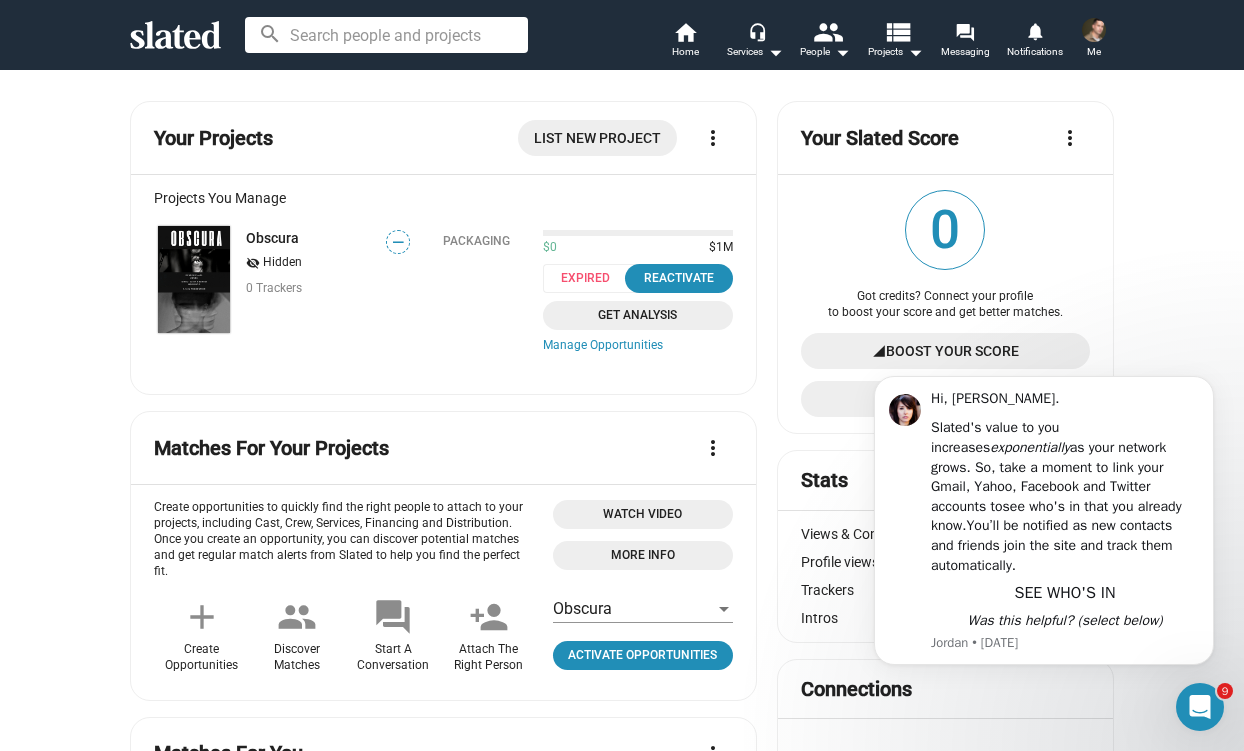 click at bounding box center [1094, 30] 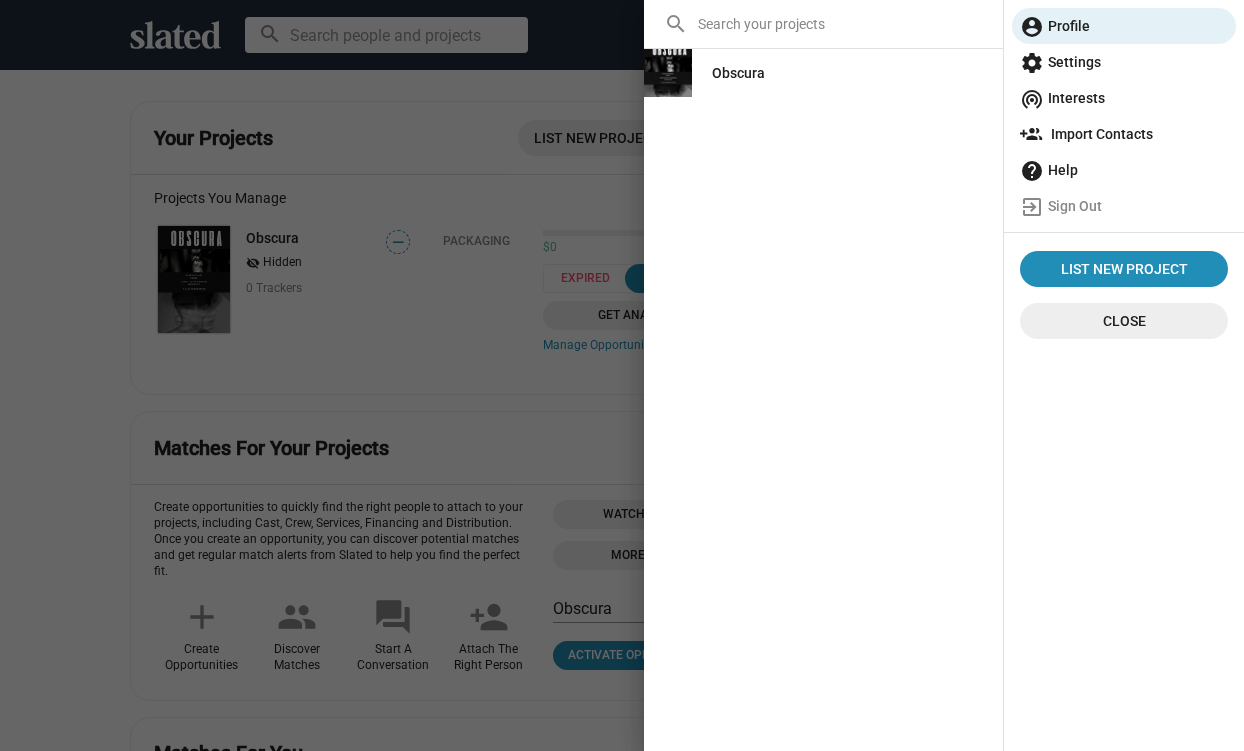 click on "Close" 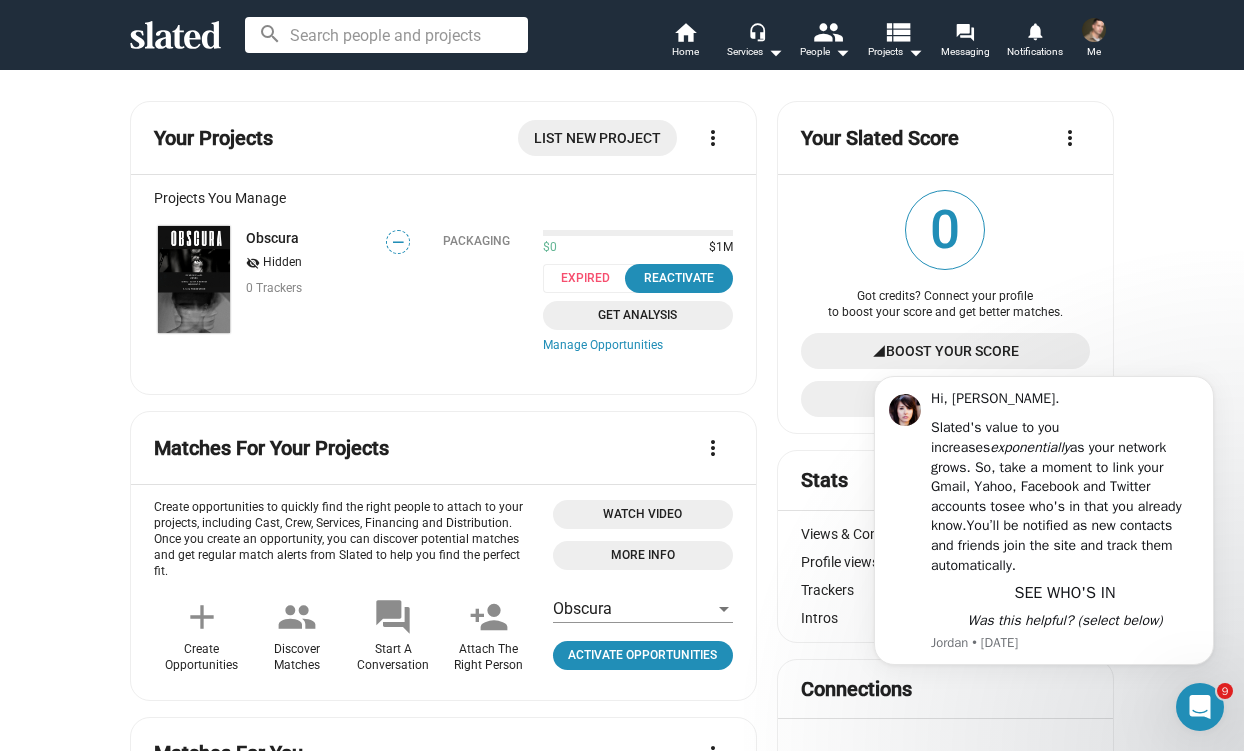 click at bounding box center (1094, 30) 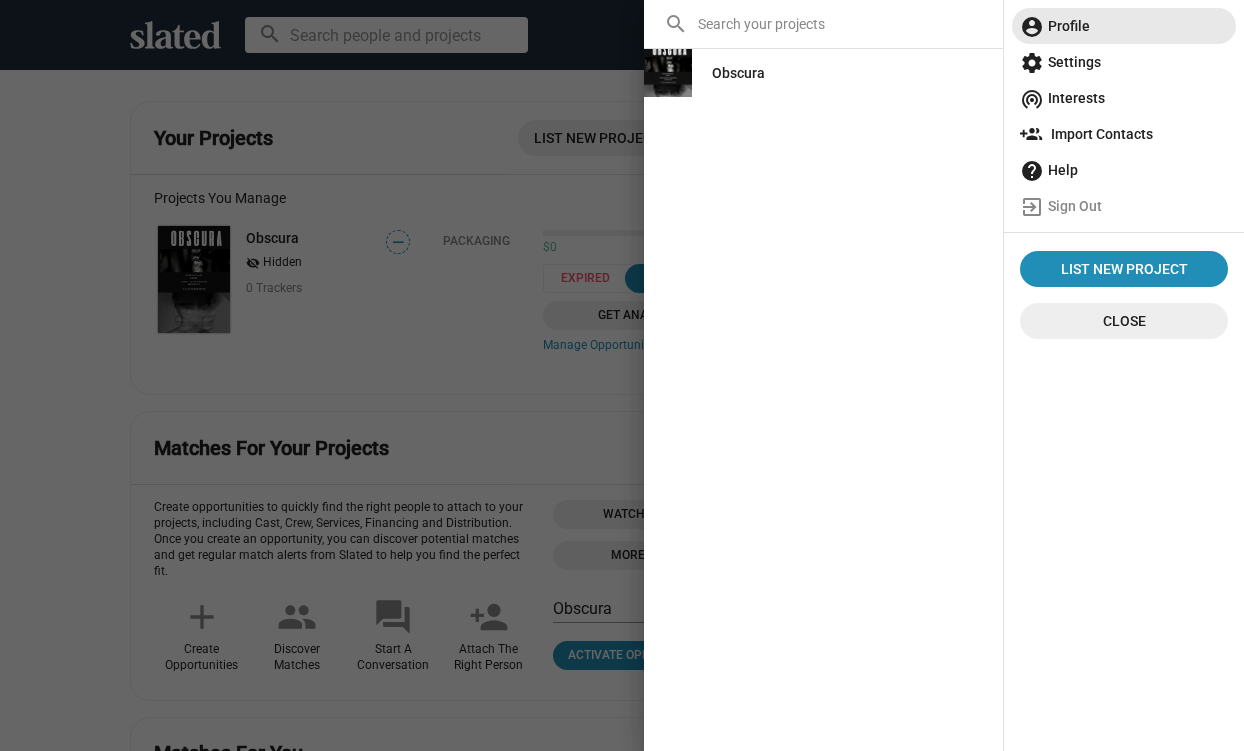 click on "account_circle  Profile" 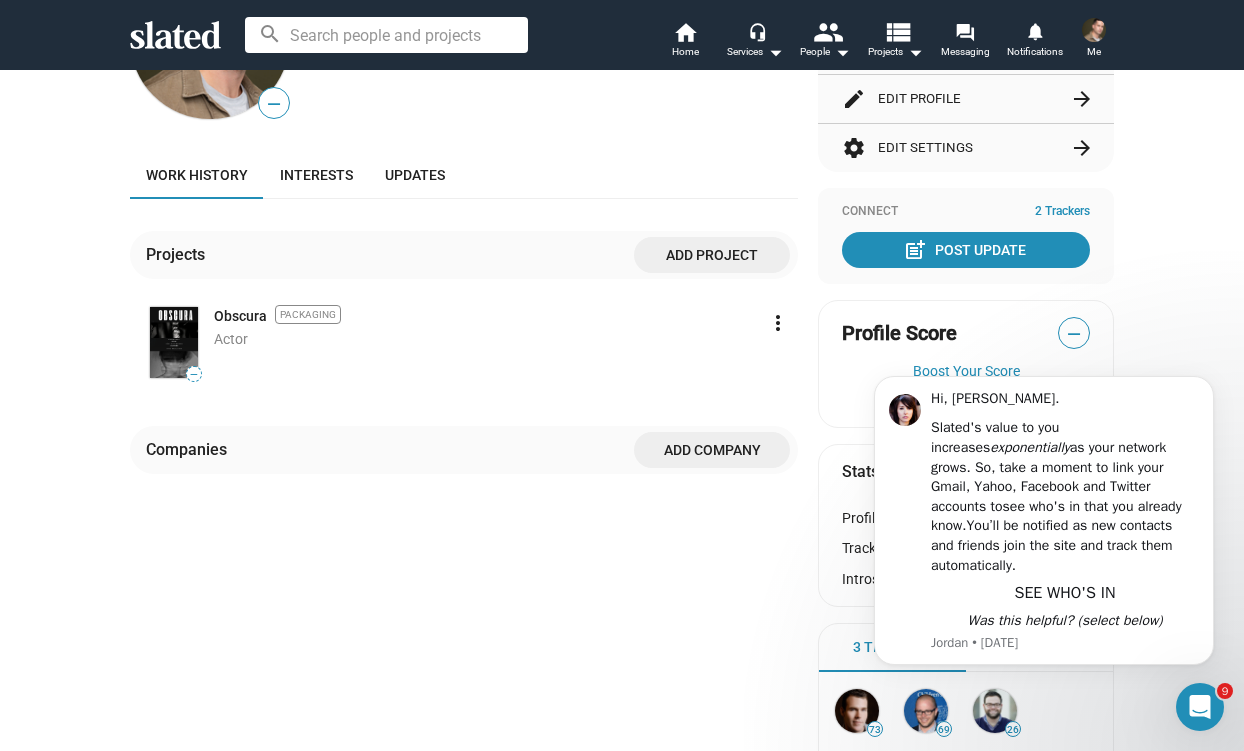 scroll, scrollTop: 234, scrollLeft: 0, axis: vertical 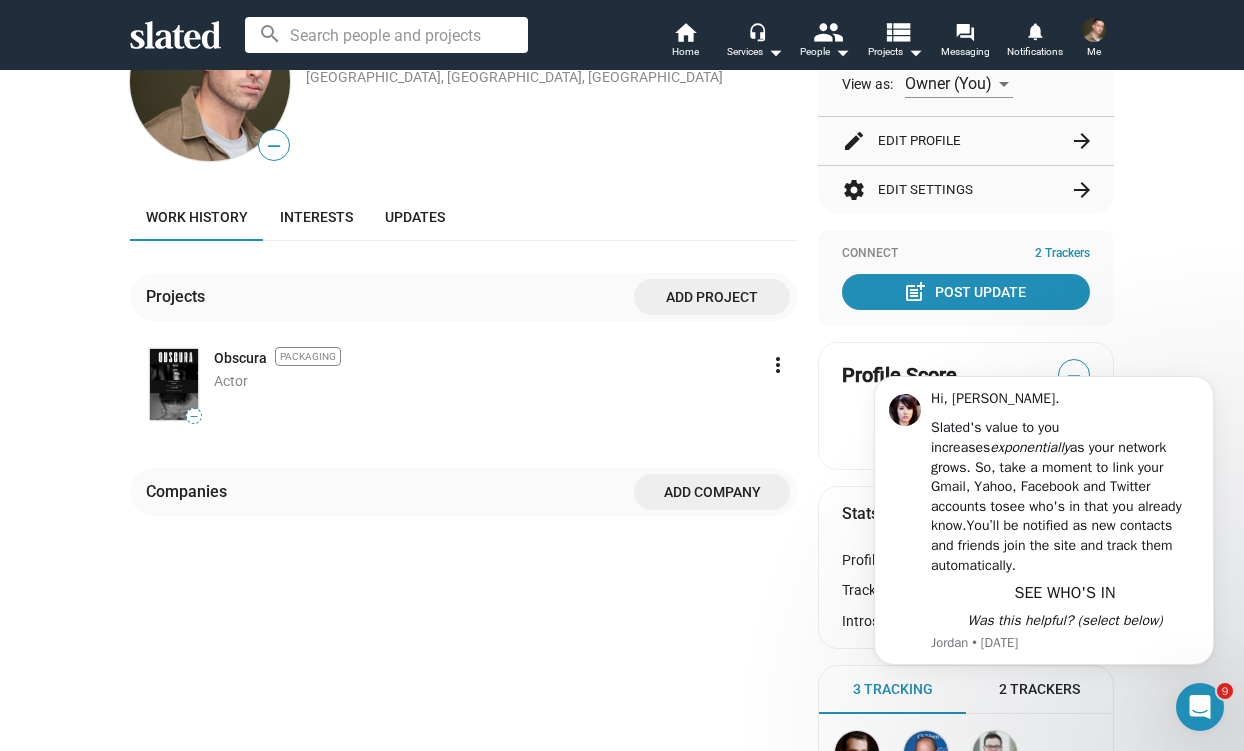click on "Add project" 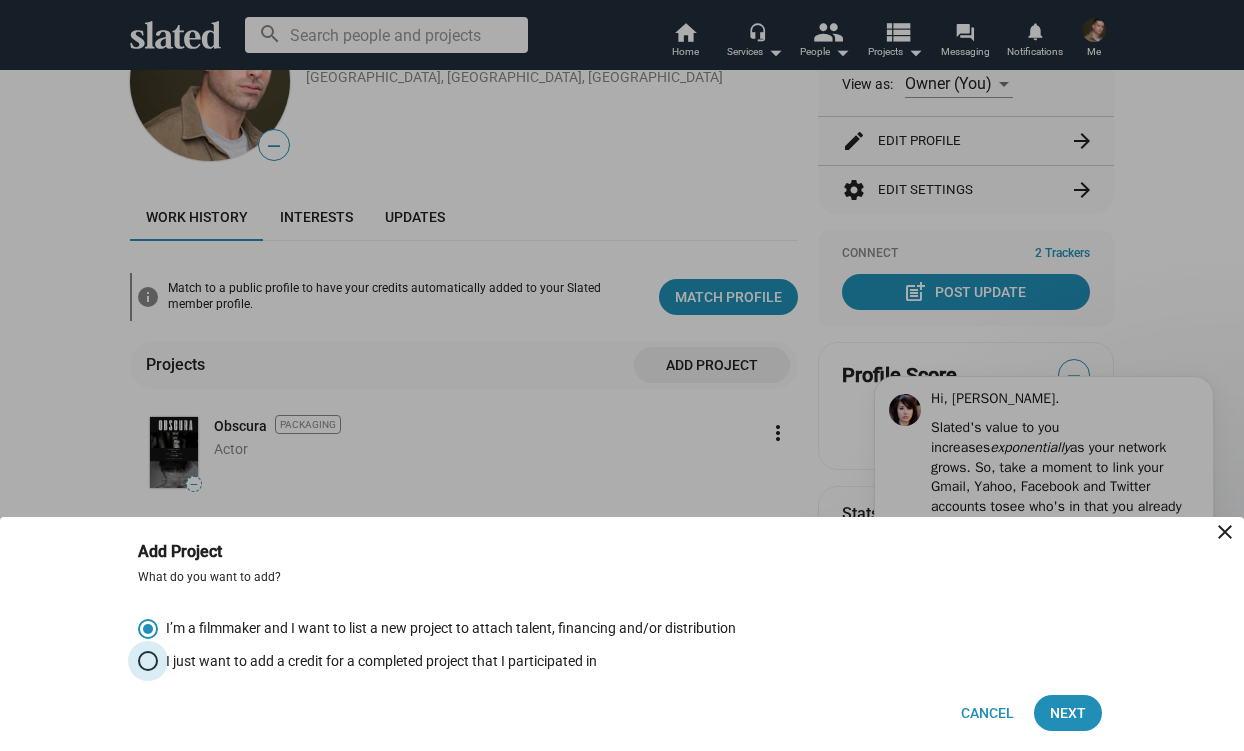 click on "I just want to add a credit for a completed project that I participated in" at bounding box center [377, 661] 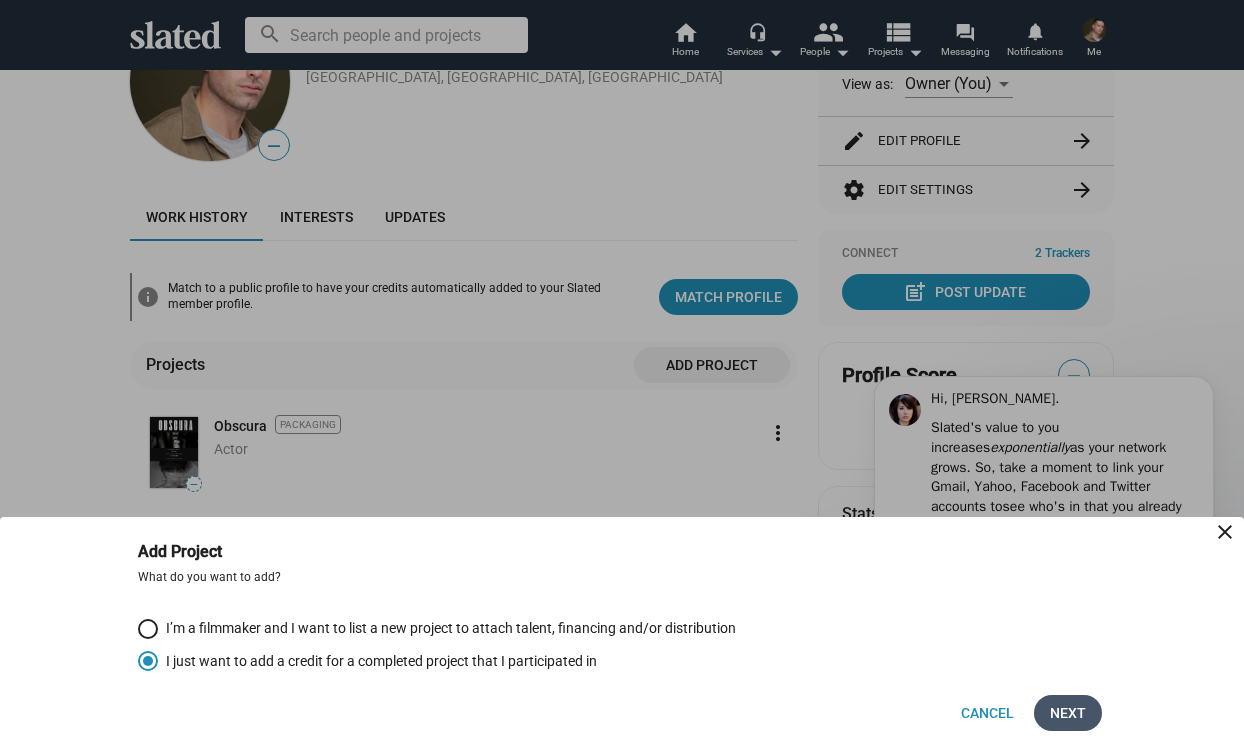click on "Next" at bounding box center [1068, 713] 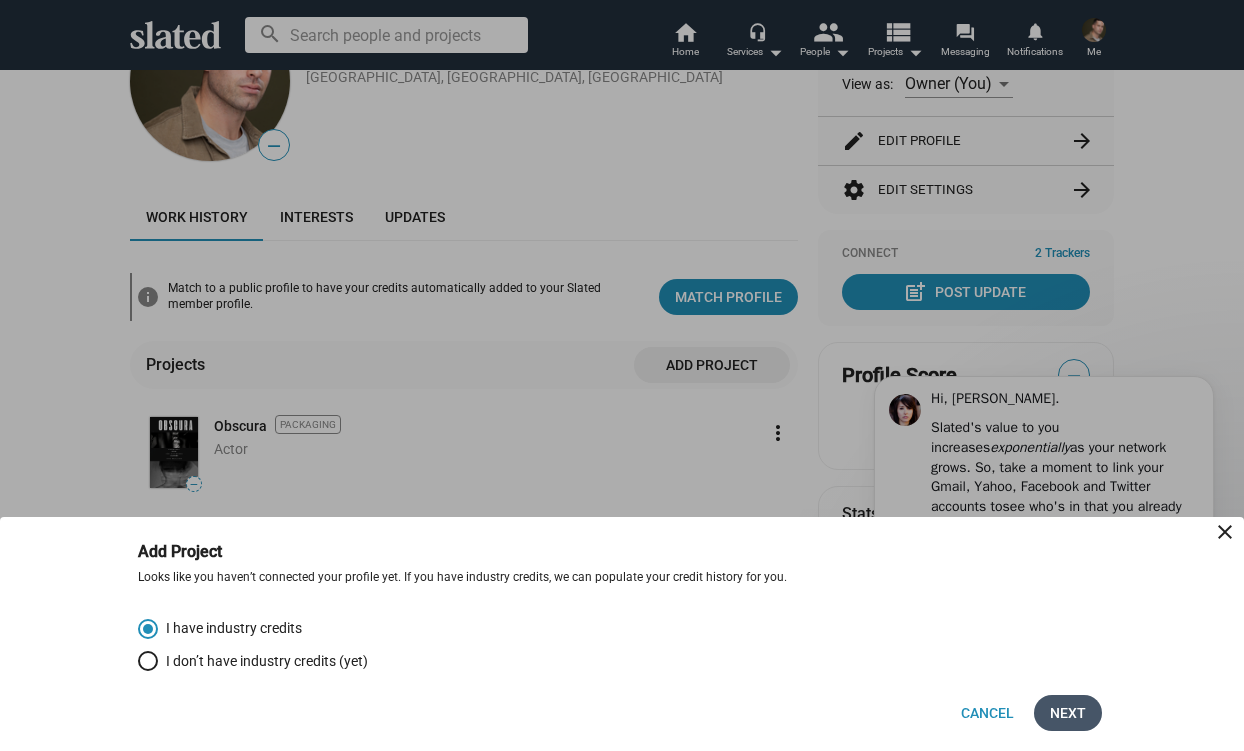 click on "Next" at bounding box center (1068, 713) 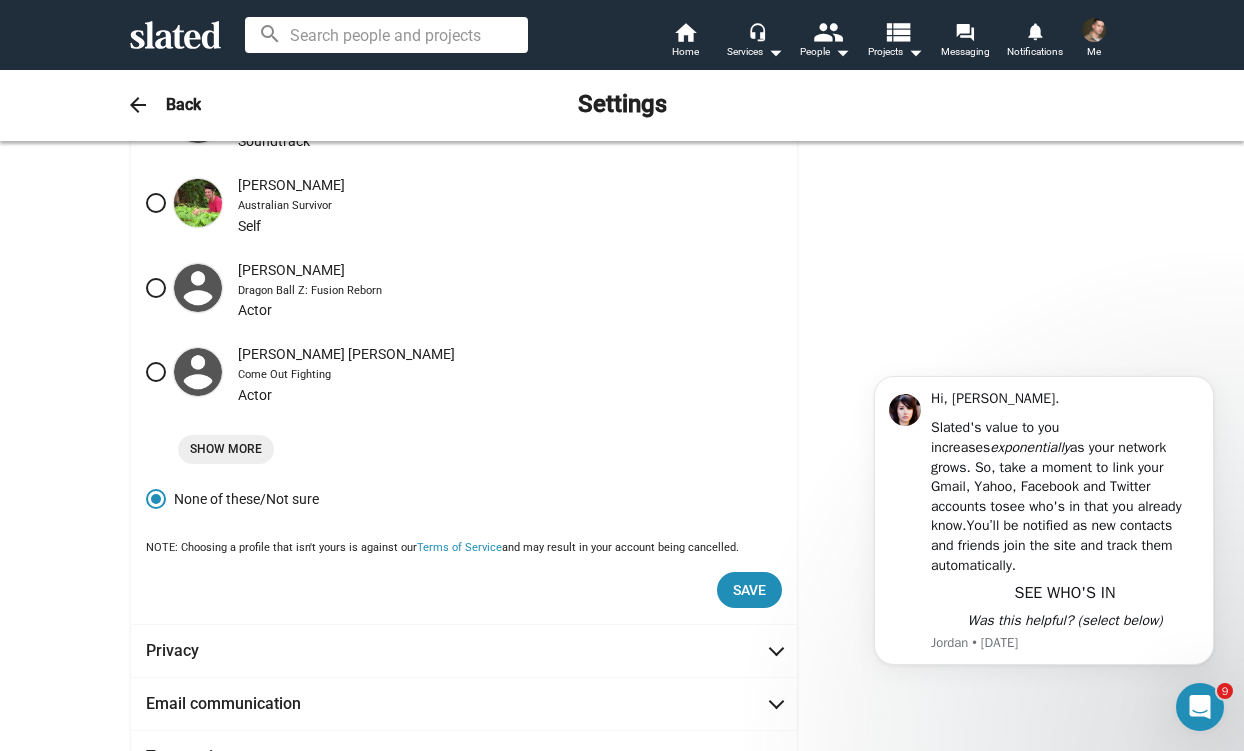 scroll, scrollTop: 846, scrollLeft: 0, axis: vertical 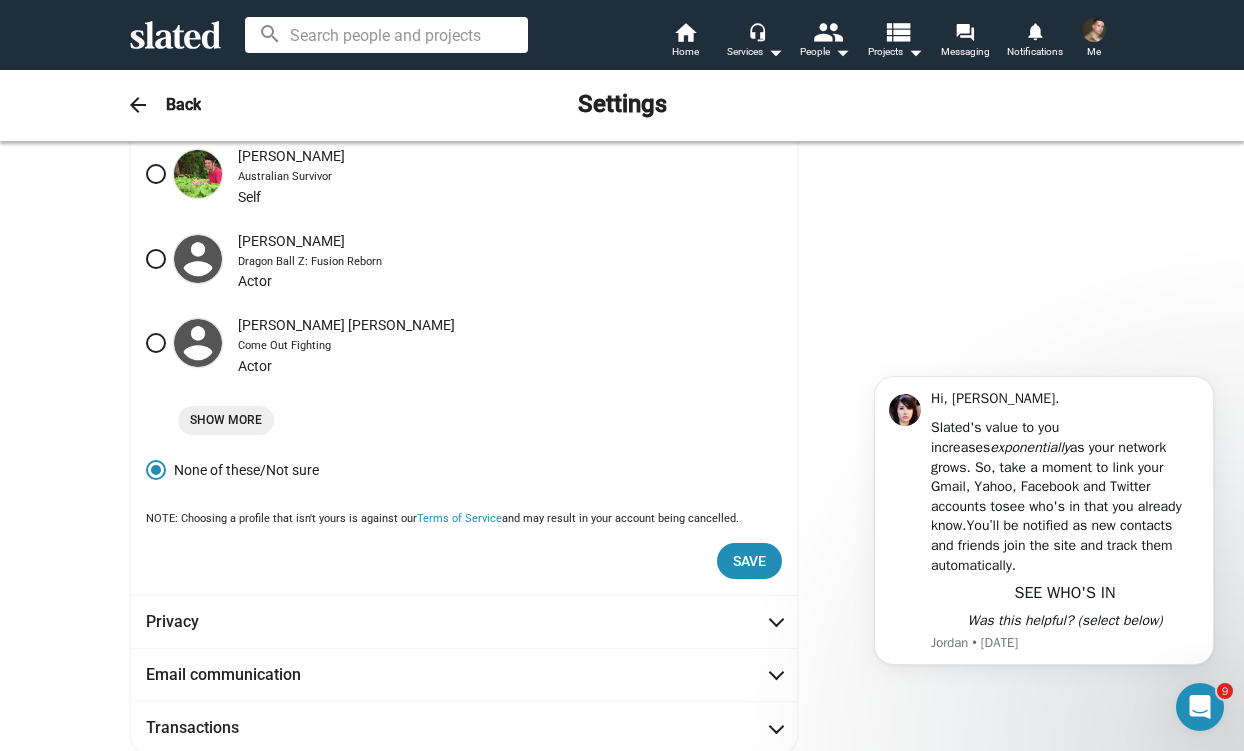 click on "Show More" at bounding box center (226, 420) 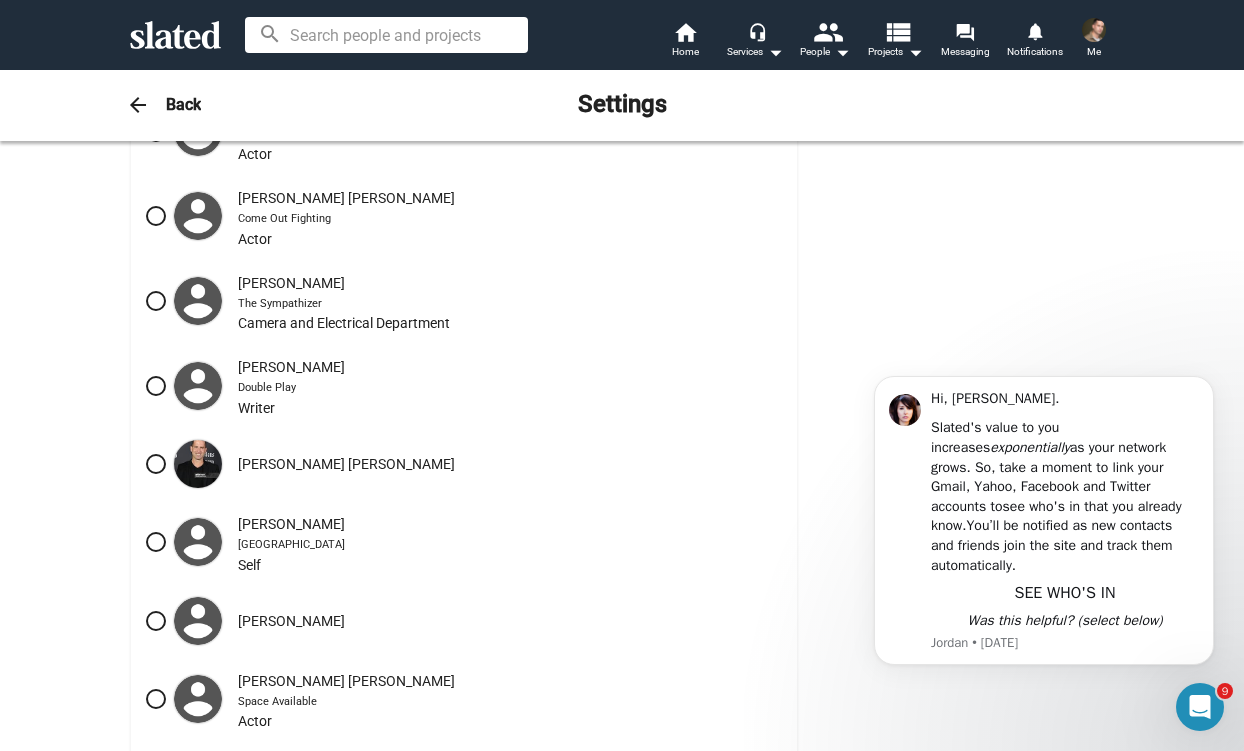 scroll, scrollTop: 1027, scrollLeft: 0, axis: vertical 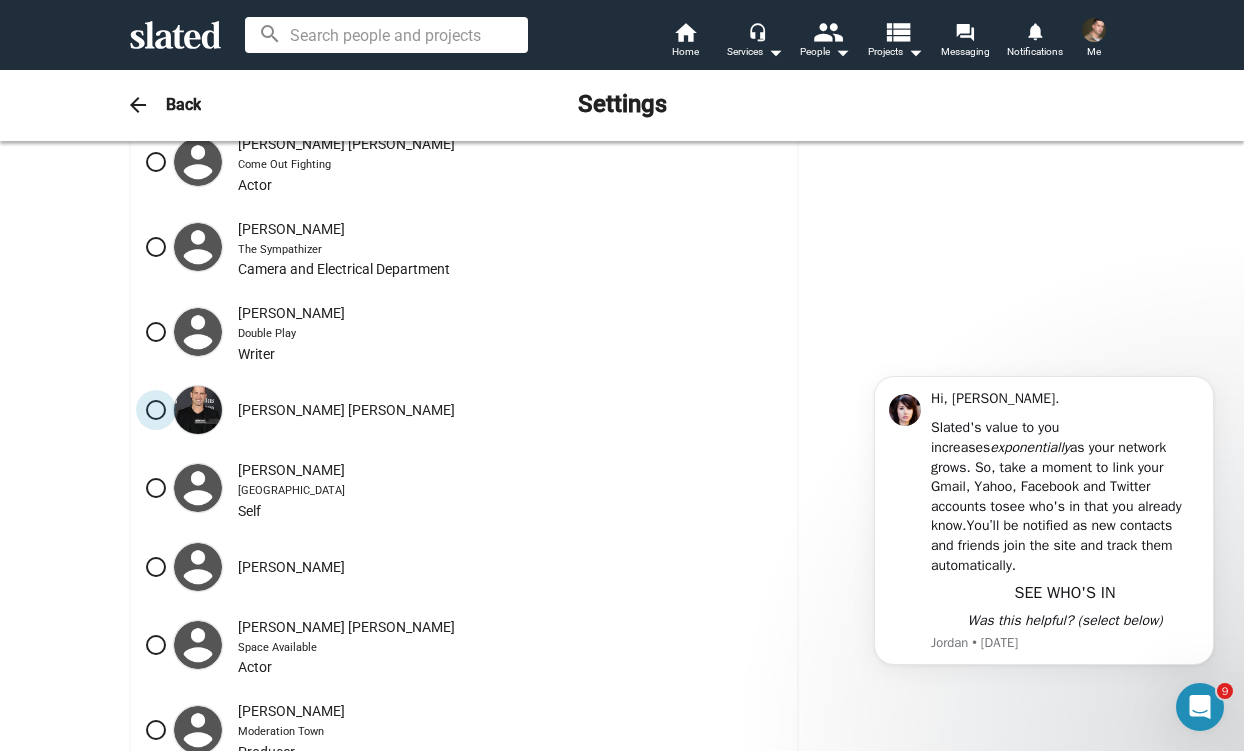 click at bounding box center [156, 410] 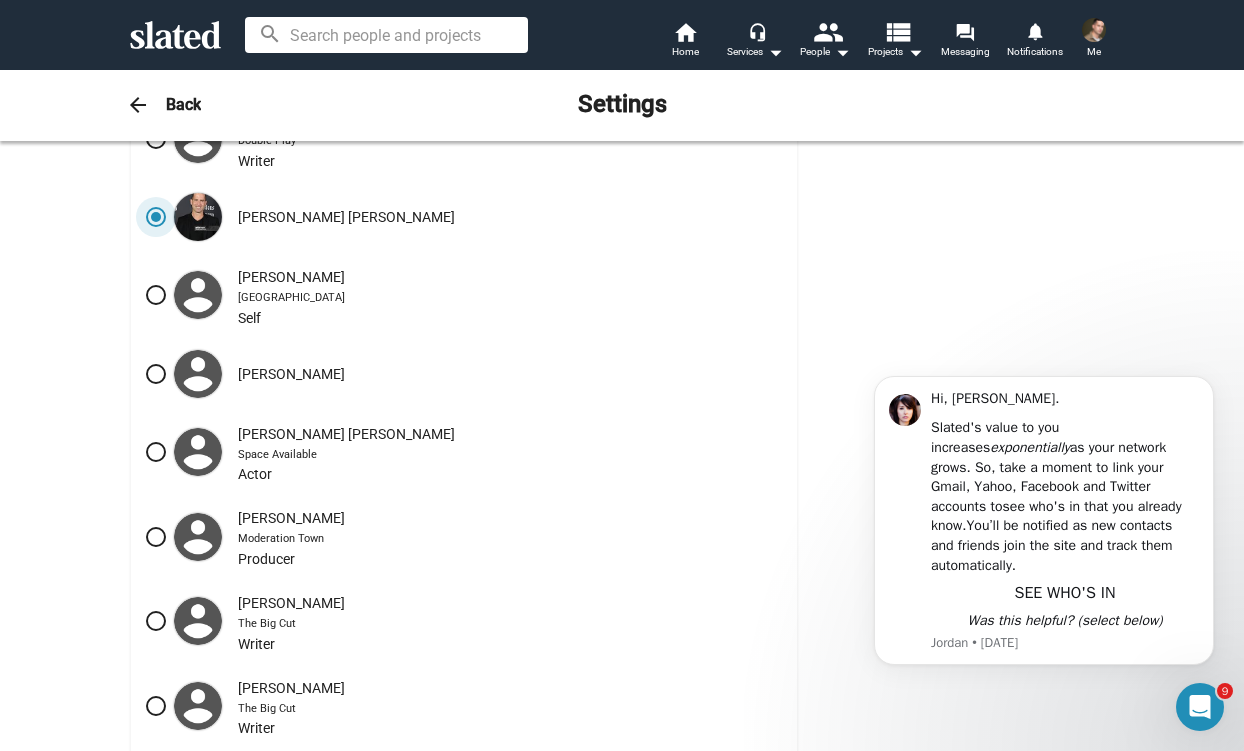 scroll, scrollTop: 1794, scrollLeft: 0, axis: vertical 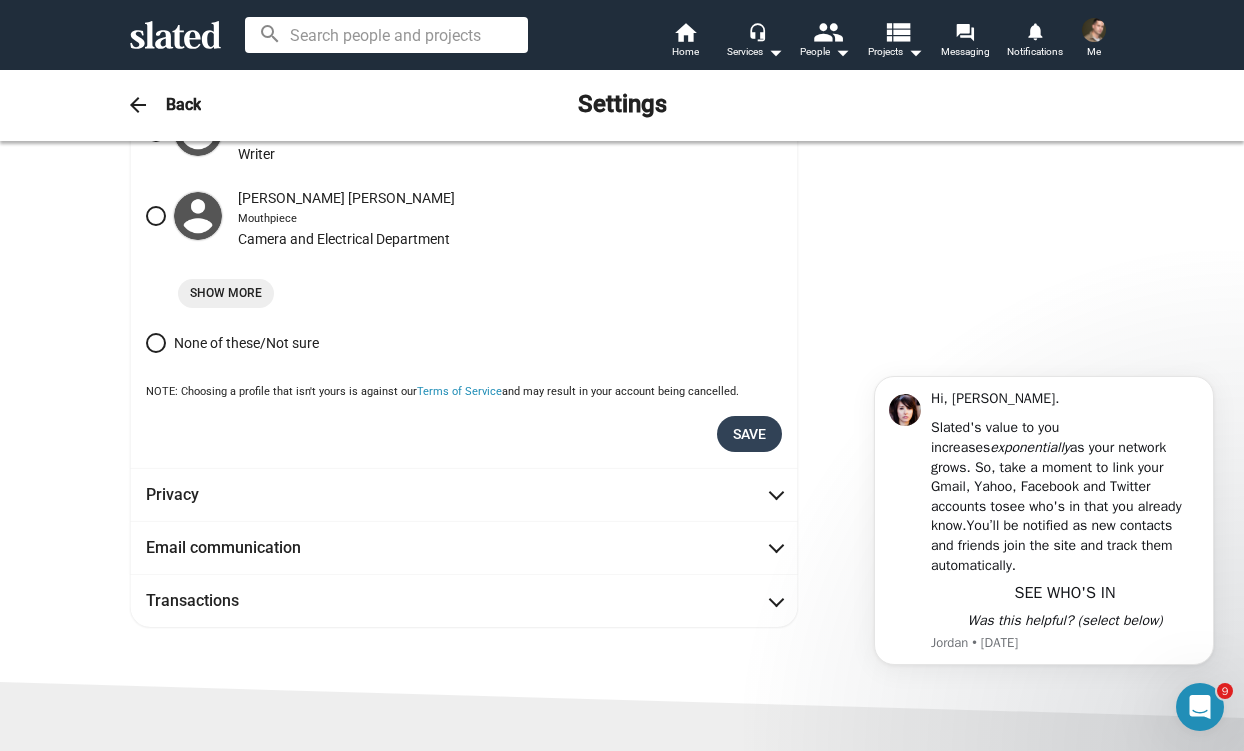 click on "Save" at bounding box center (749, 434) 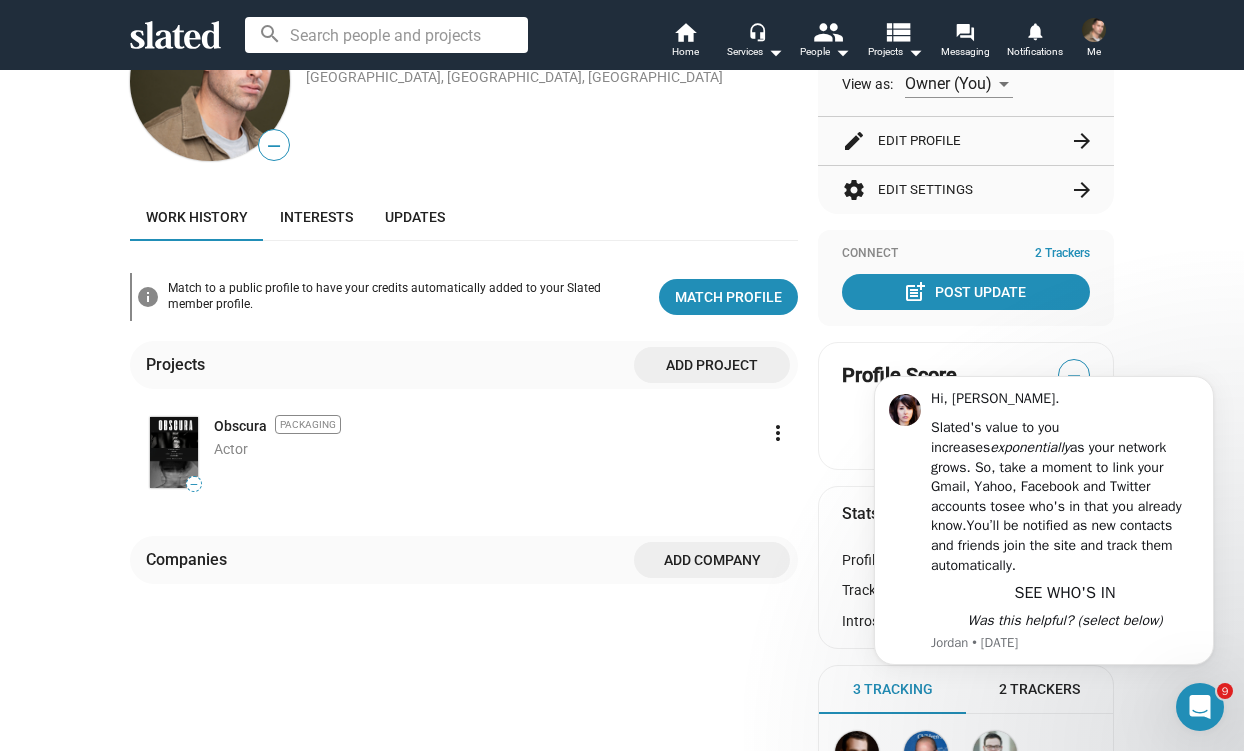 scroll, scrollTop: 271, scrollLeft: 0, axis: vertical 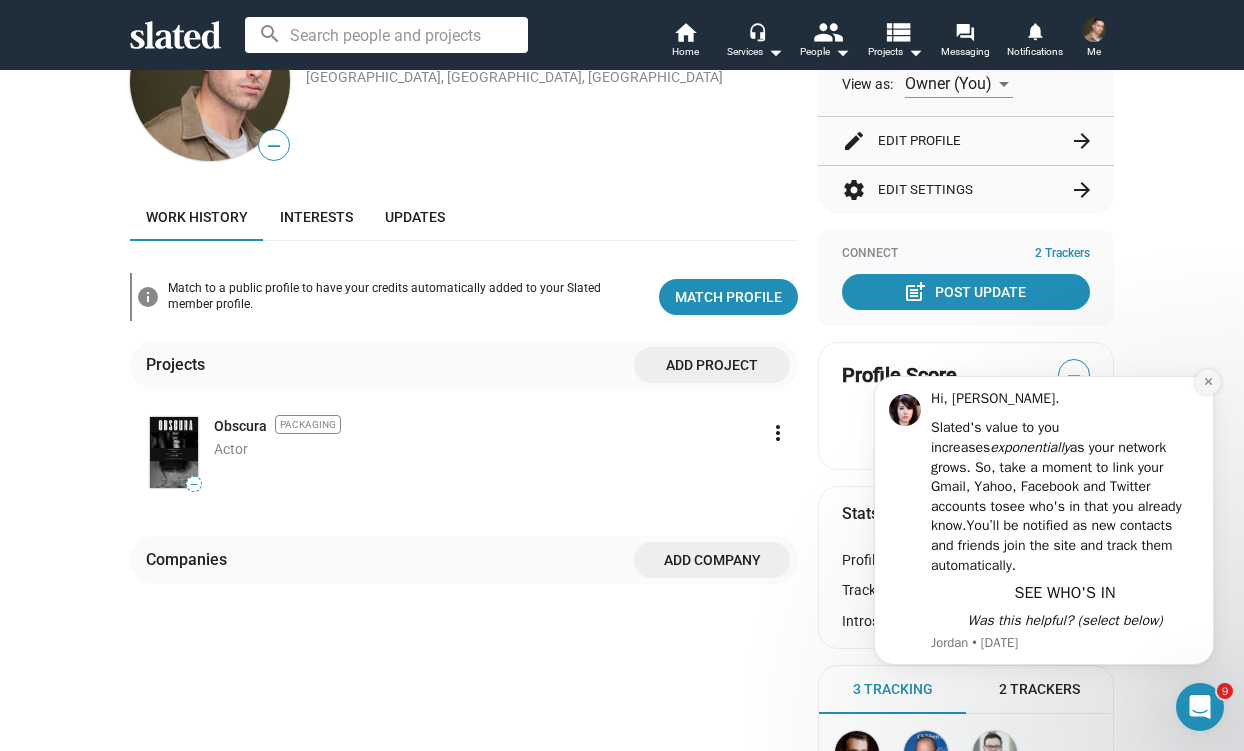 click at bounding box center [1208, 382] 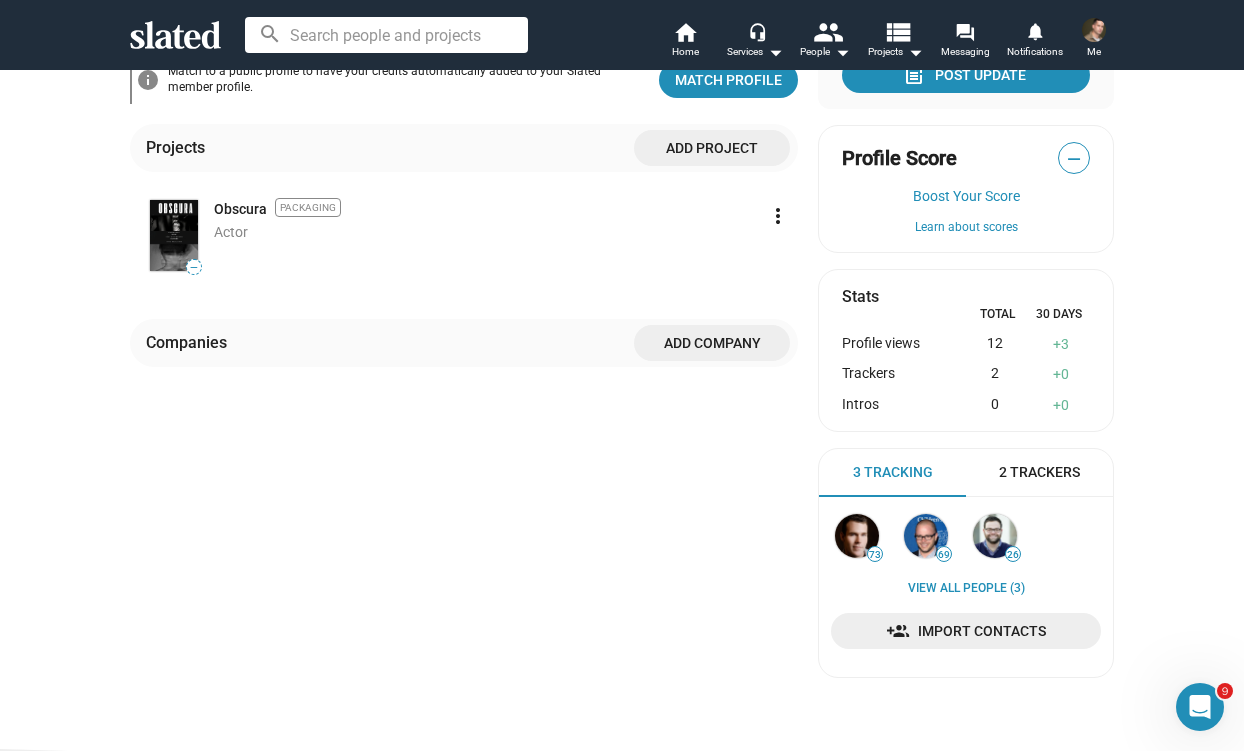 scroll, scrollTop: 0, scrollLeft: 0, axis: both 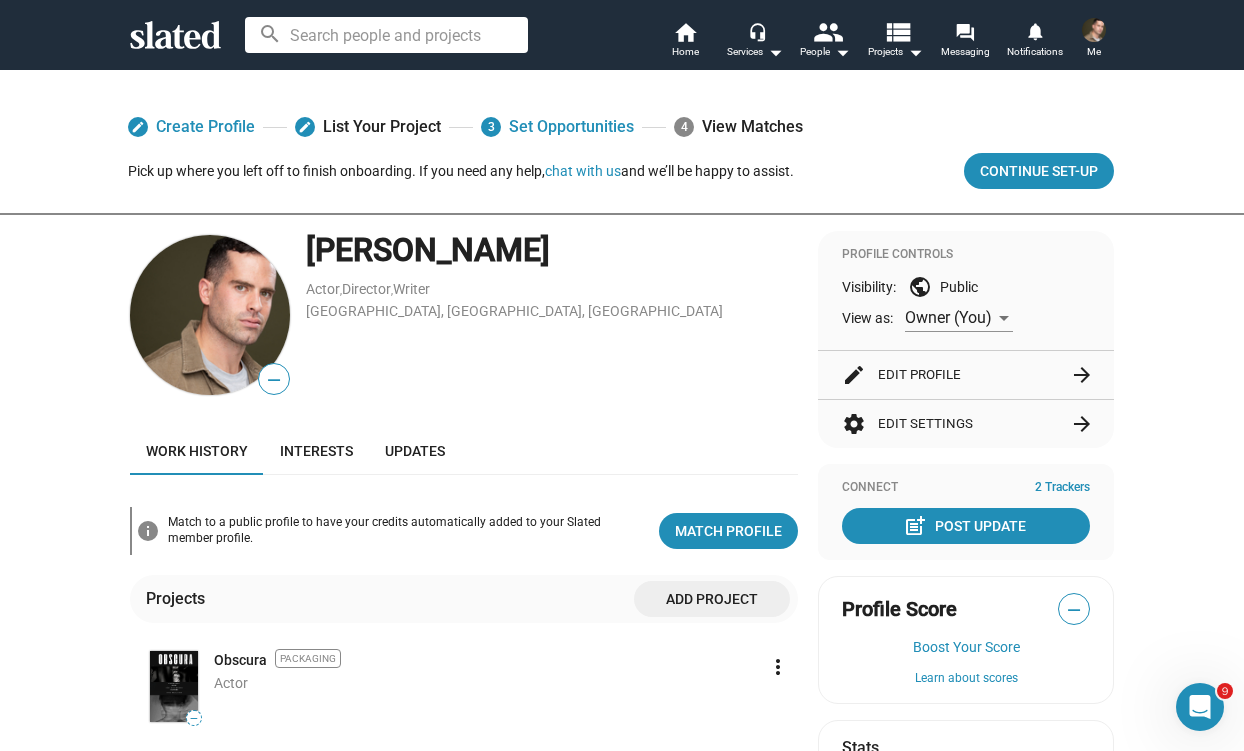 click on "arrow_forward" 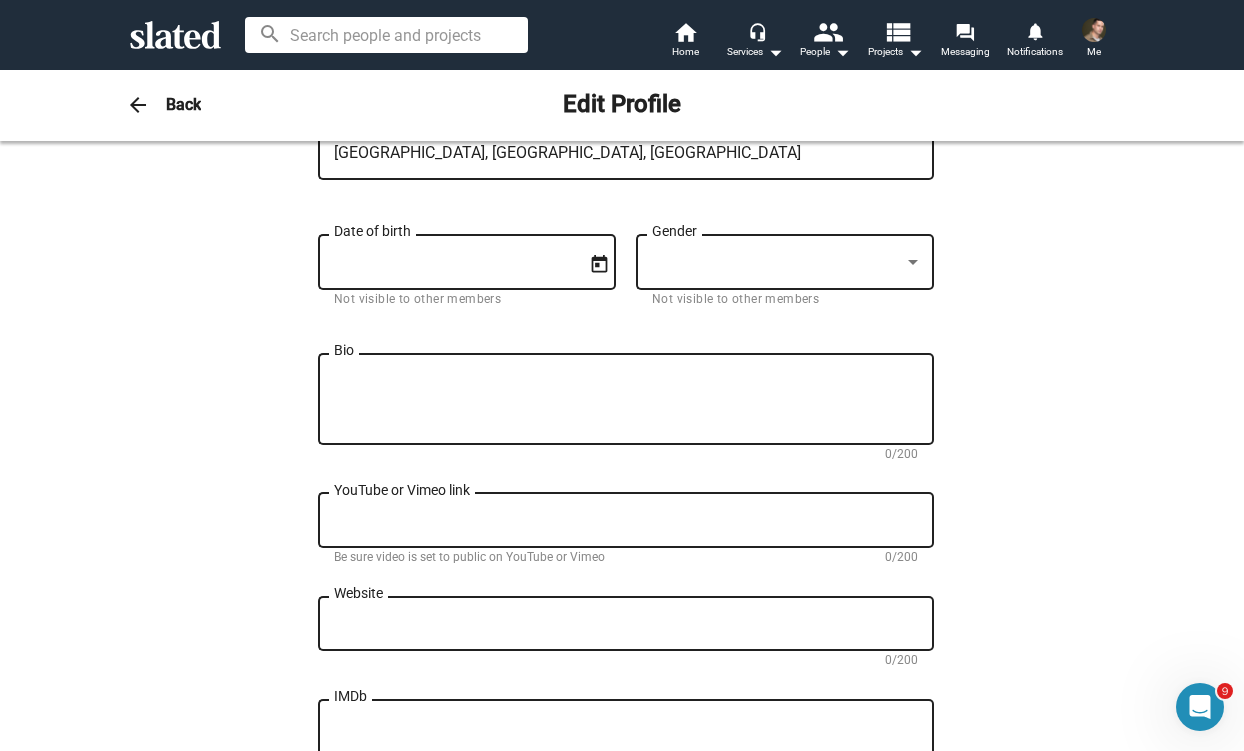 scroll, scrollTop: 441, scrollLeft: 0, axis: vertical 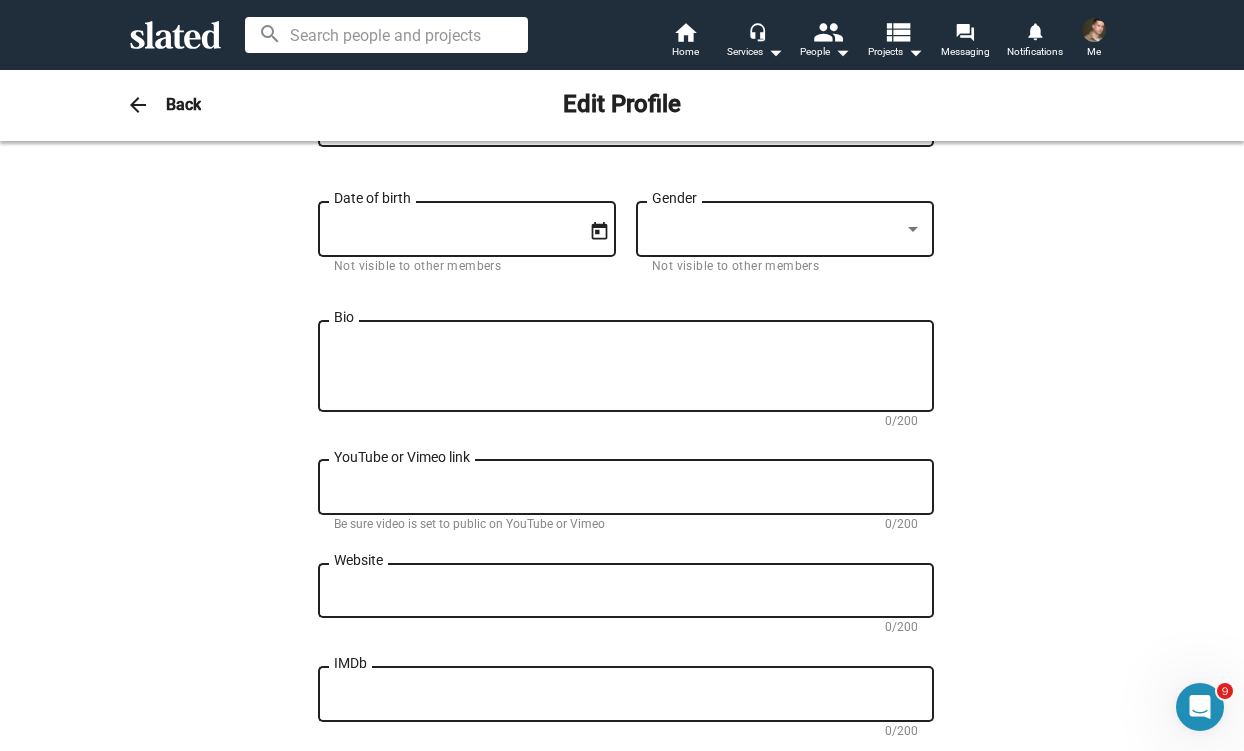 click on "Date of birth" at bounding box center (453, 226) 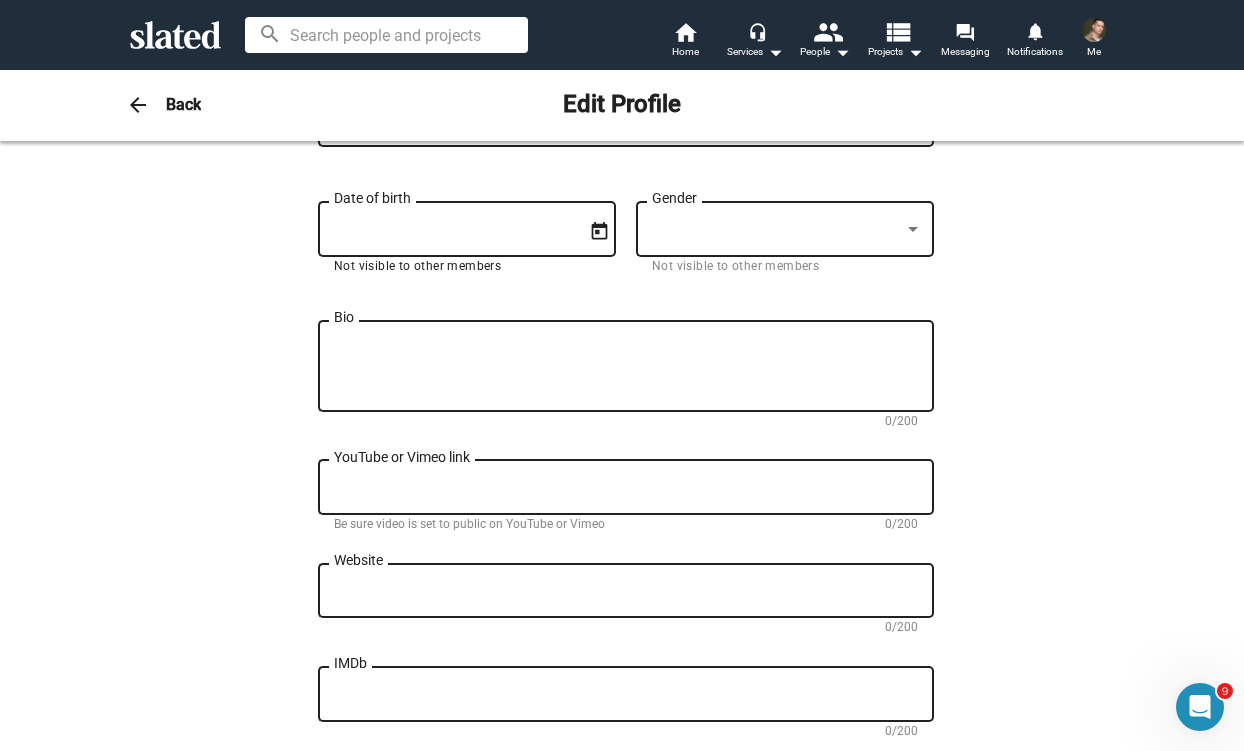 click on "Bio" at bounding box center (626, 367) 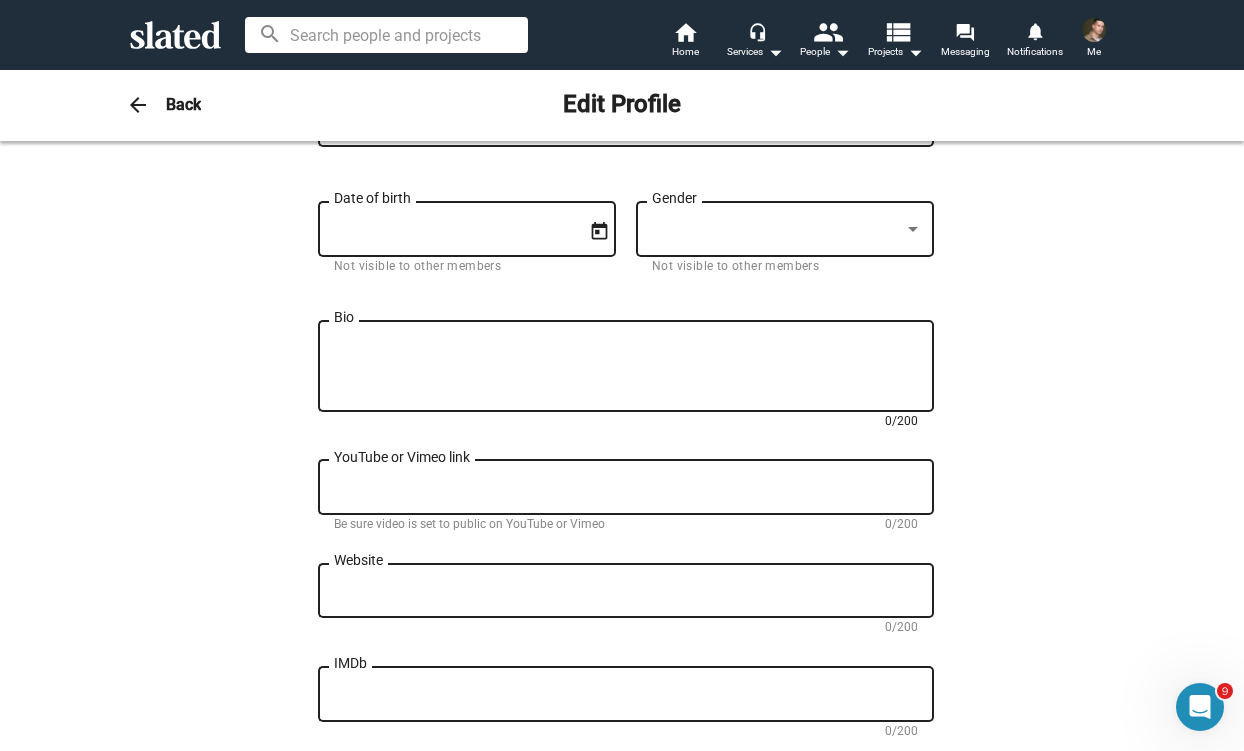 scroll, scrollTop: 535, scrollLeft: 0, axis: vertical 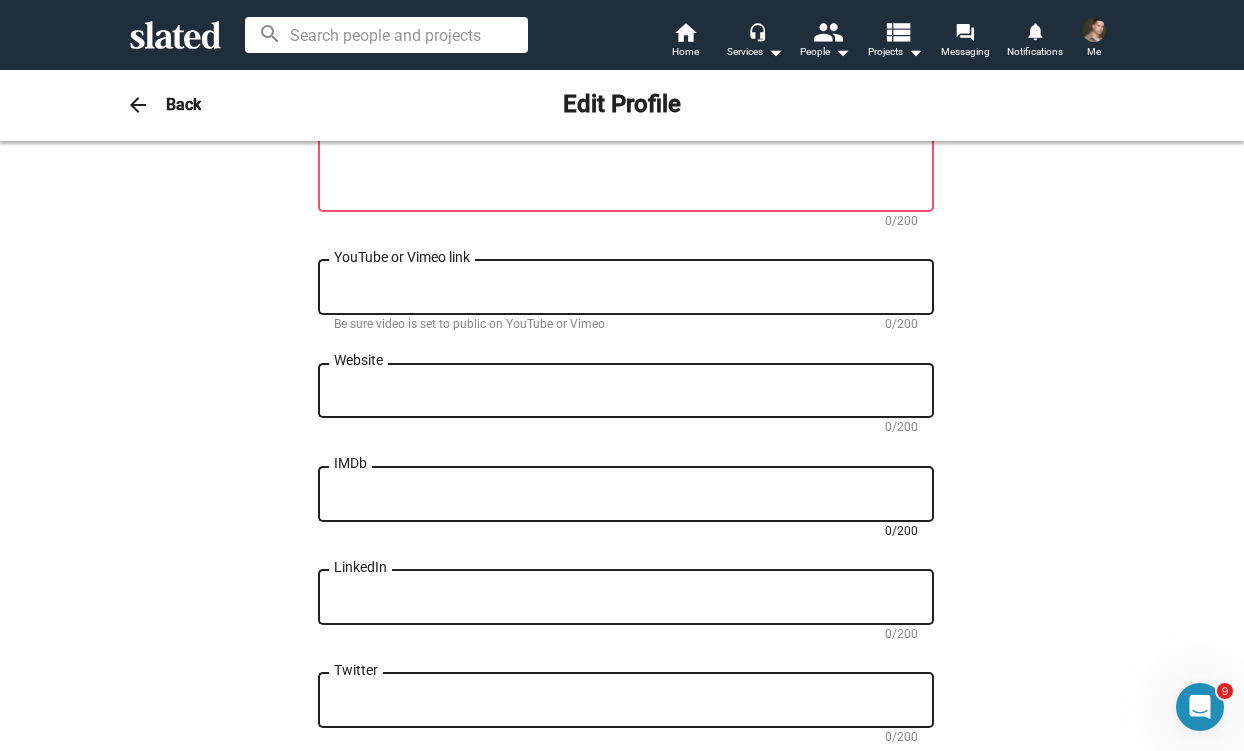 click on "IMDb" at bounding box center [626, 495] 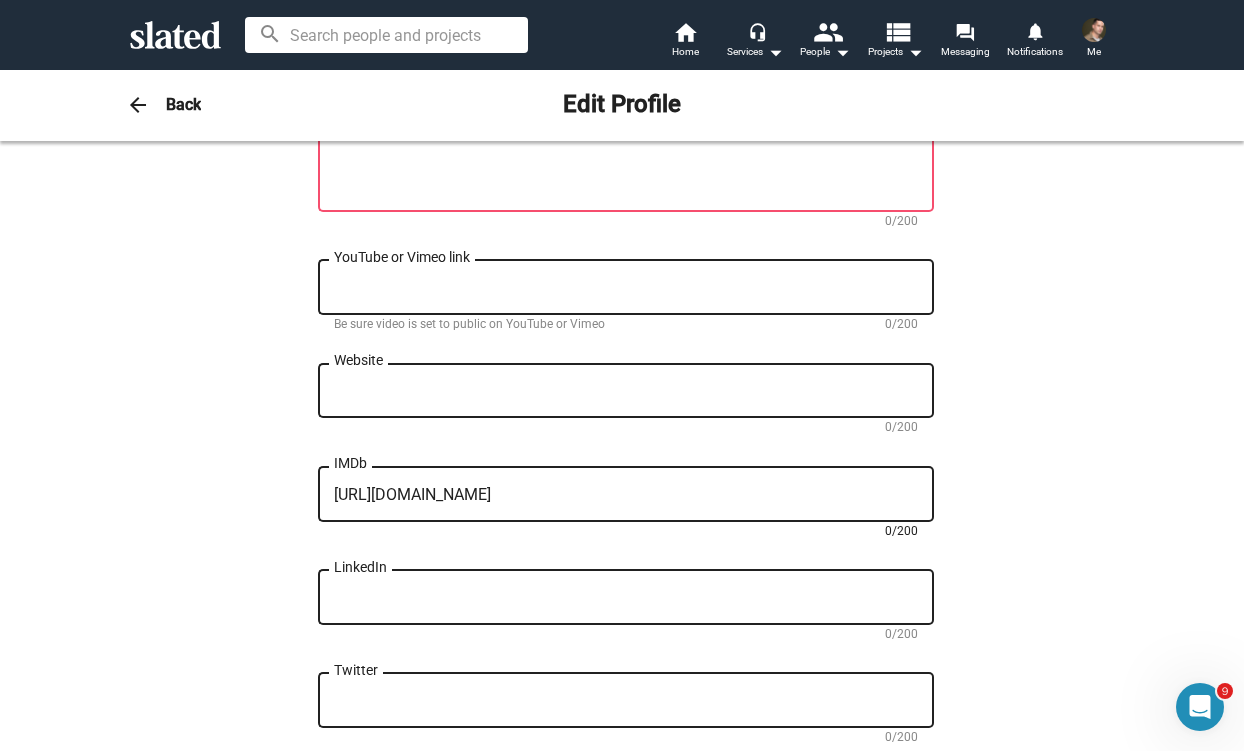 scroll, scrollTop: 0, scrollLeft: 0, axis: both 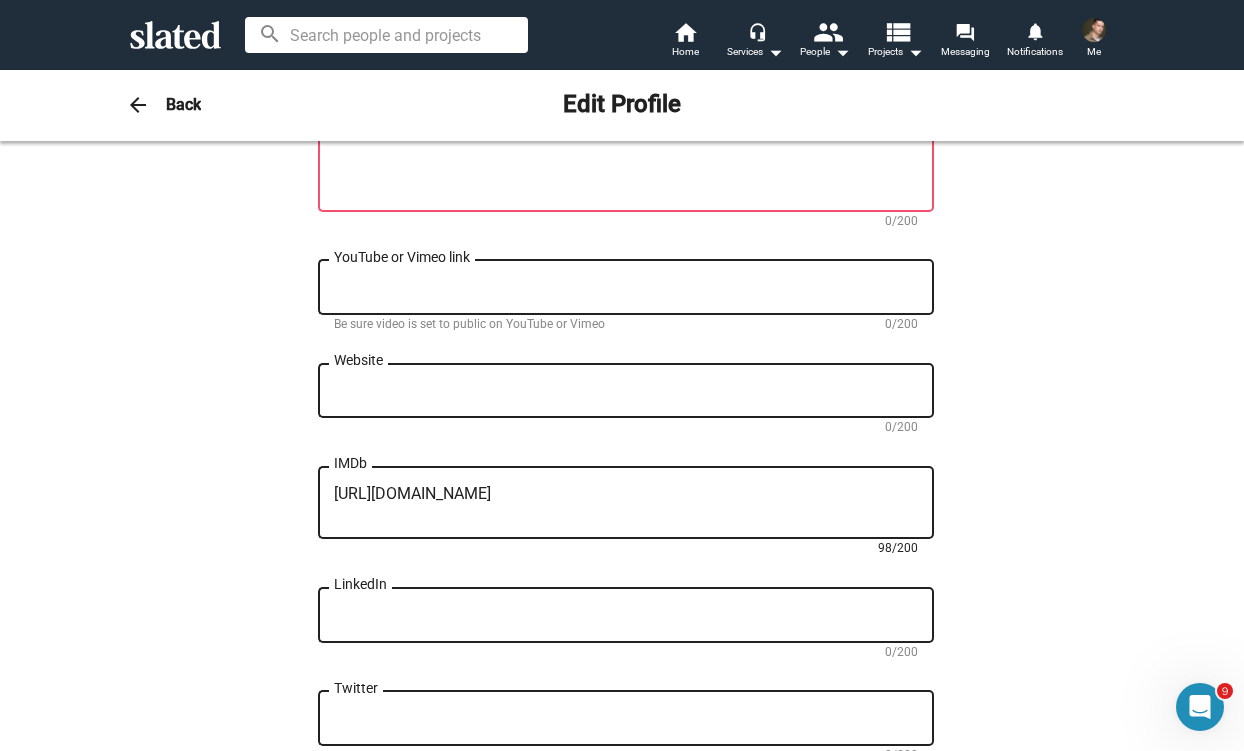 type on "[URL][DOMAIN_NAME]" 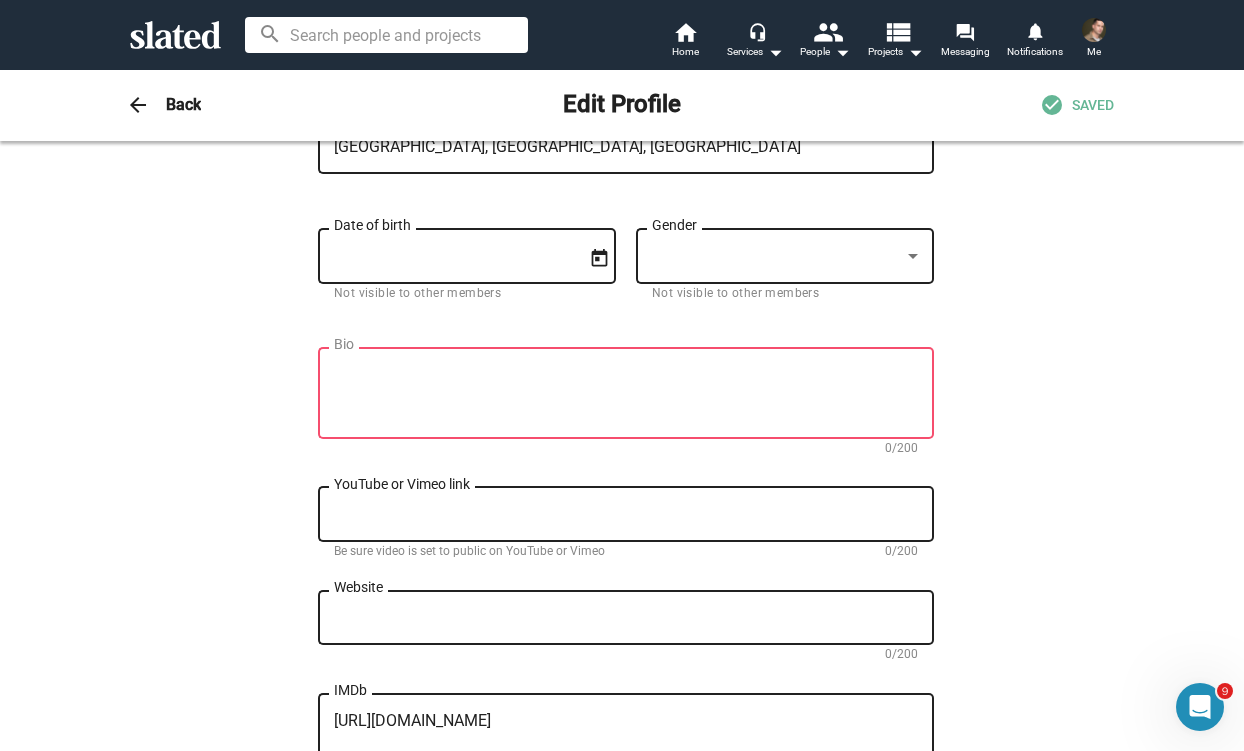 scroll, scrollTop: 308, scrollLeft: 0, axis: vertical 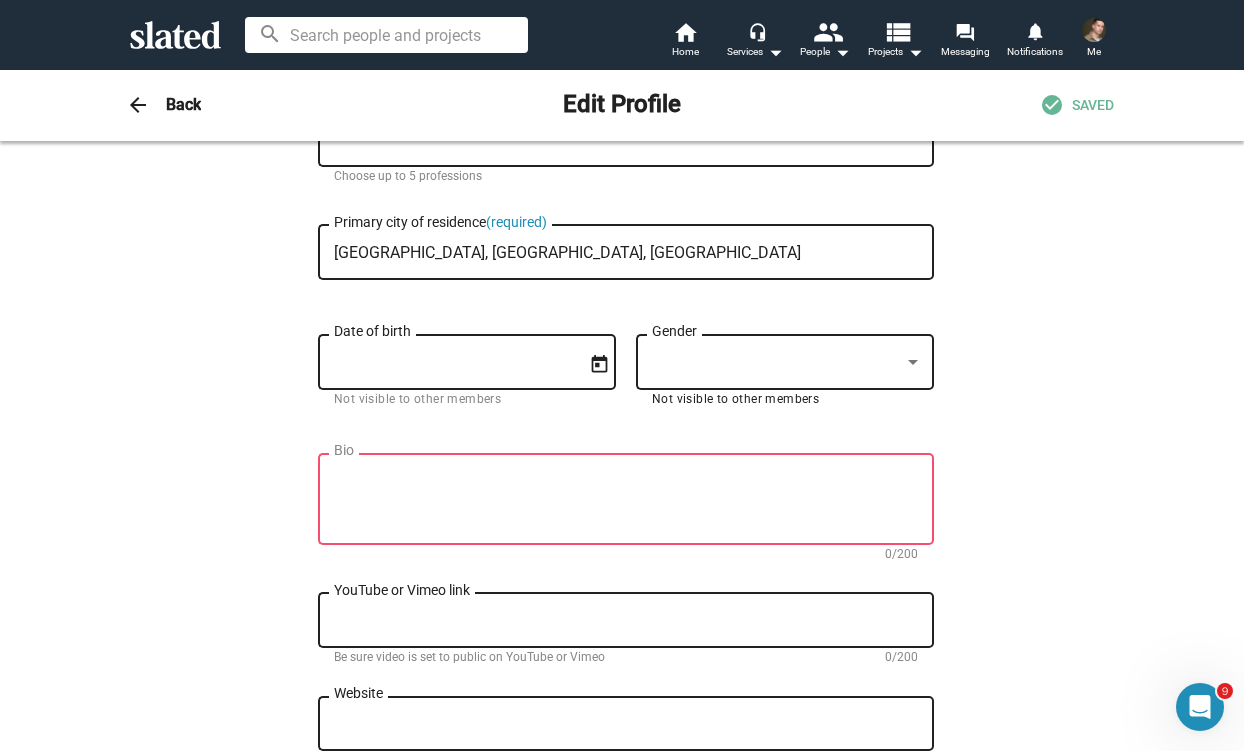 click at bounding box center [776, 362] 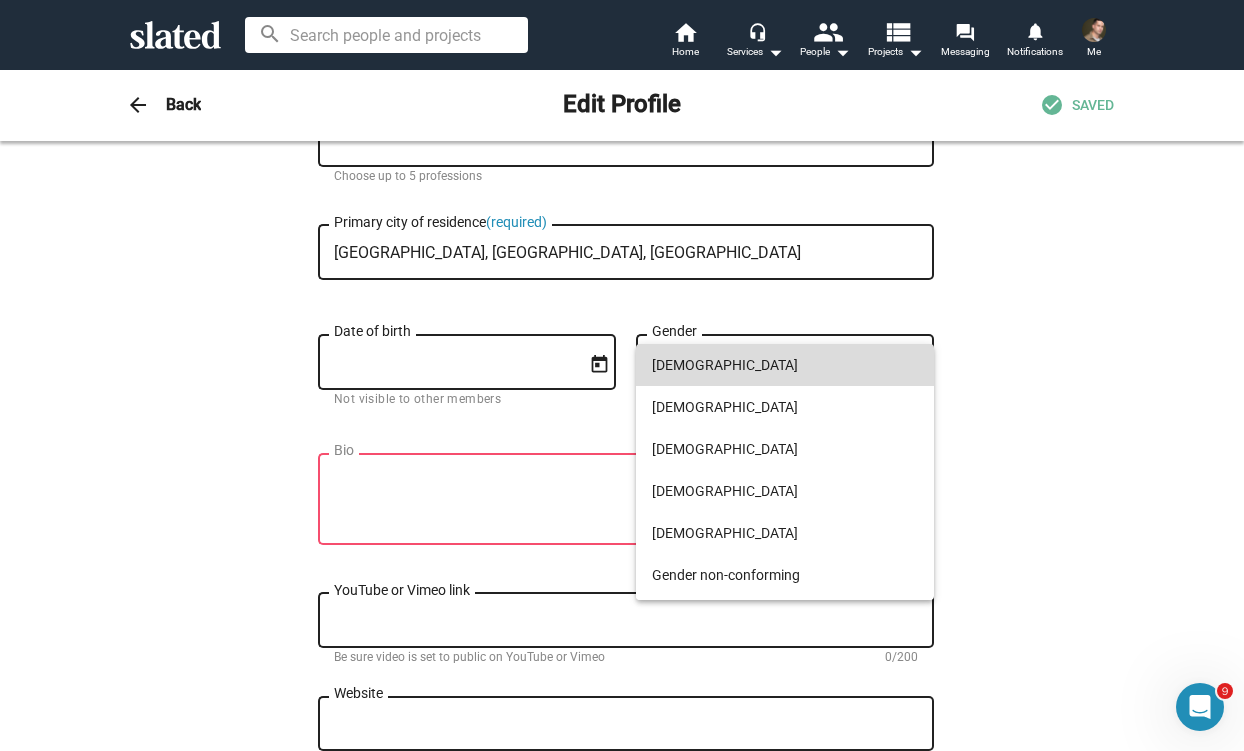 click on "[DEMOGRAPHIC_DATA]" at bounding box center (785, 365) 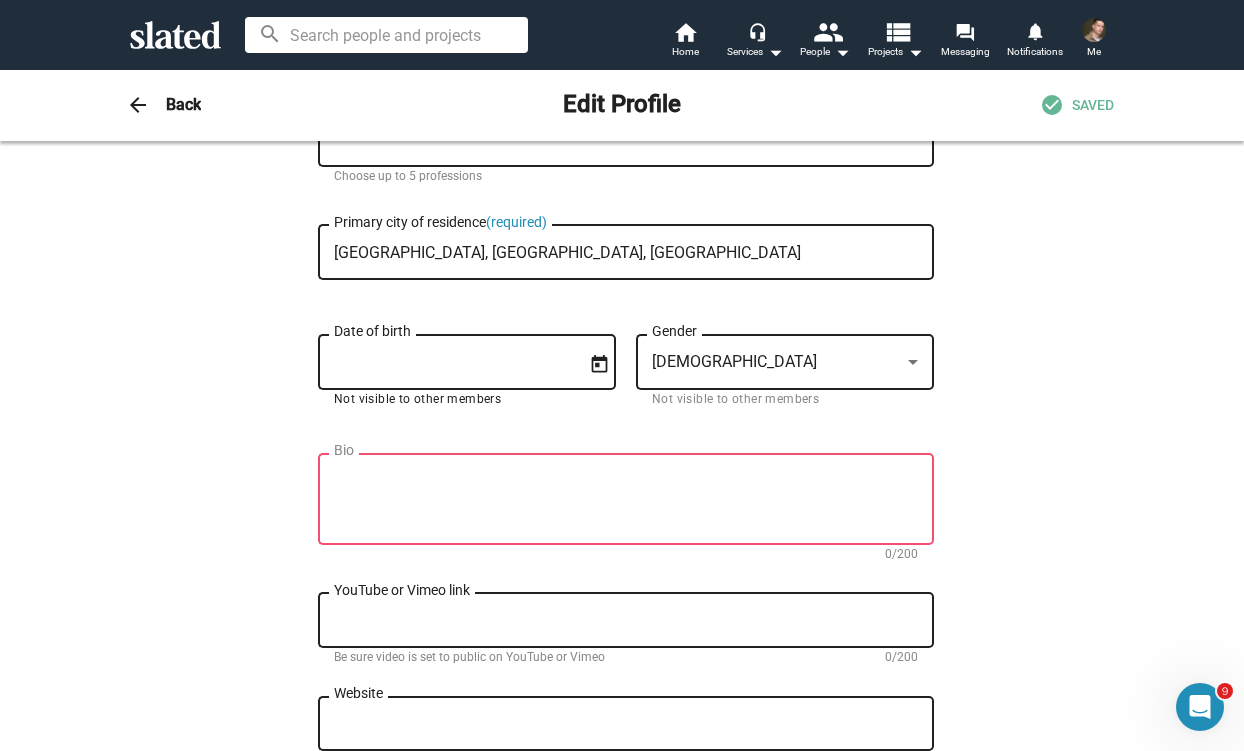click on "Date of birth" at bounding box center [453, 363] 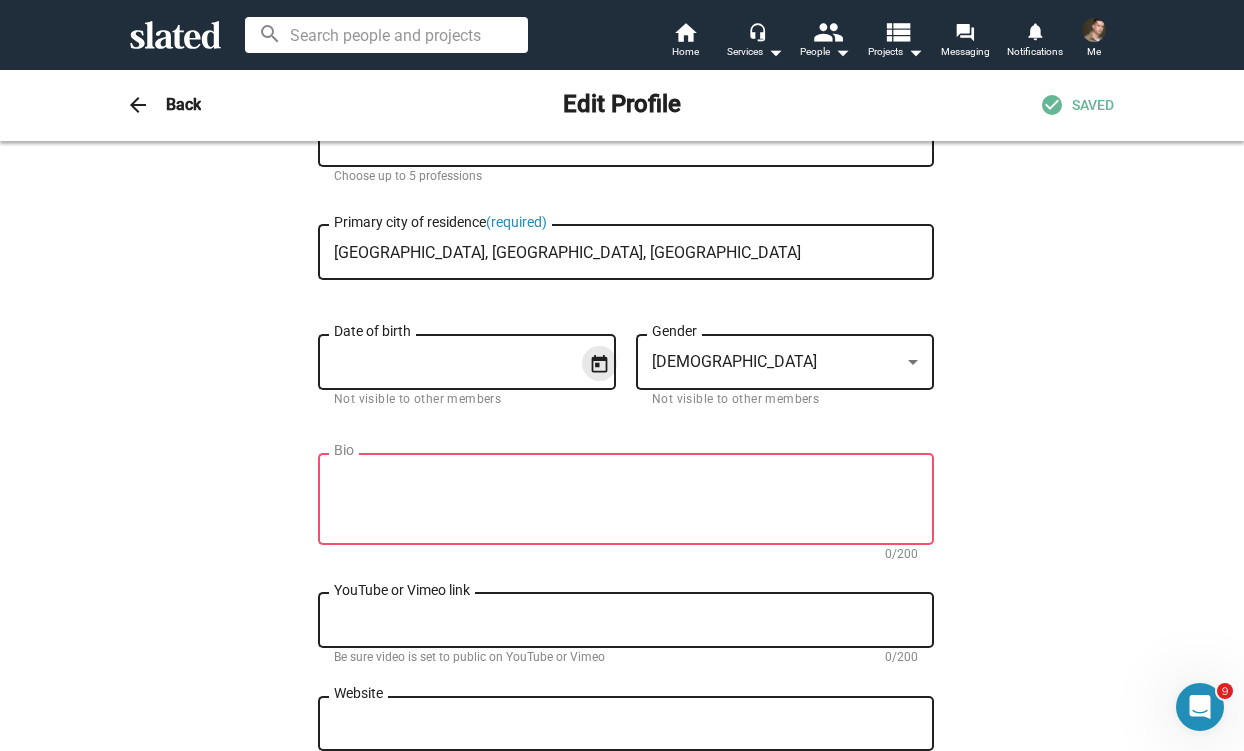 click 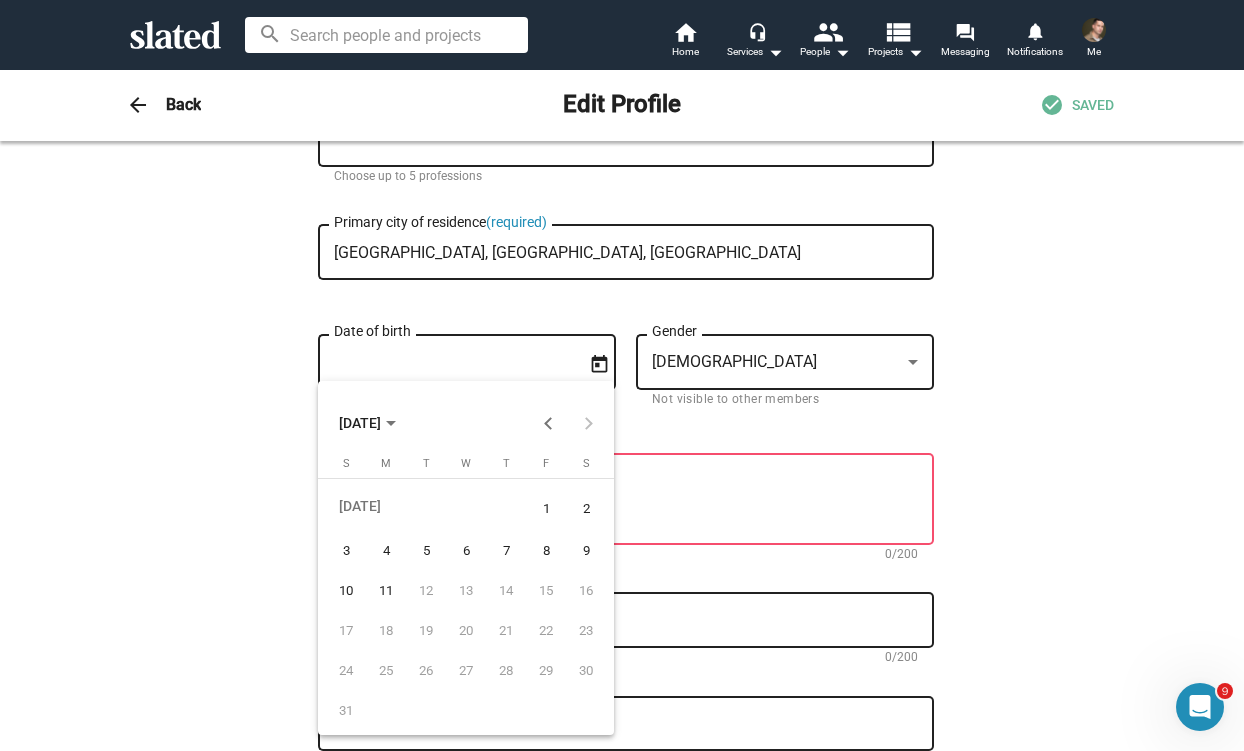 click 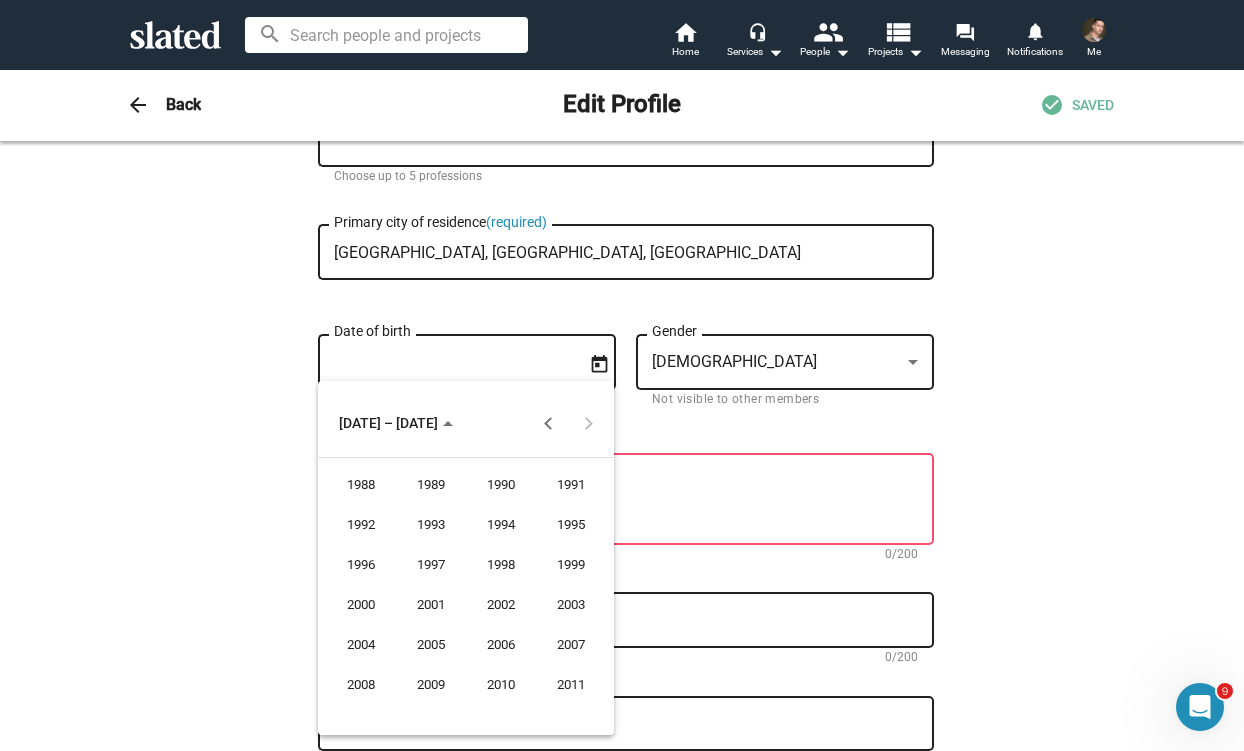 click on "1990" at bounding box center [501, 485] 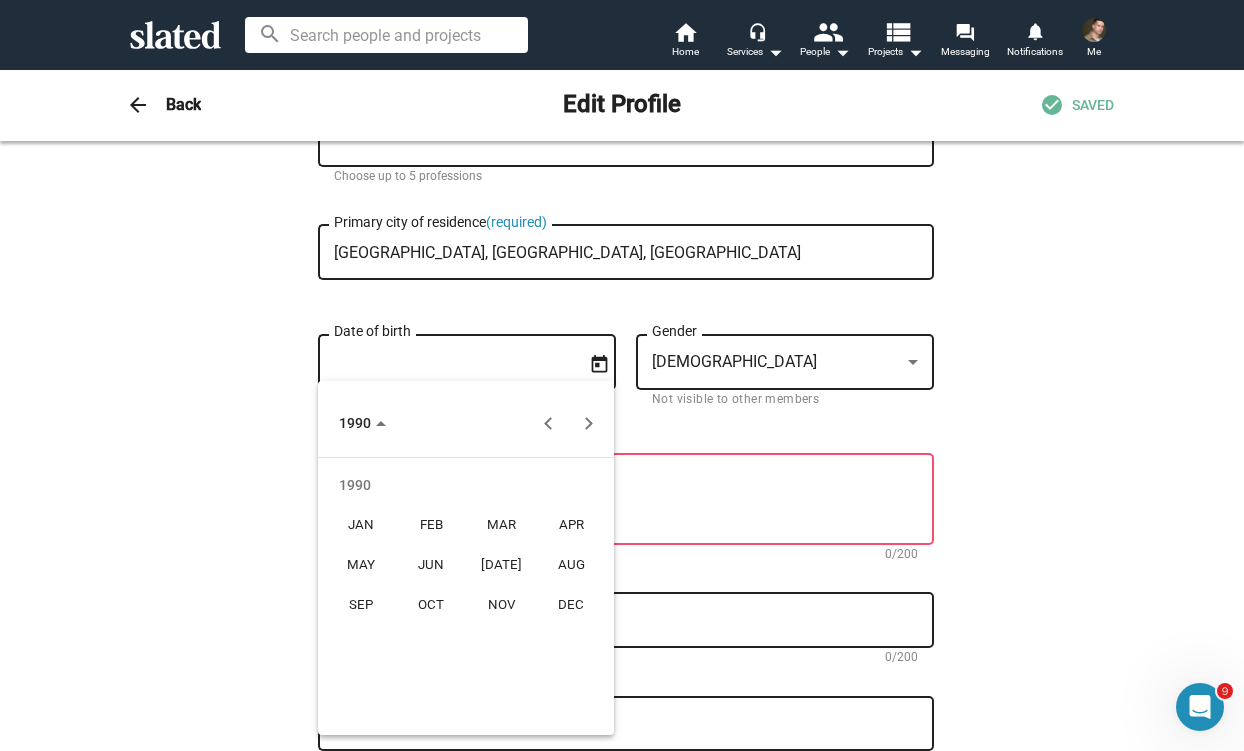 click on "NOV" at bounding box center (501, 605) 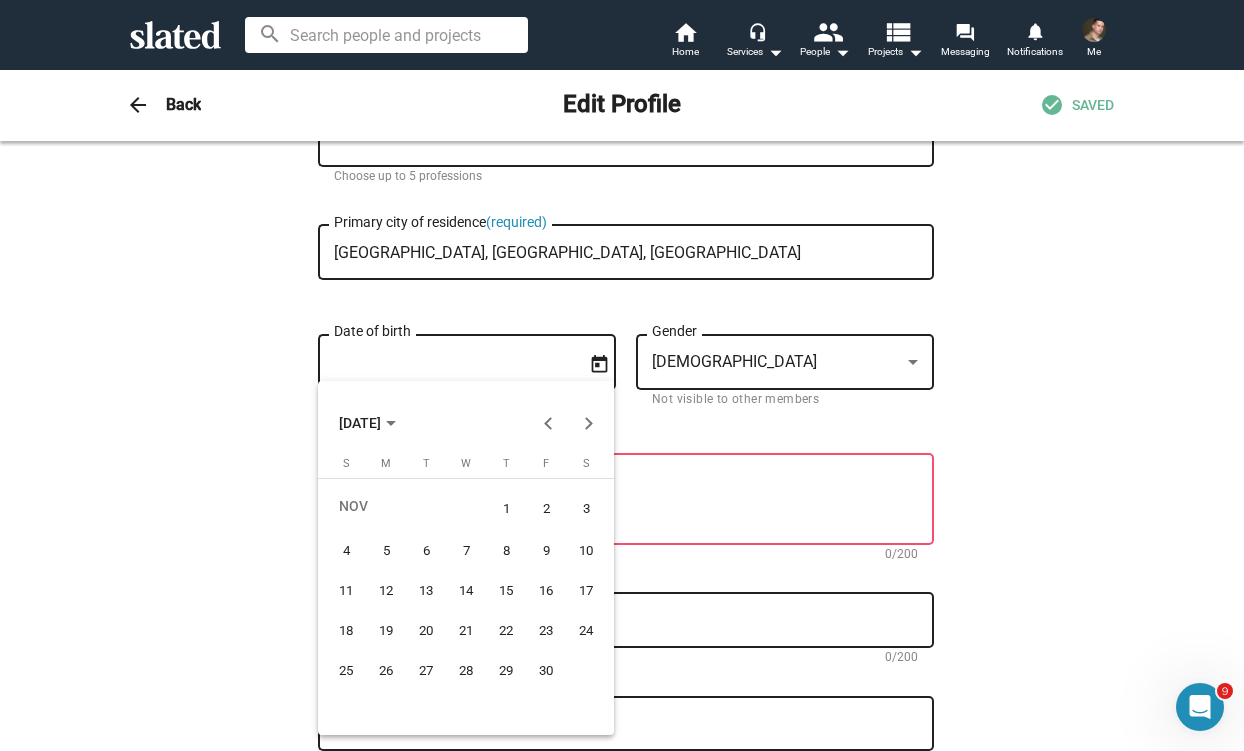 click on "14" at bounding box center (466, 591) 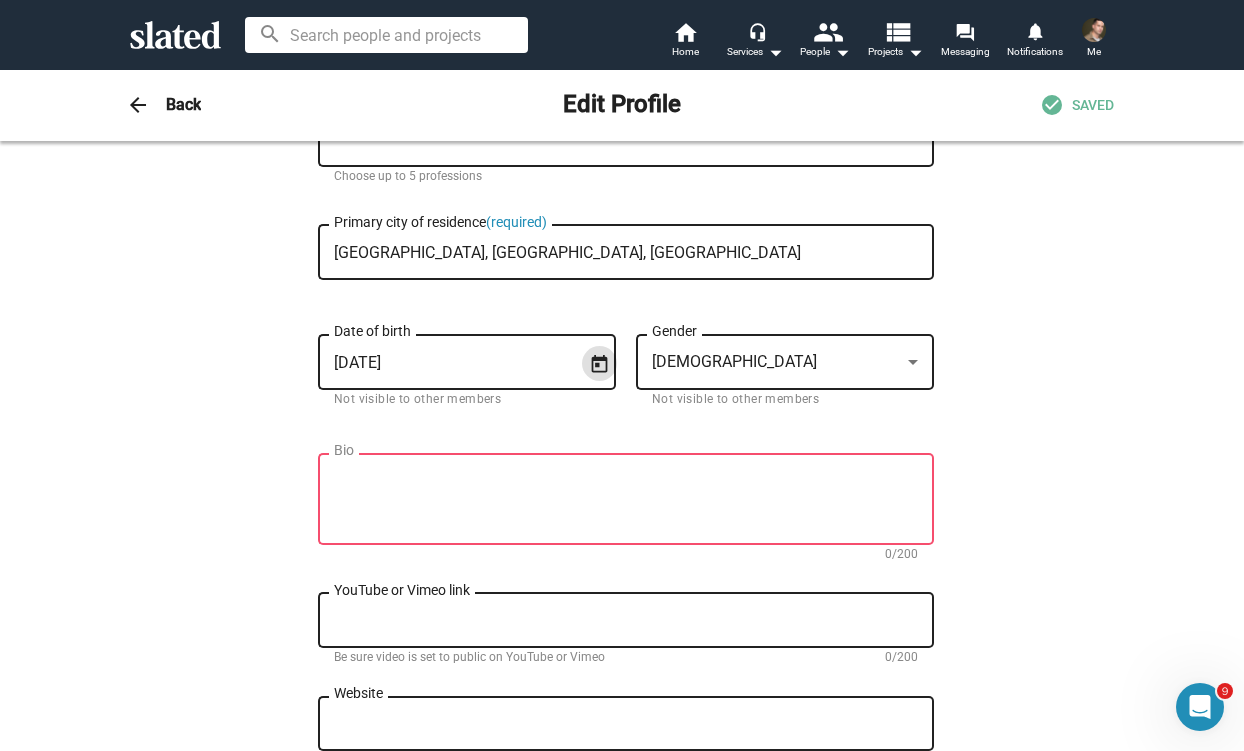 click on "Bio" at bounding box center (626, 500) 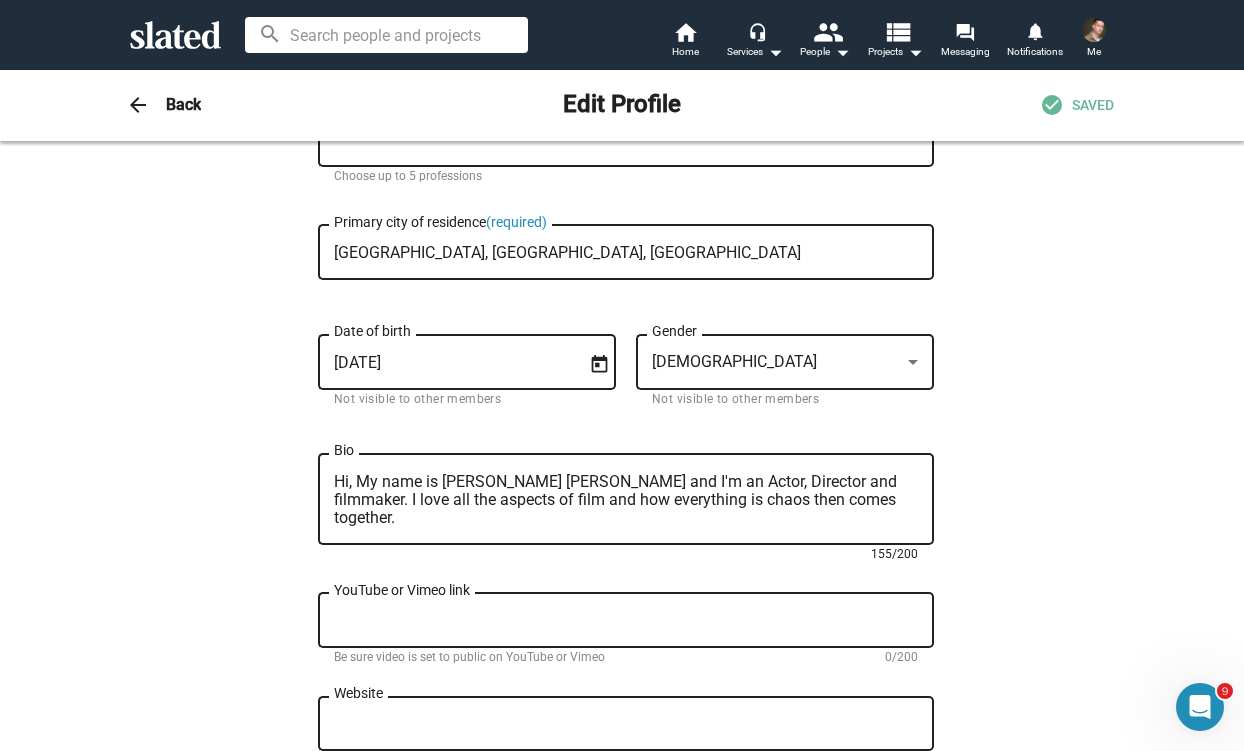 click on "Hi, My name is [PERSON_NAME] [PERSON_NAME] and I'm an Actor, Director and filmmaker. I love all the aspects of film and how everything is chaos then comes together." at bounding box center [626, 500] 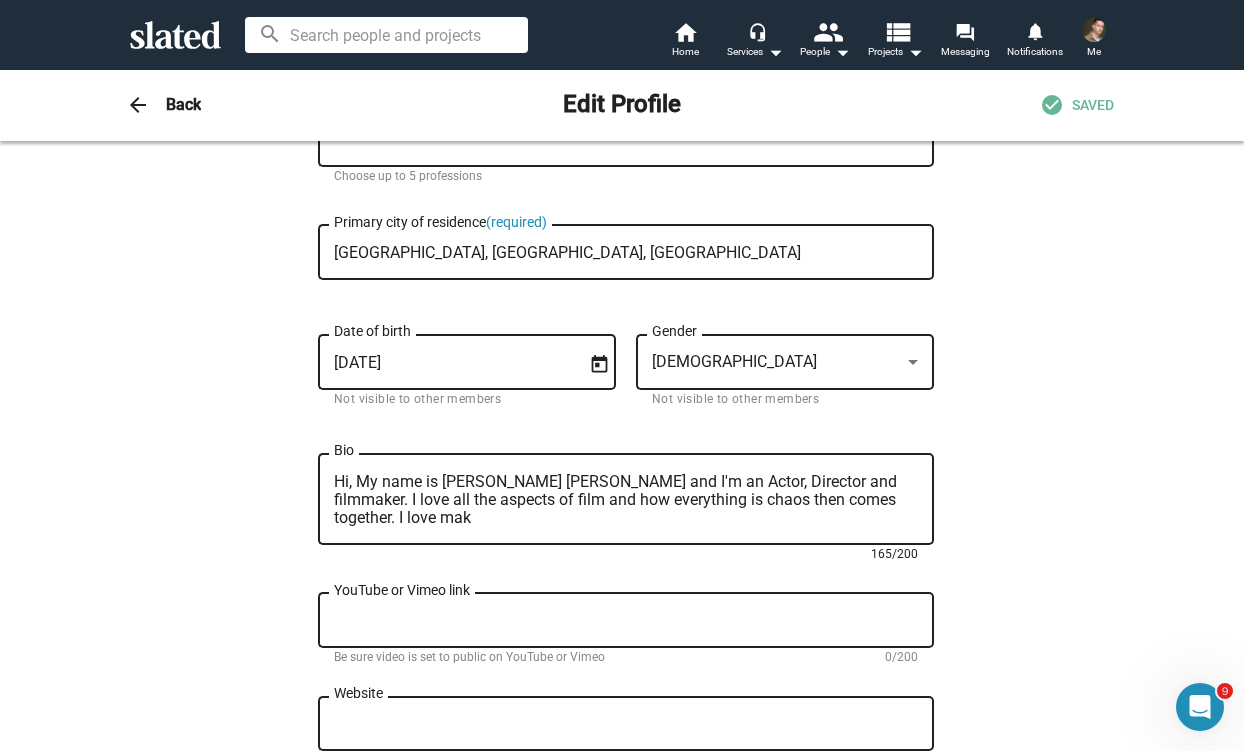 scroll, scrollTop: 0, scrollLeft: 0, axis: both 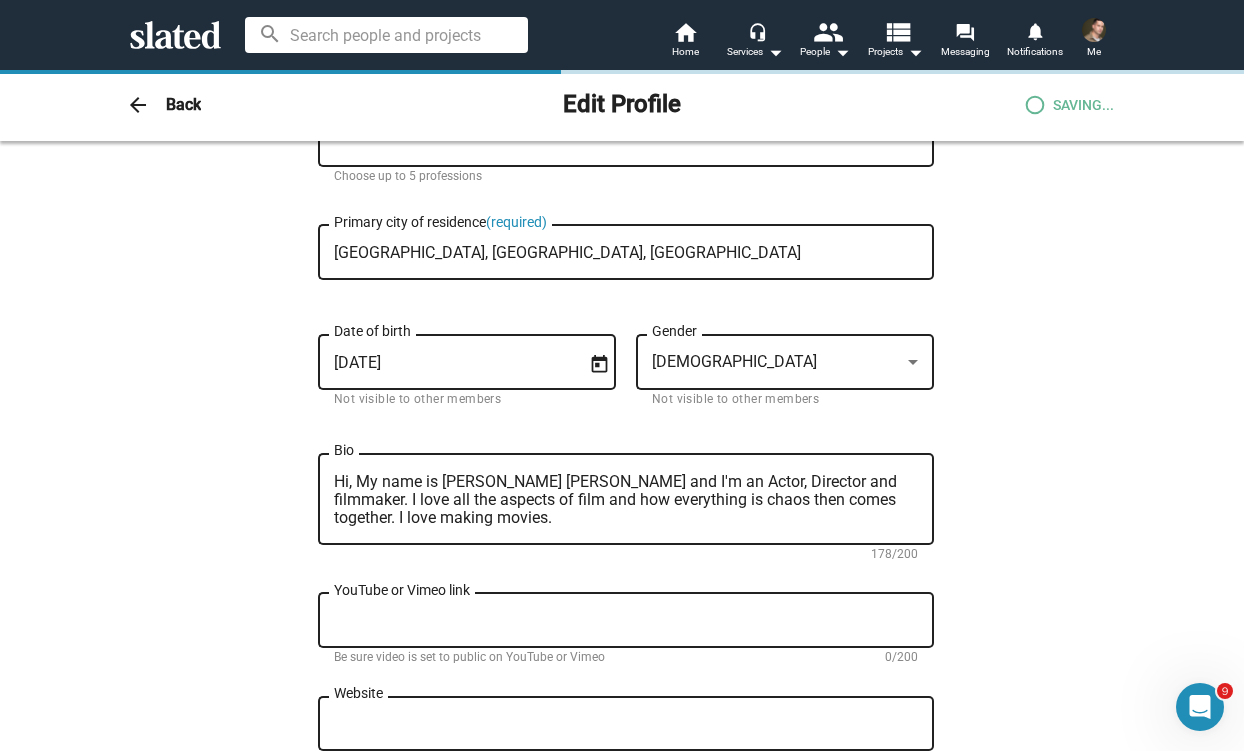 type on "Hi, My name is [PERSON_NAME] [PERSON_NAME] and I'm an Actor, Director and filmmaker. I love all the aspects of film and how everything is chaos then comes together. I love making movies." 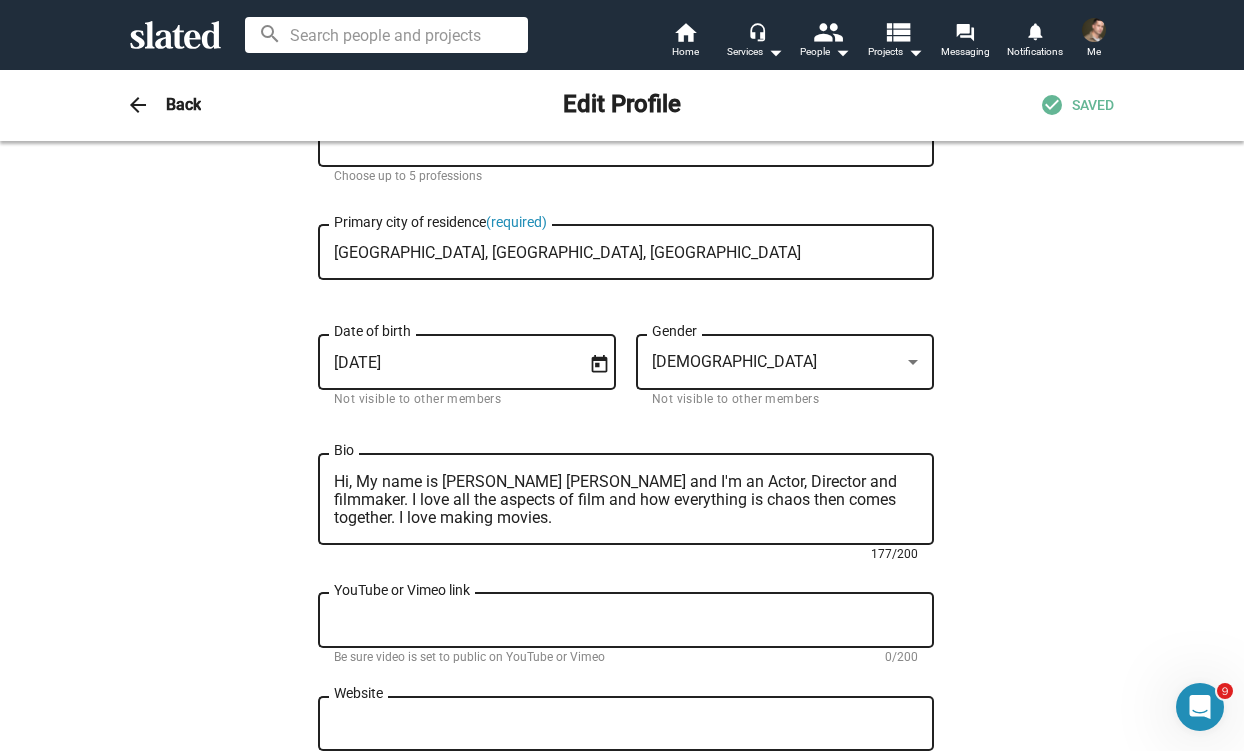 scroll, scrollTop: 0, scrollLeft: 0, axis: both 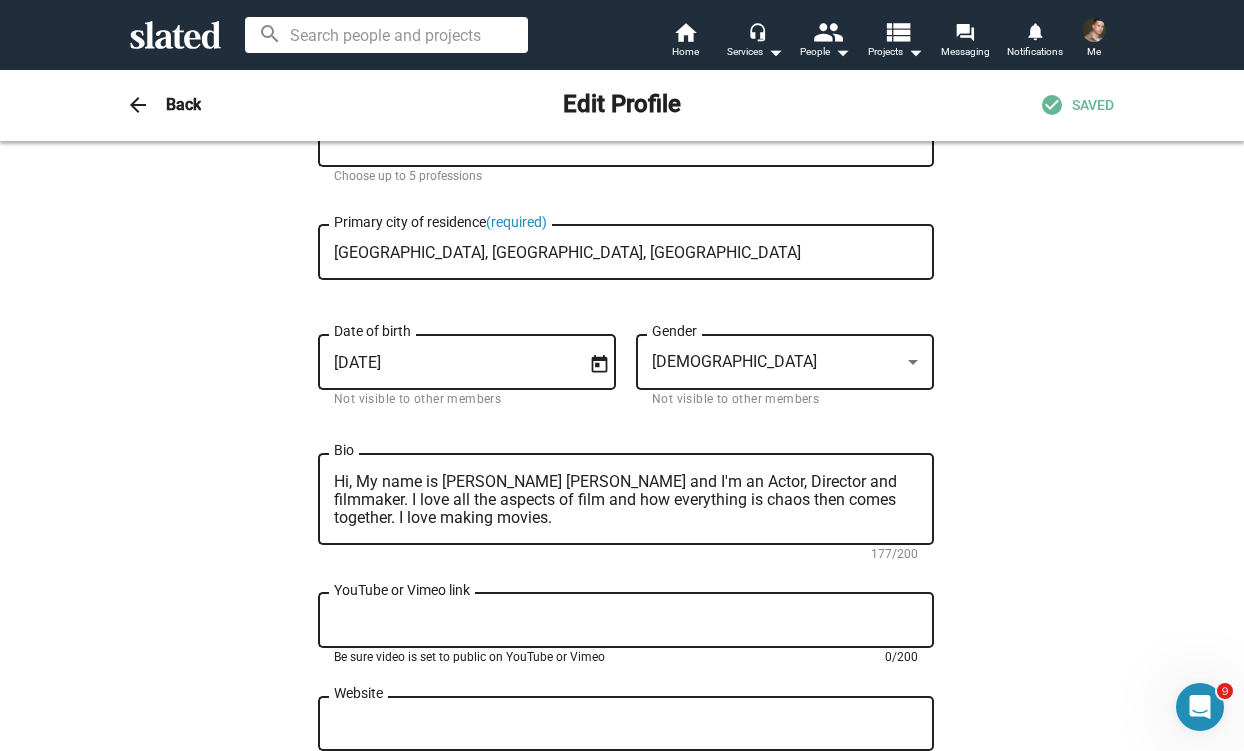 paste on "[URL][DOMAIN_NAME]" 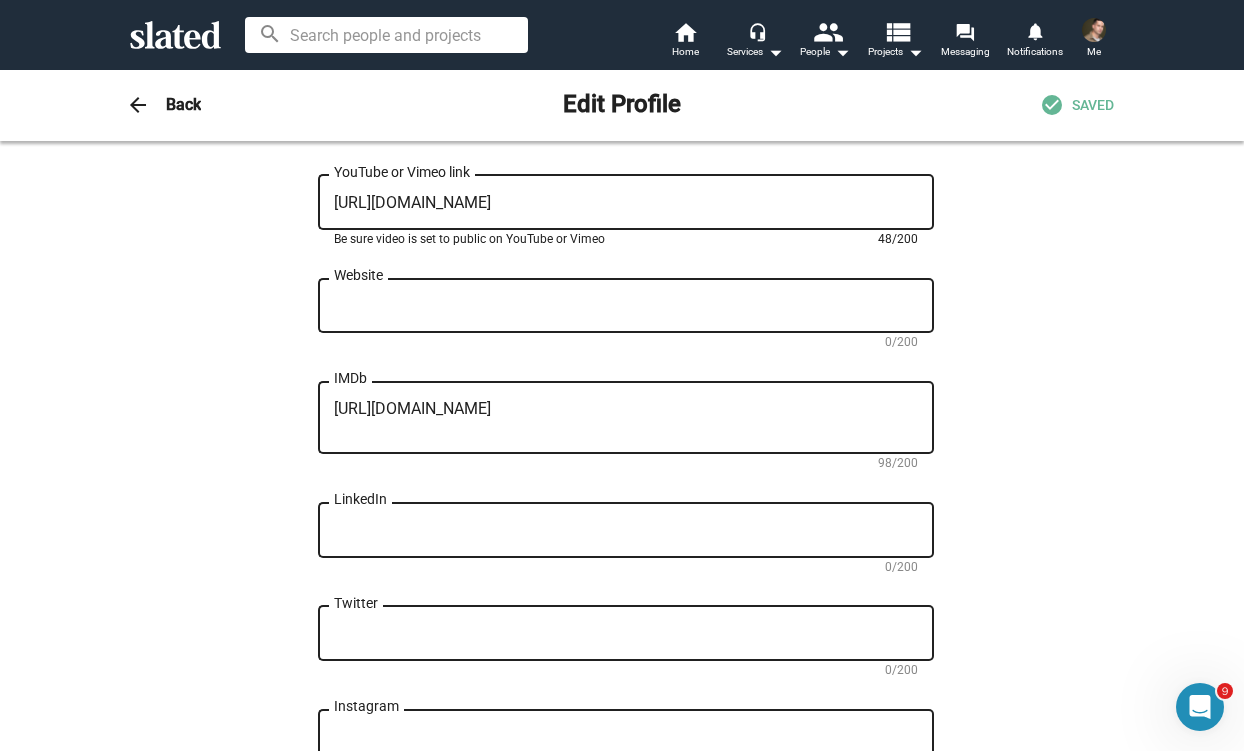 scroll, scrollTop: 691, scrollLeft: 0, axis: vertical 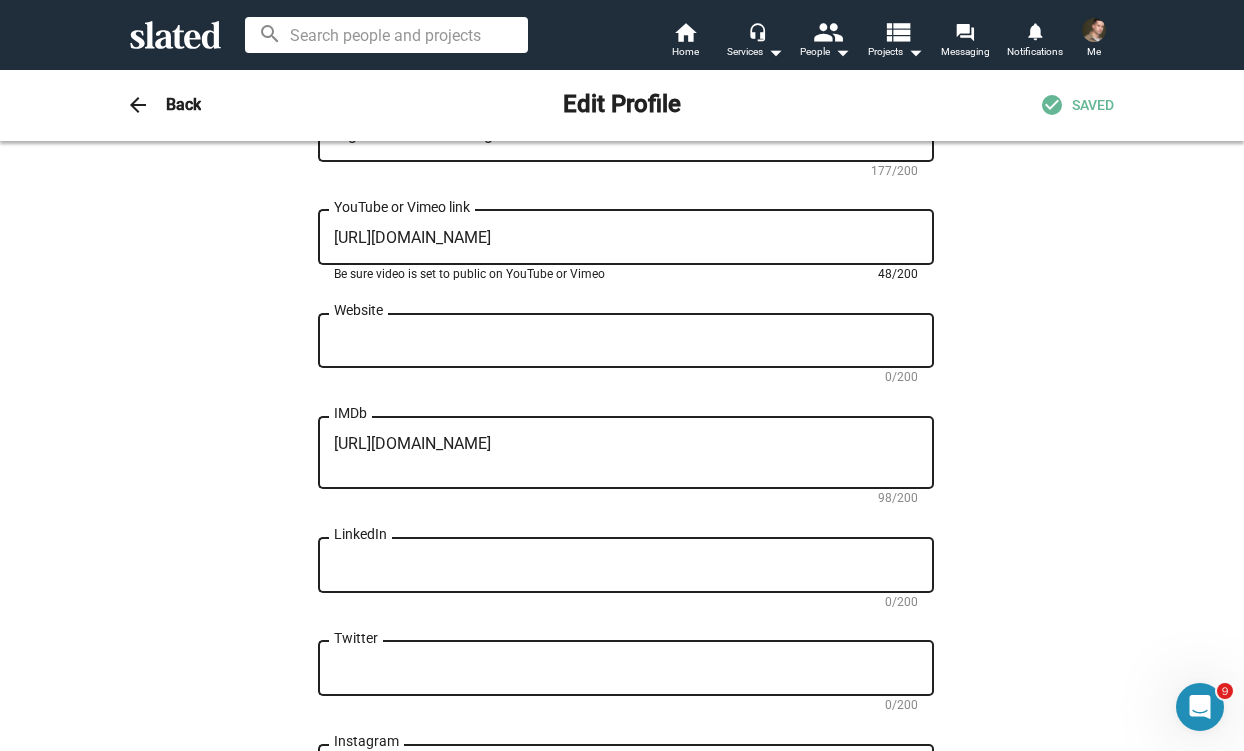 type on "[URL][DOMAIN_NAME]" 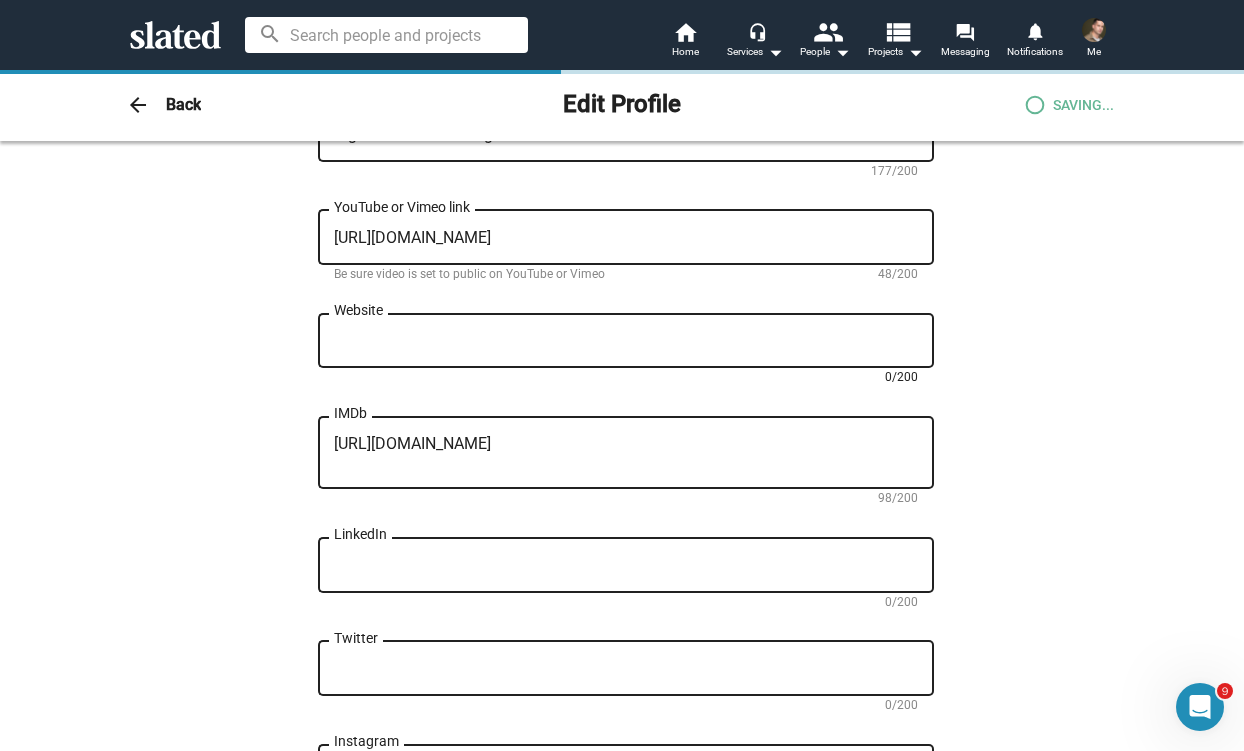 click on "Website" at bounding box center [626, 341] 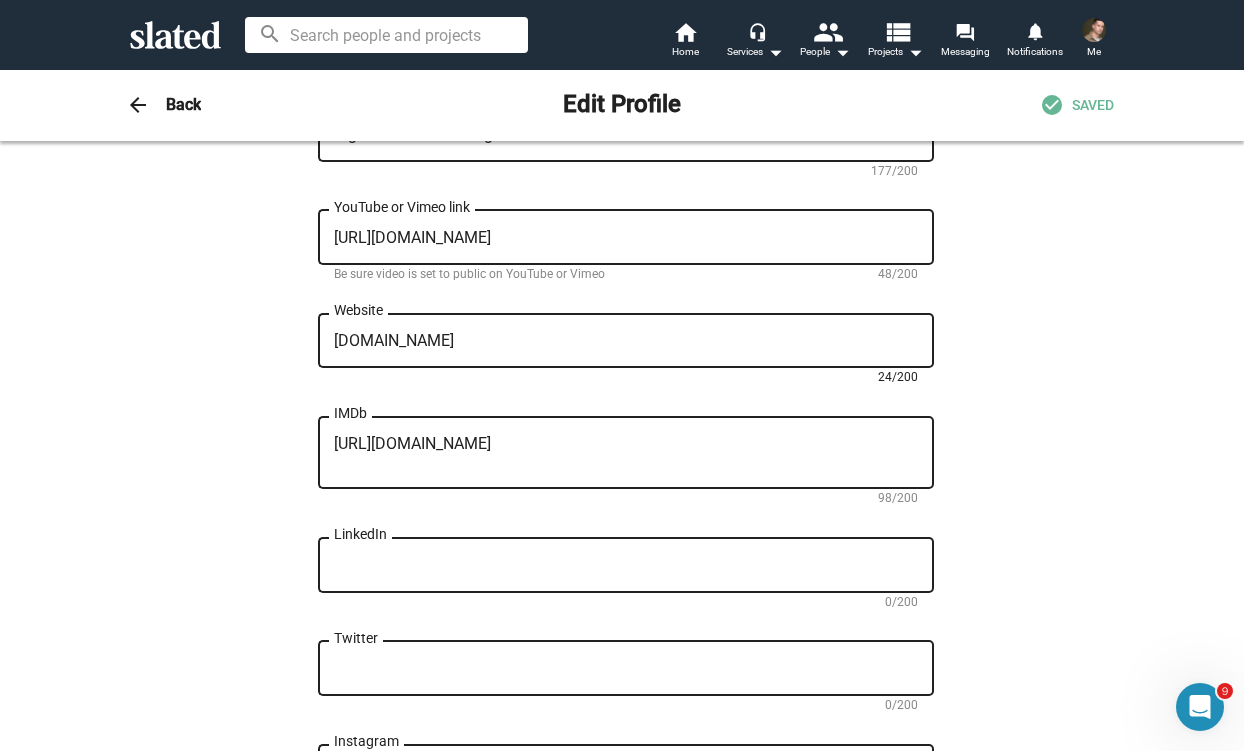 click on "Change Image Change Image [PERSON_NAME] First name  (required) [PERSON_NAME] Last name  (required) Actor close Director close Writer close Professions  (required) Choose up to 5 professions [GEOGRAPHIC_DATA], [GEOGRAPHIC_DATA], [GEOGRAPHIC_DATA] Primary city of residence  (required) [DEMOGRAPHIC_DATA] Date of birth Not visible to other members [DEMOGRAPHIC_DATA] Gender Not visible to other members Hi, My name is [PERSON_NAME] [PERSON_NAME] and I'm an Actor, Director and filmmaker. I love all the aspects of film and how everything is chaos then comes together. I love making movies. Bio 177/200 [URL][DOMAIN_NAME] YouTube or Vimeo link Be sure video is set to public on YouTube or Vimeo 48/200 [DOMAIN_NAME] Website 24/200 [URL][DOMAIN_NAME] IMDb 98/200 LinkedIn 0/200 Twitter 0/200 Instagram 0/200 Facebook 0/200   I'm an investor  (apply for investor status)" at bounding box center (622, 222) 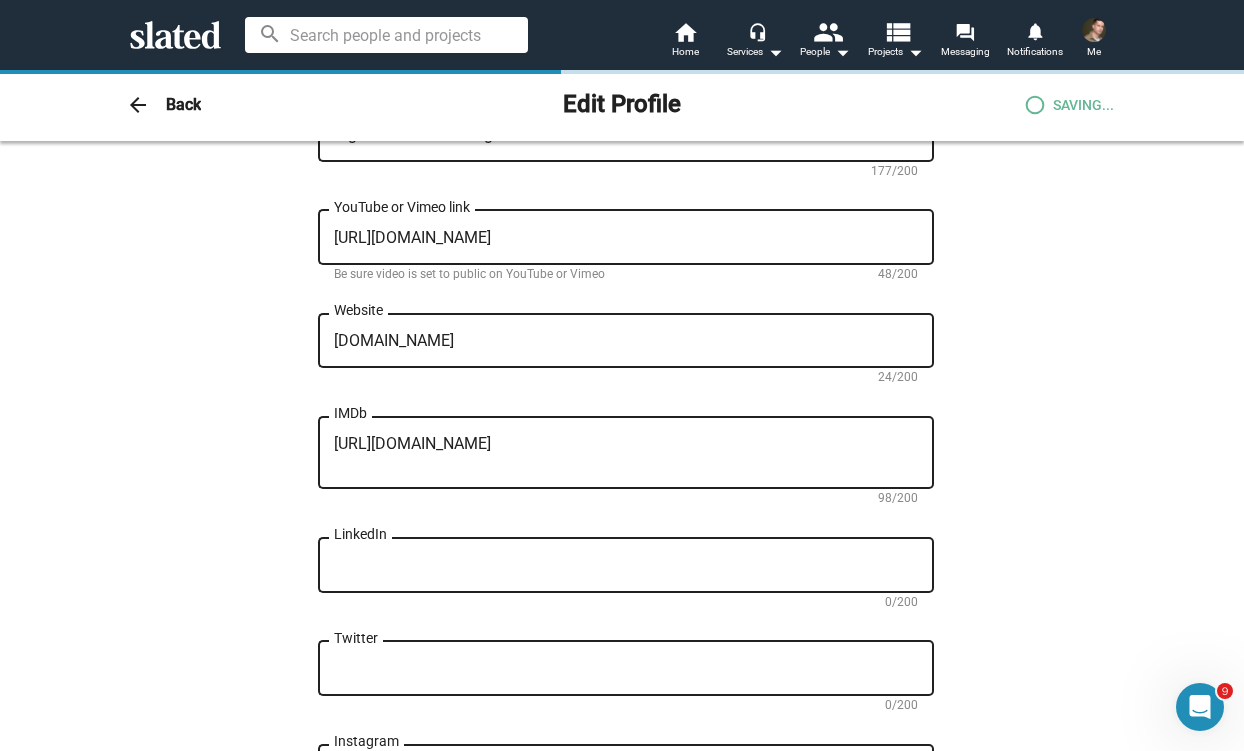 type on "[URL][DOMAIN_NAME]" 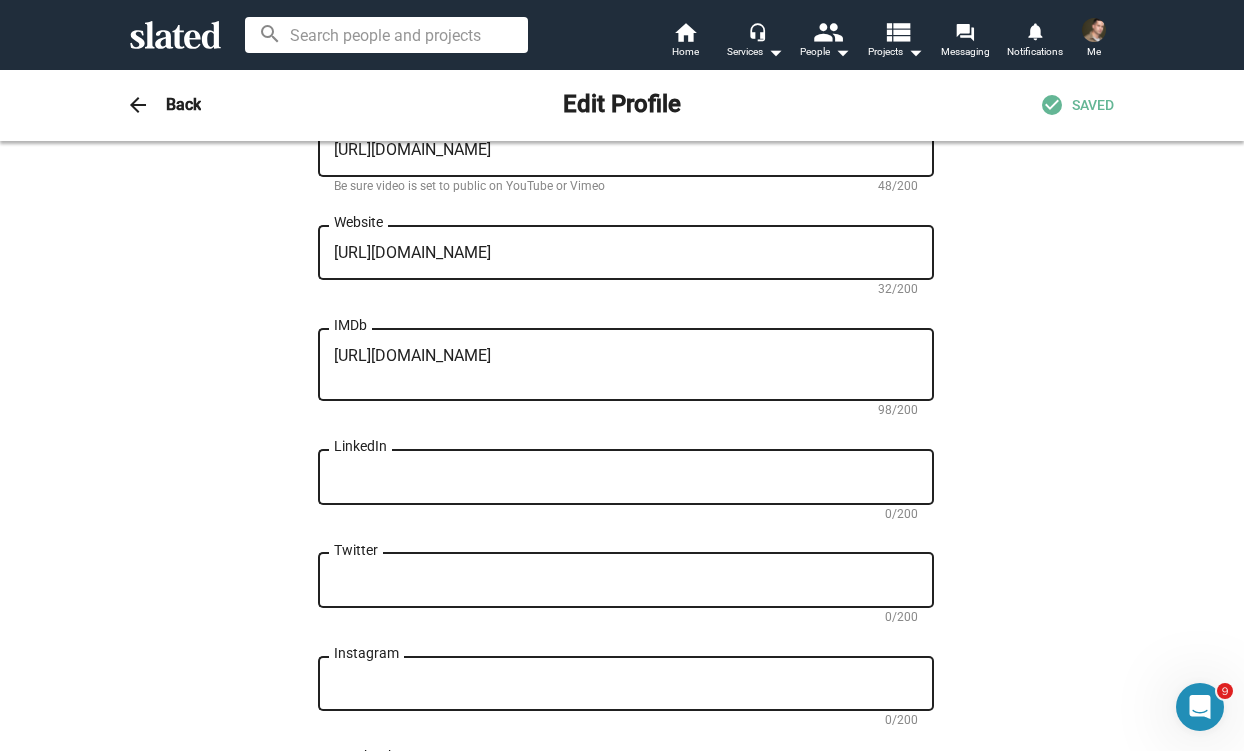 scroll, scrollTop: 781, scrollLeft: 0, axis: vertical 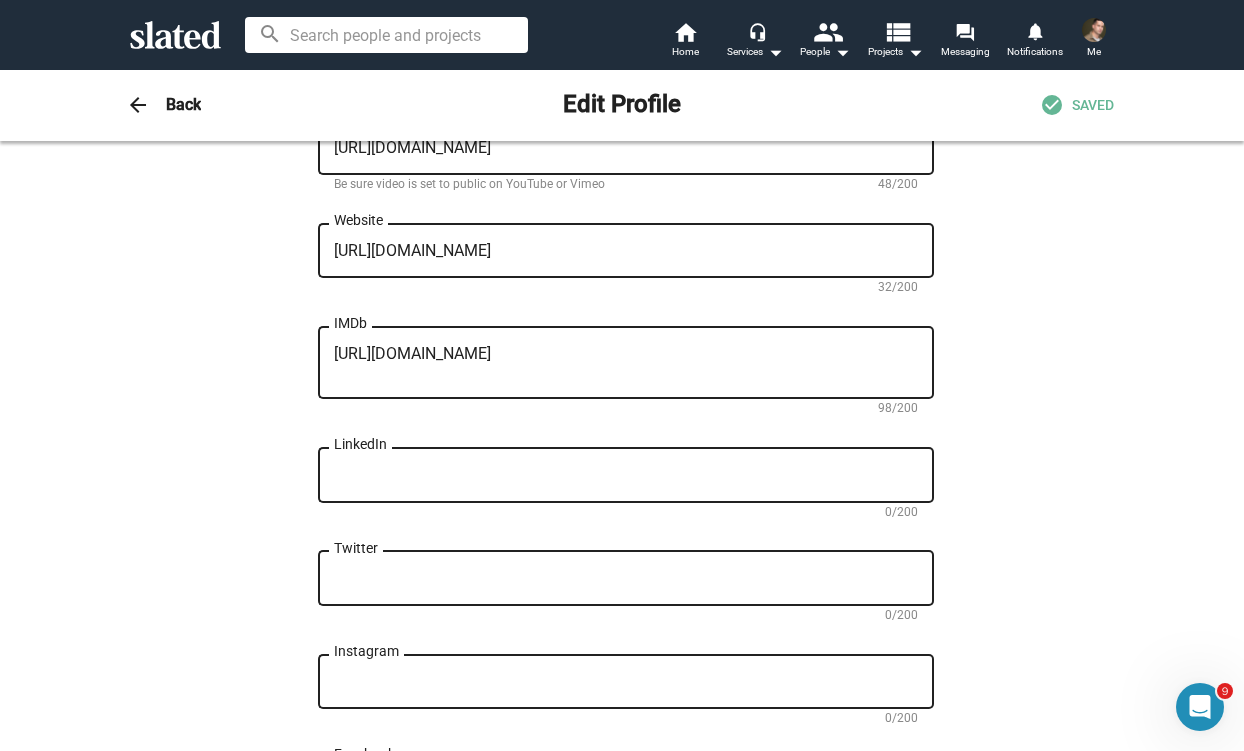 click on "LinkedIn" at bounding box center (626, 476) 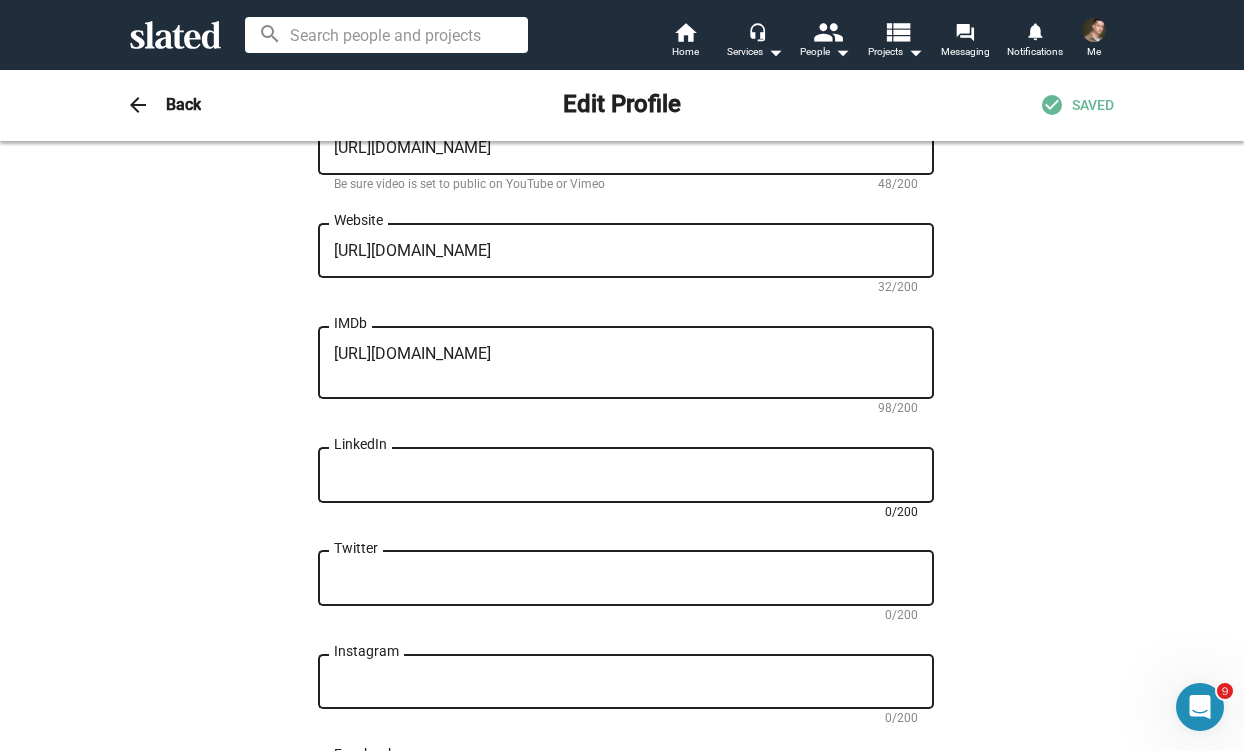 paste on "[URL][DOMAIN_NAME]" 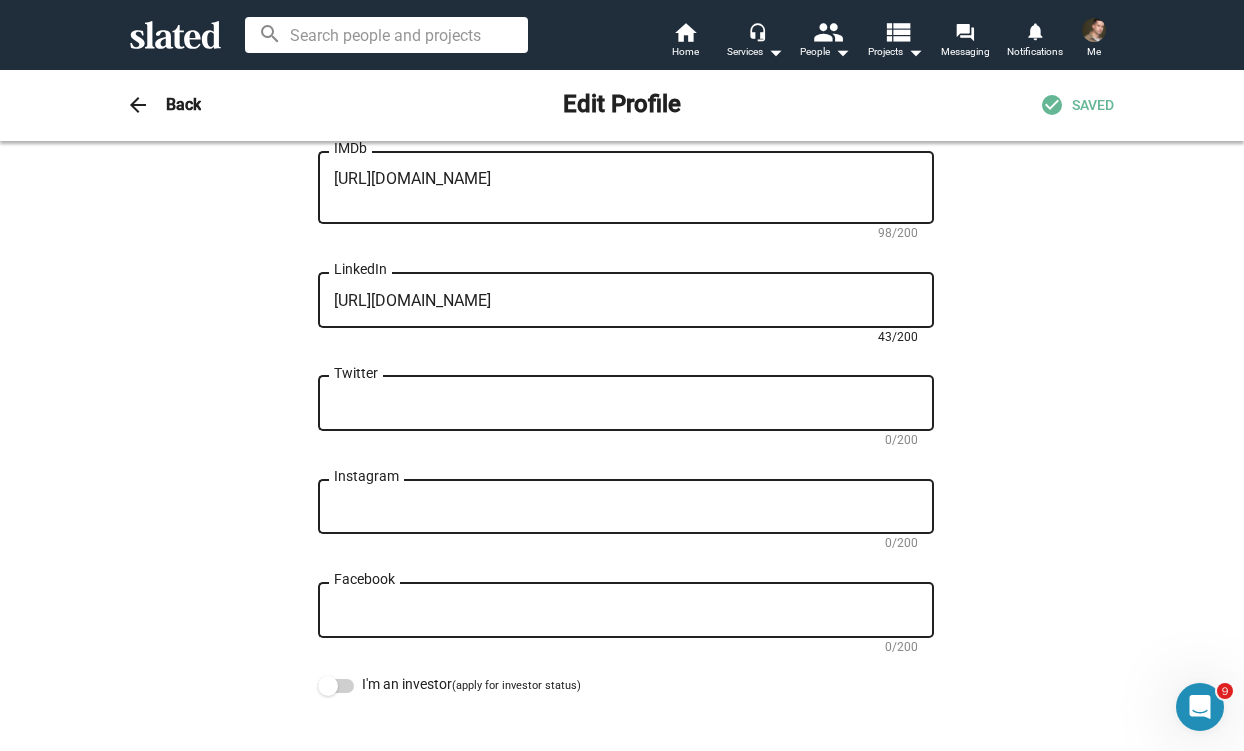 scroll, scrollTop: 1014, scrollLeft: 0, axis: vertical 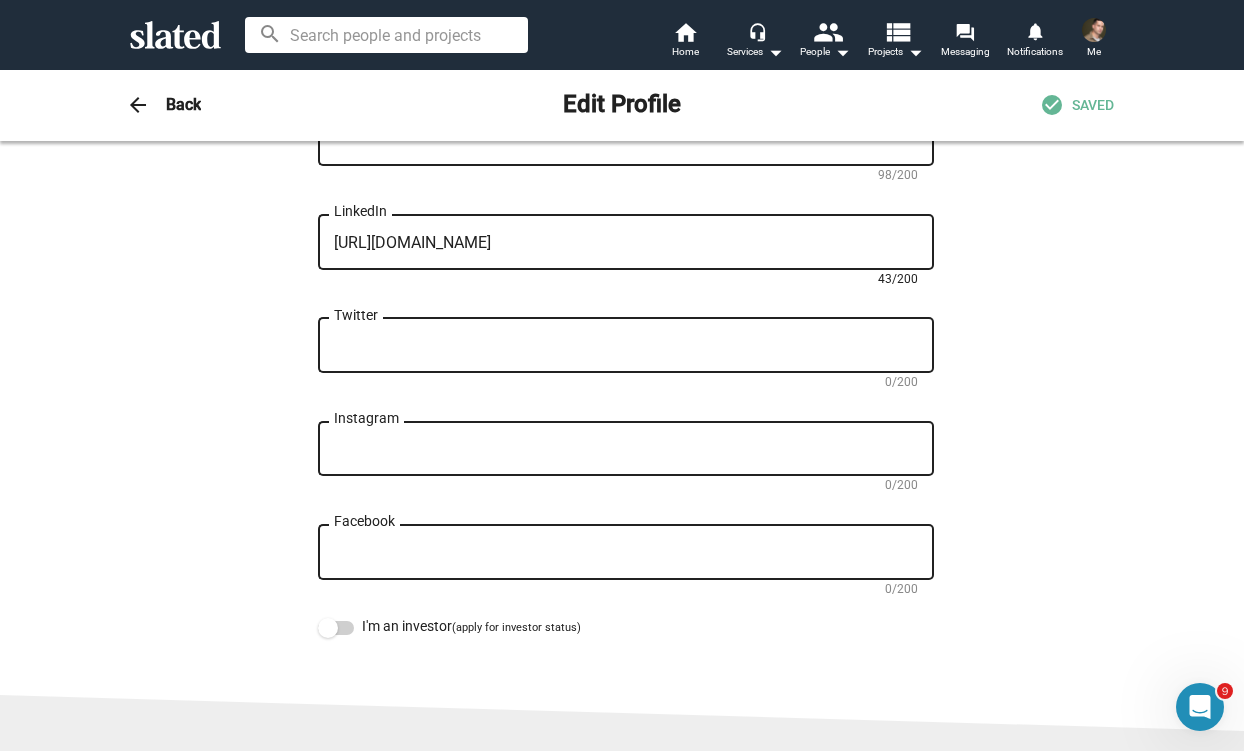 type on "[URL][DOMAIN_NAME]" 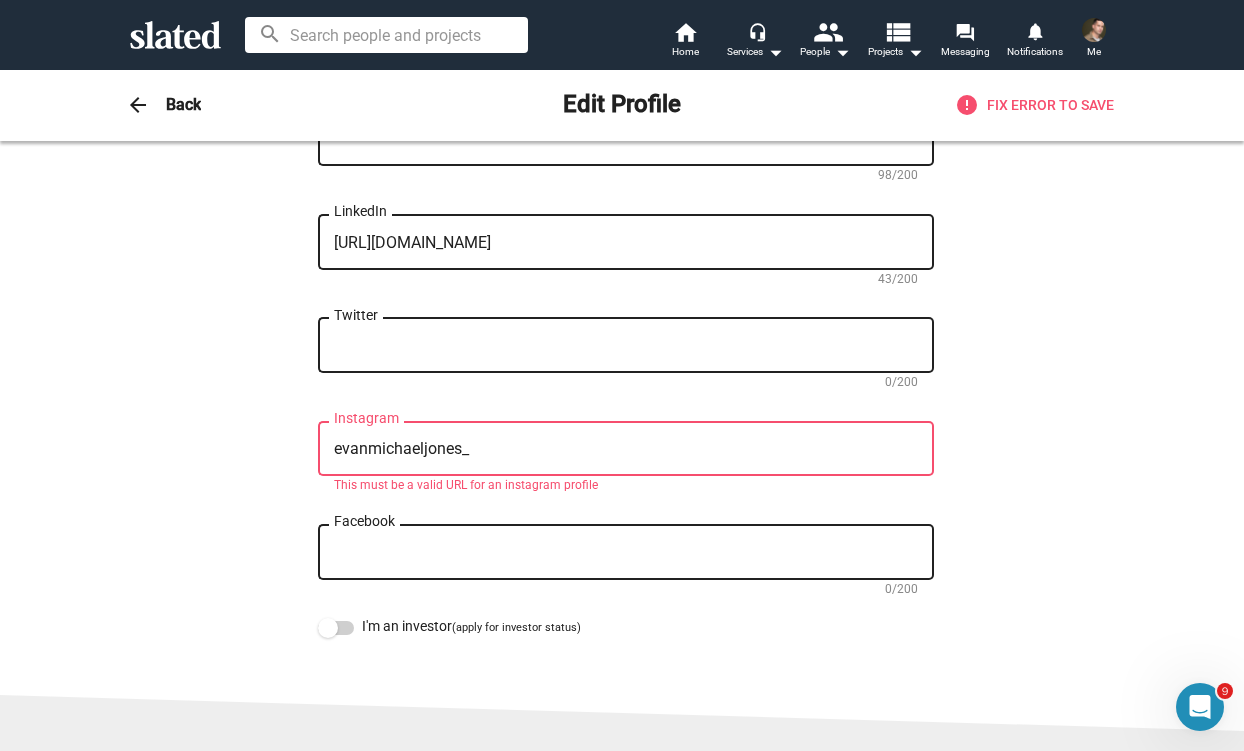 type on "evanmichaeljones_" 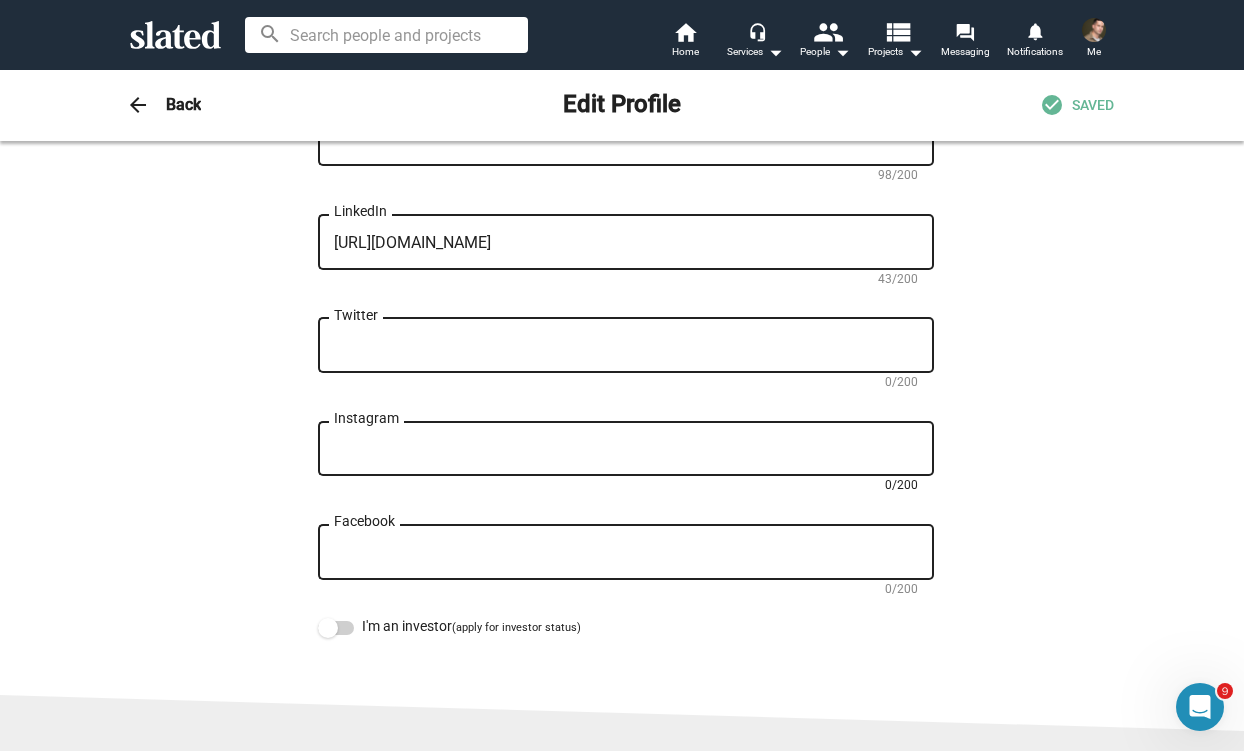paste on "[URL][DOMAIN_NAME]" 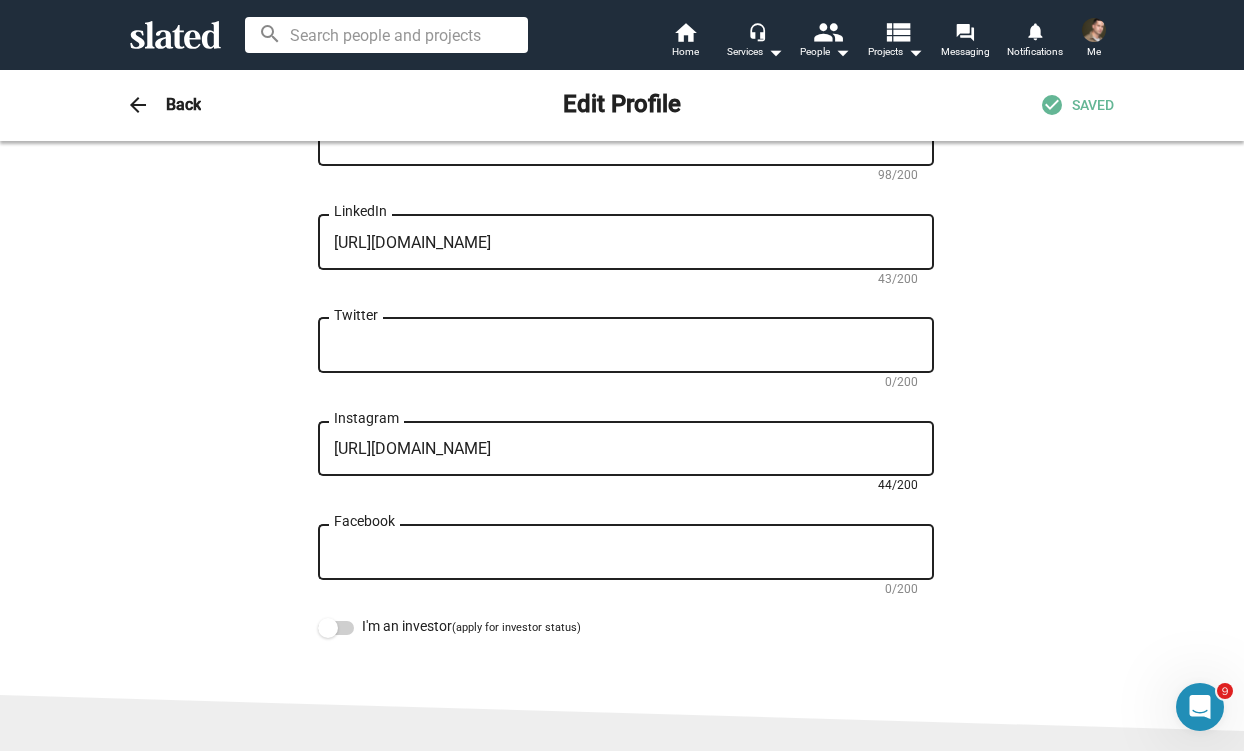 type on "[URL][DOMAIN_NAME]" 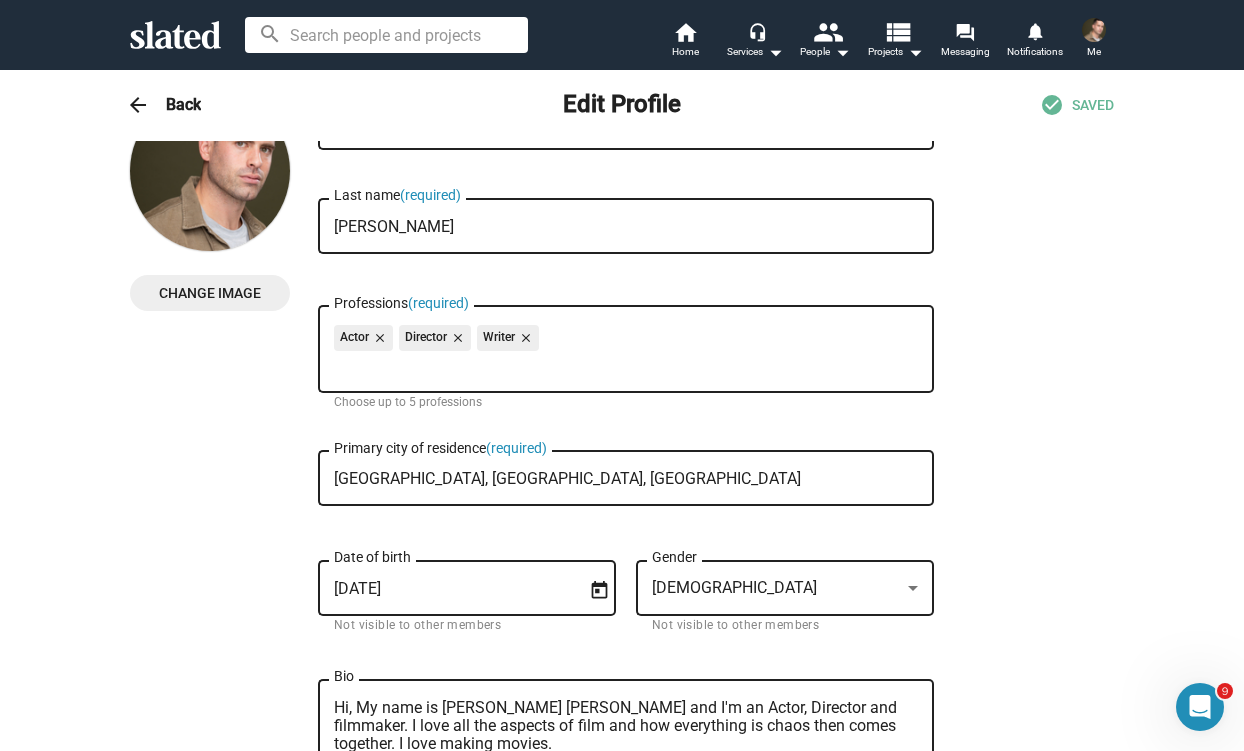 scroll, scrollTop: 0, scrollLeft: 0, axis: both 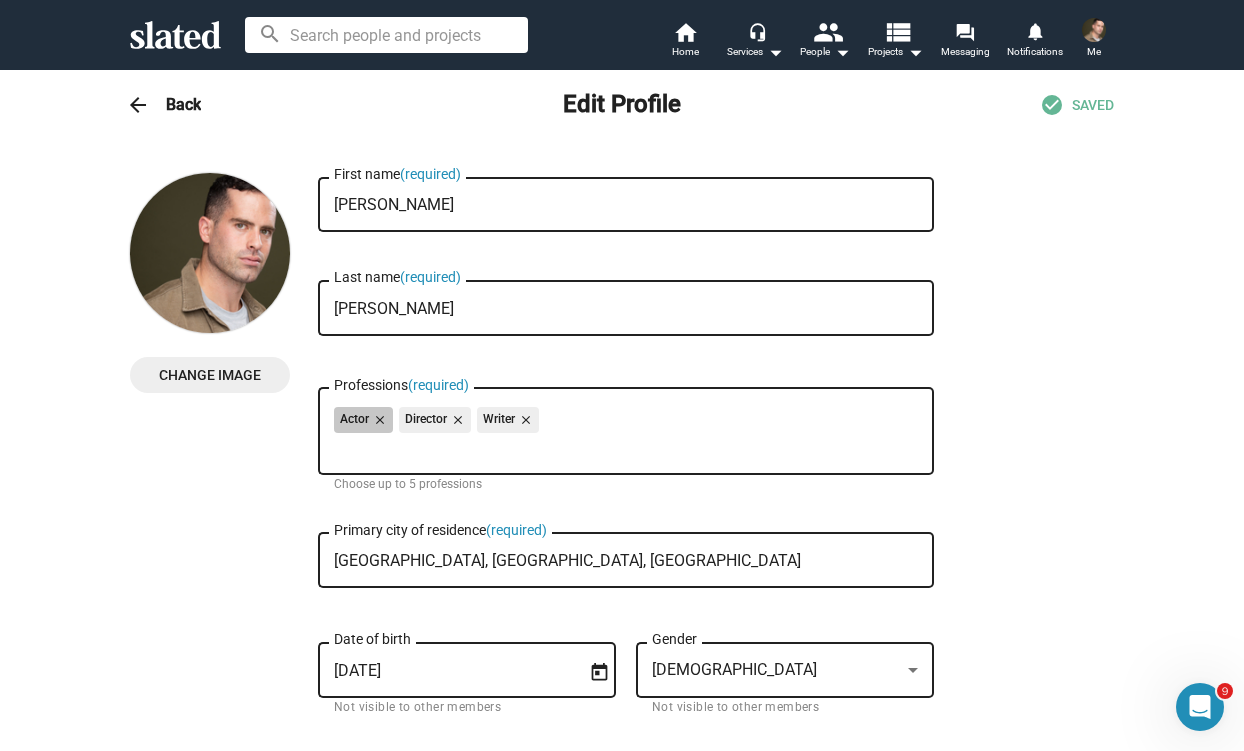 click on "Actor close Director close Writer close" at bounding box center (626, 423) 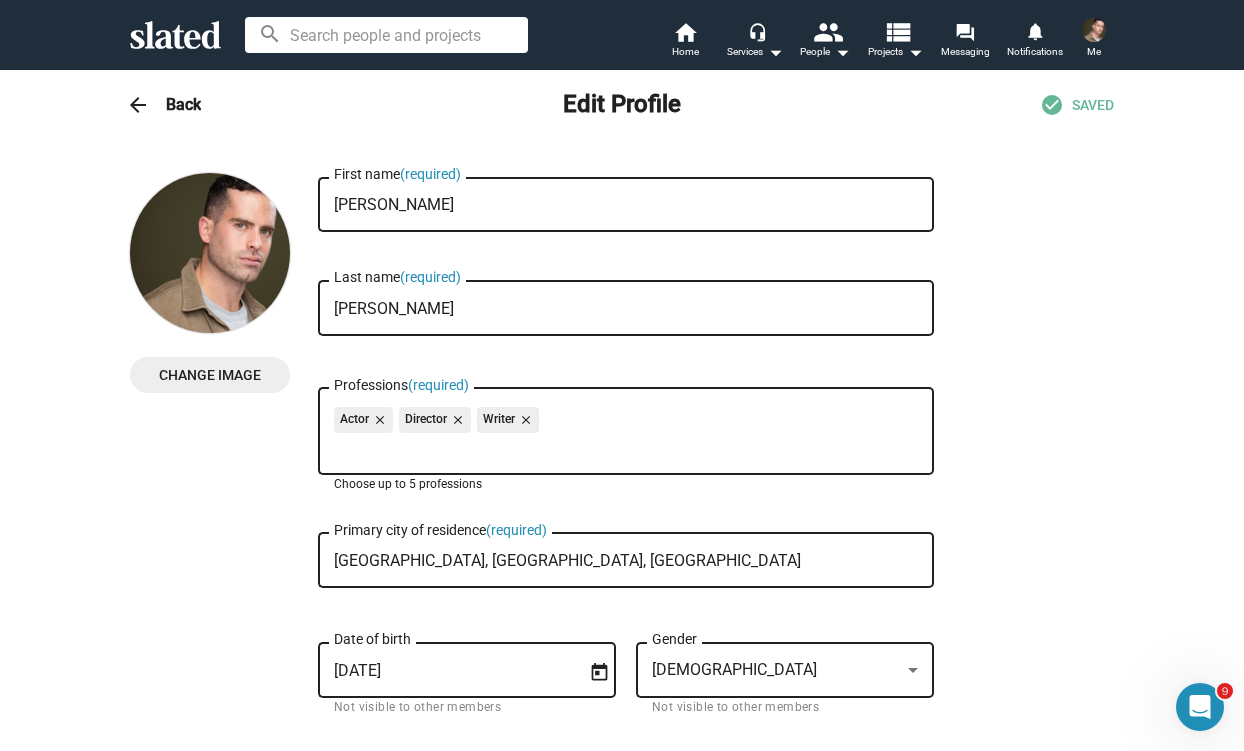 click on "Professions  (required)" at bounding box center [630, 448] 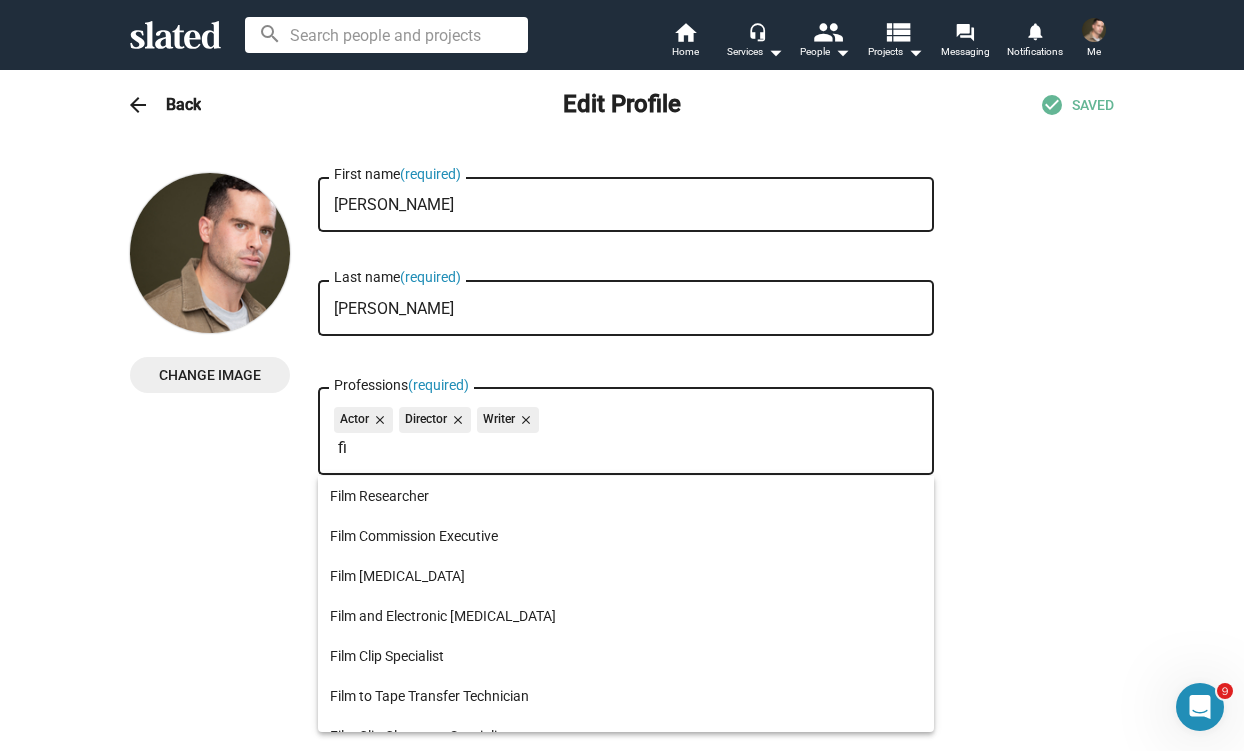 type on "f" 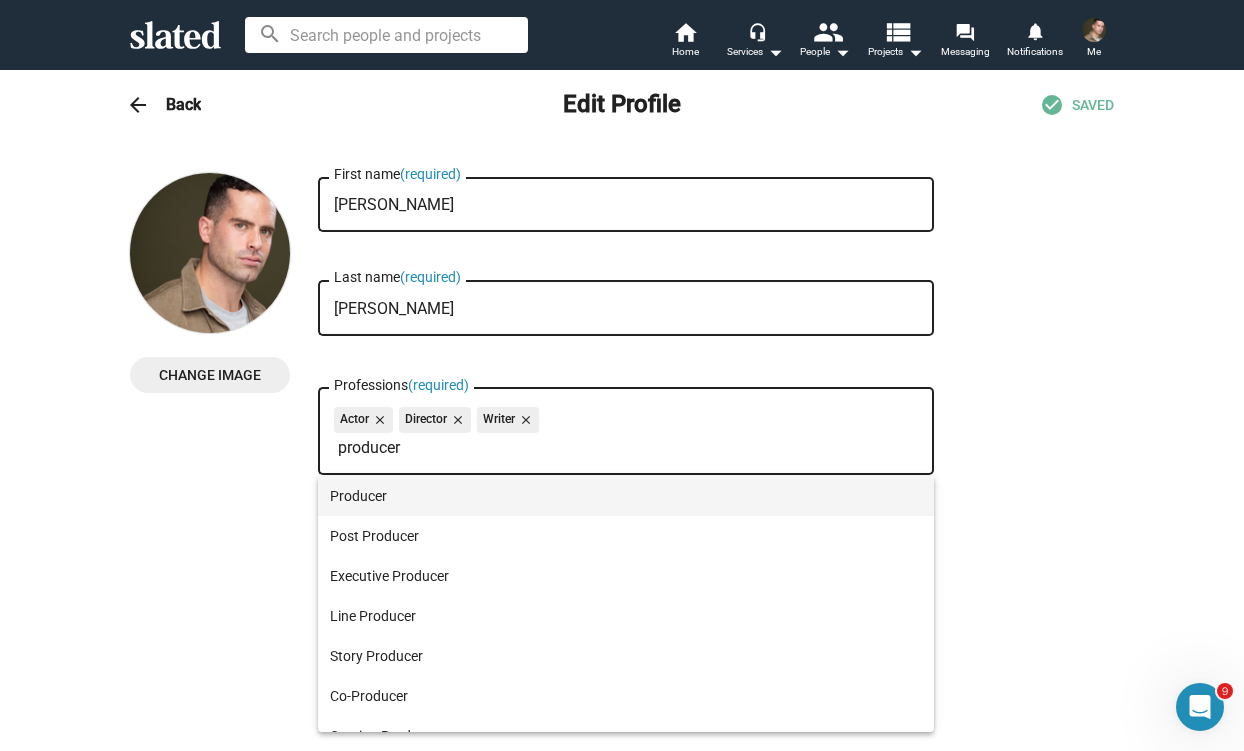 type on "producer" 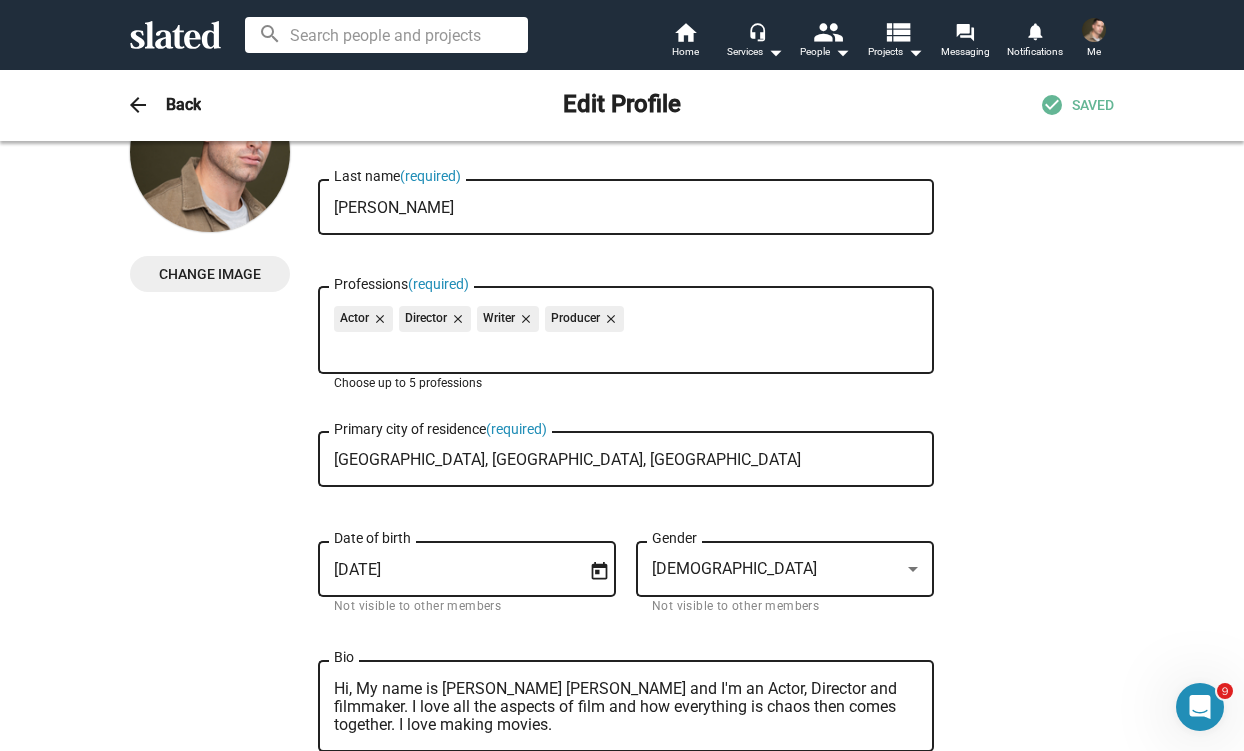 scroll, scrollTop: 92, scrollLeft: 0, axis: vertical 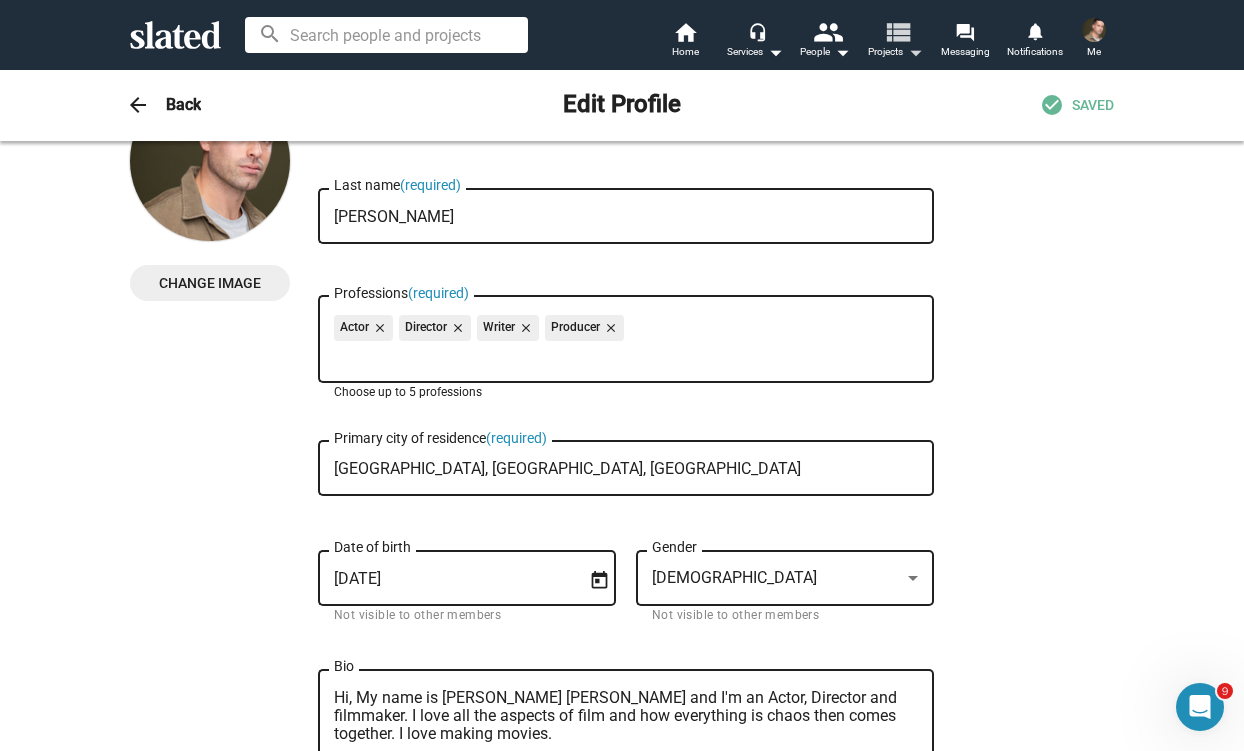 click on "view_list  Projects  arrow_drop_down" at bounding box center (895, 42) 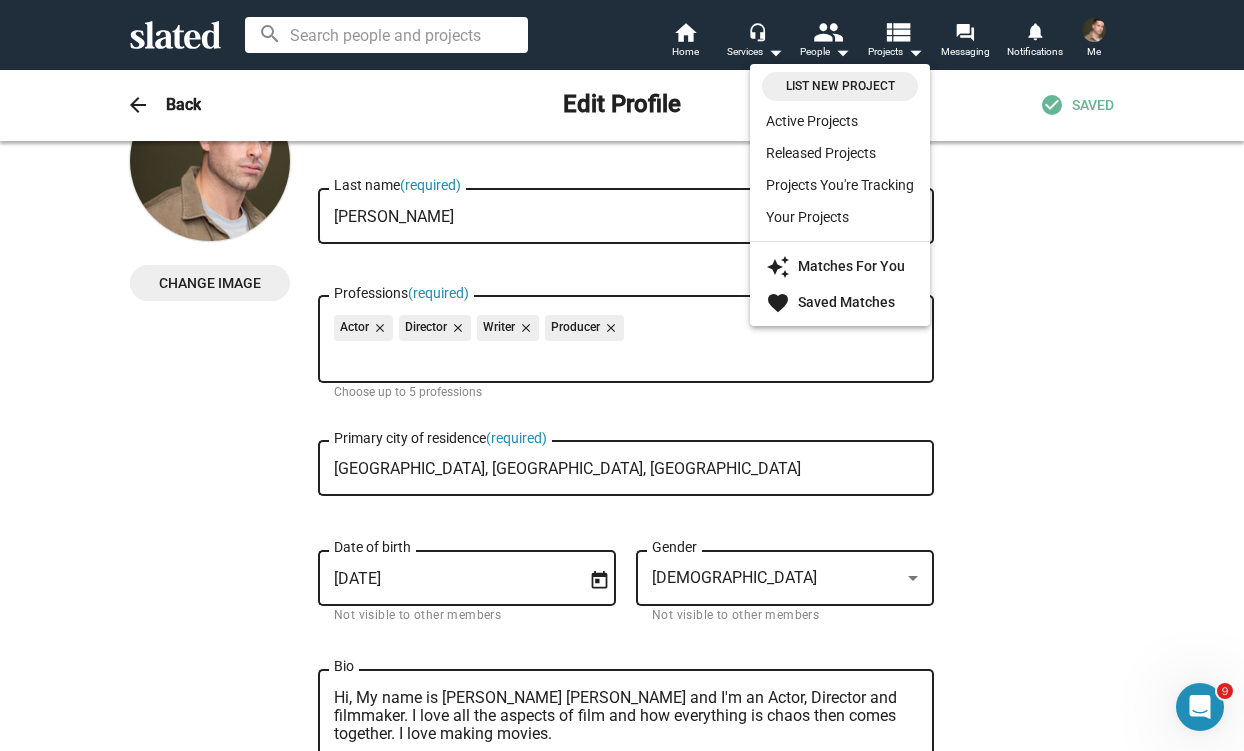 click on "List New Project" at bounding box center (840, 86) 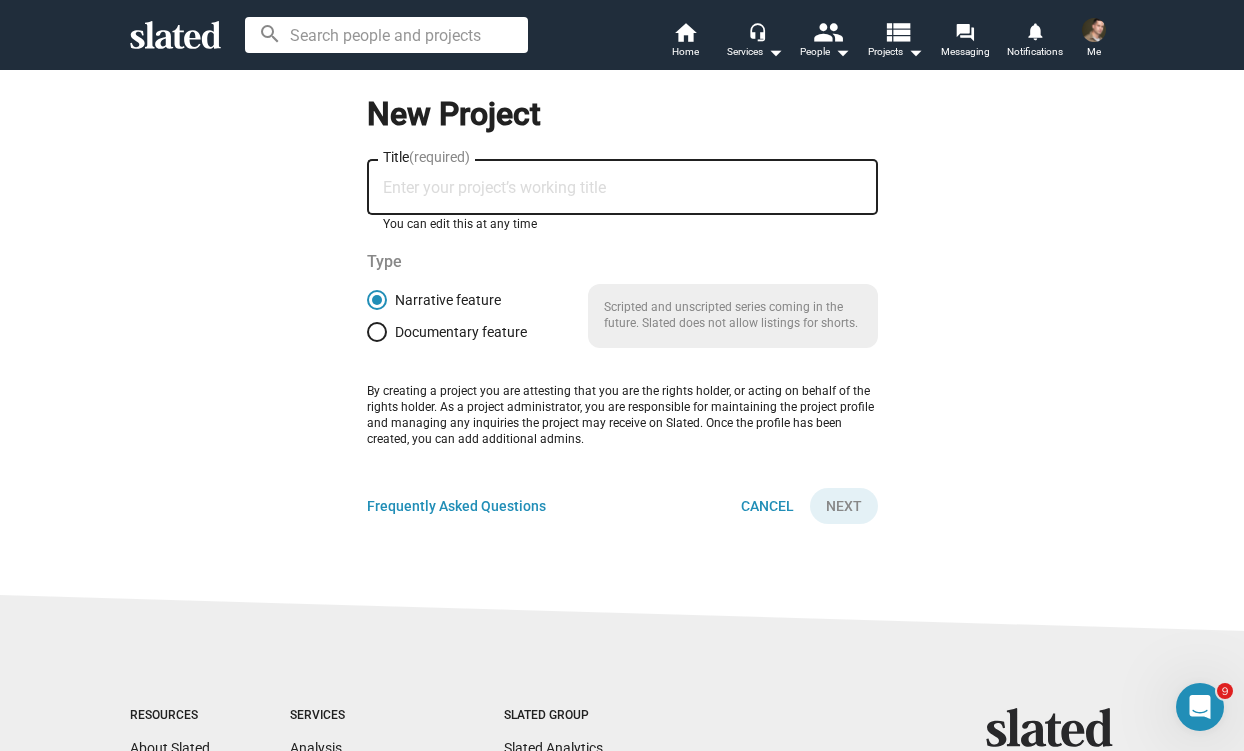 click on "Title  (required)" at bounding box center [622, 188] 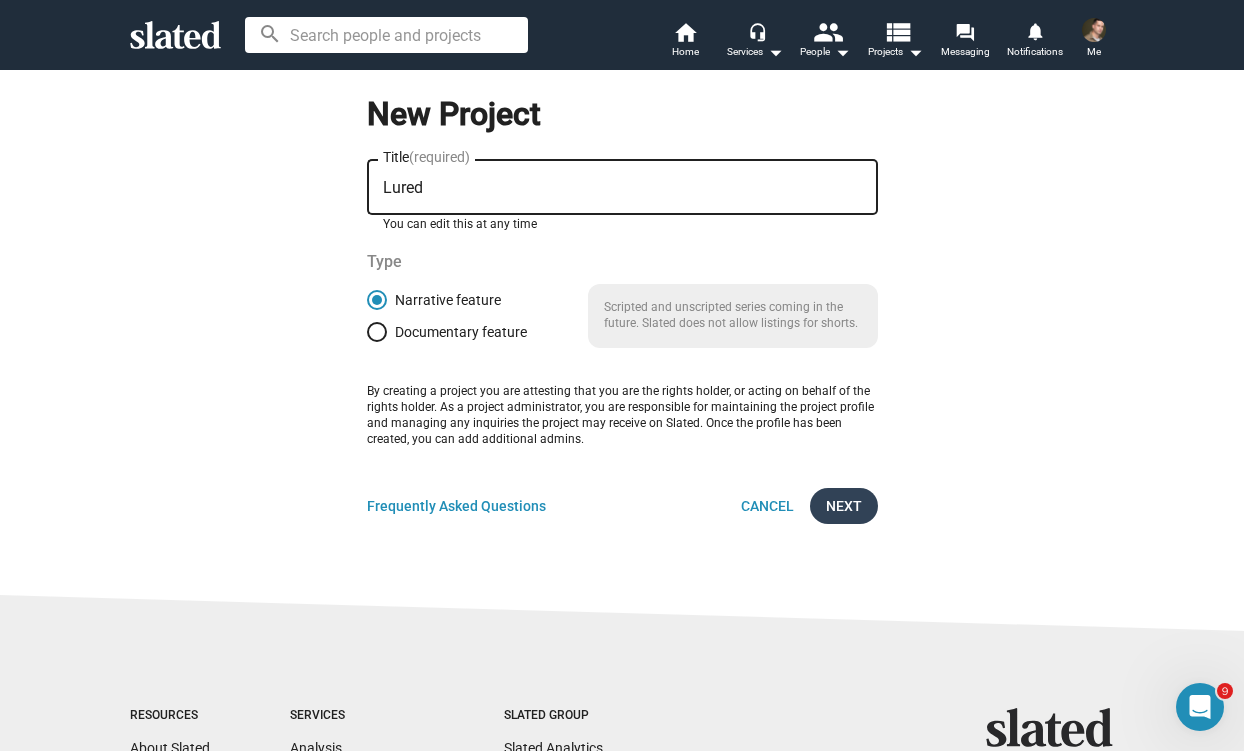 type on "Lured" 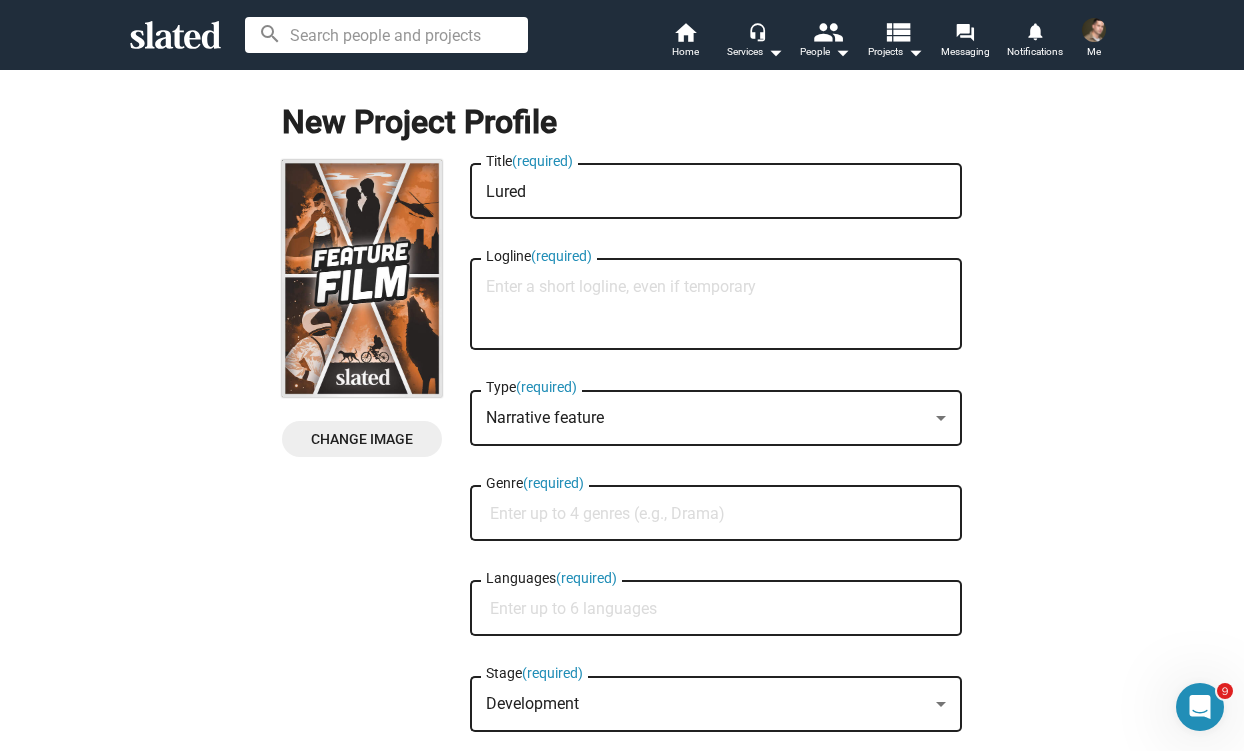 click on "Logline  (required)" at bounding box center [716, 305] 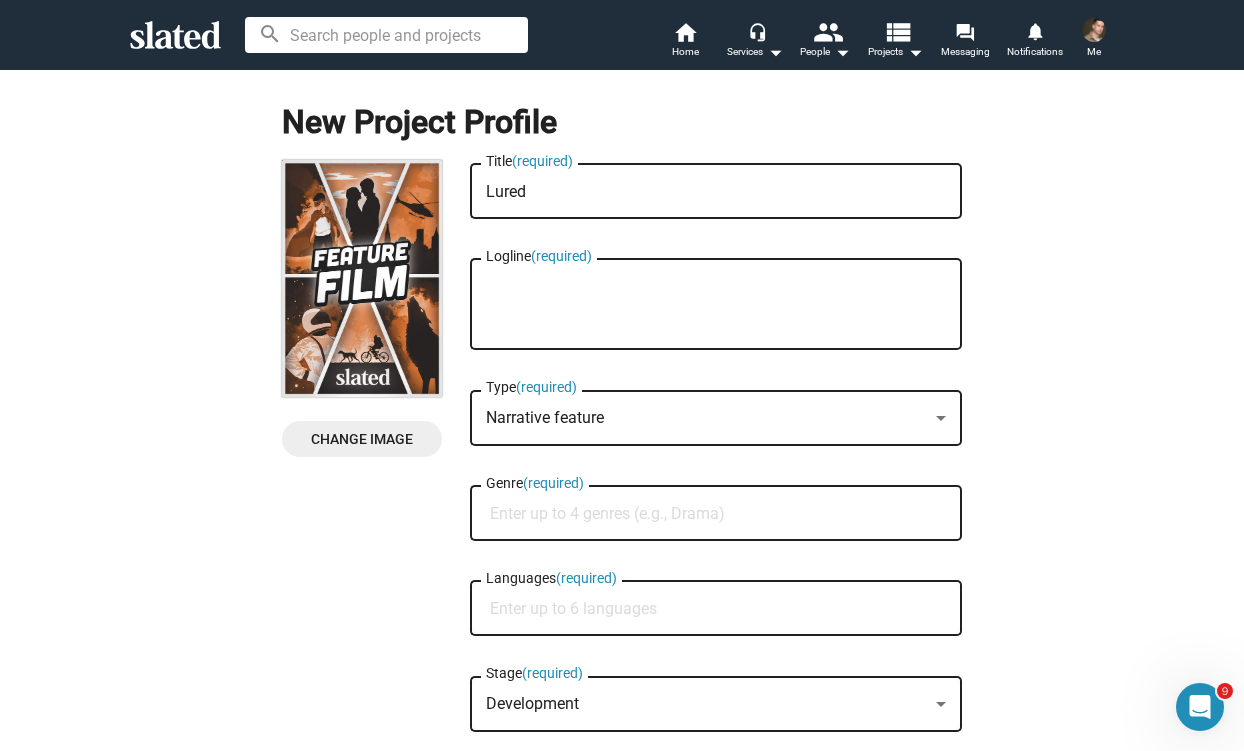 click on "Logline  (required)" at bounding box center [716, 305] 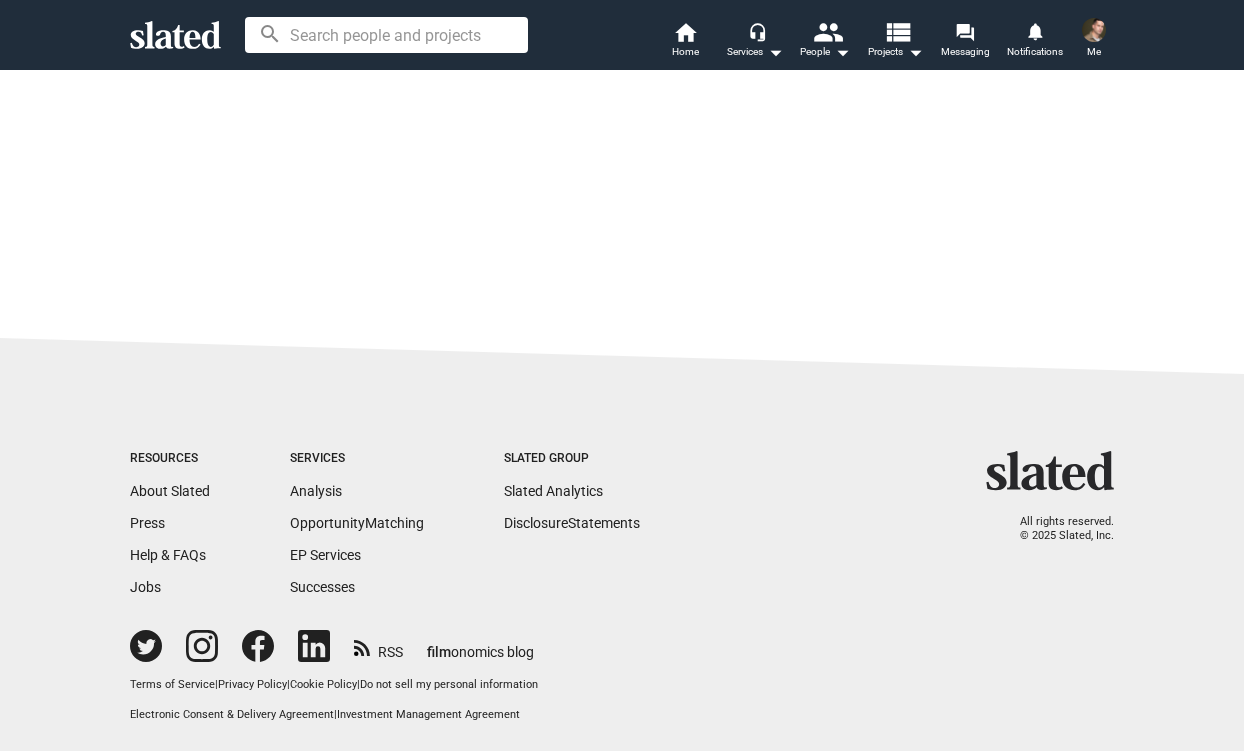 scroll, scrollTop: 0, scrollLeft: 0, axis: both 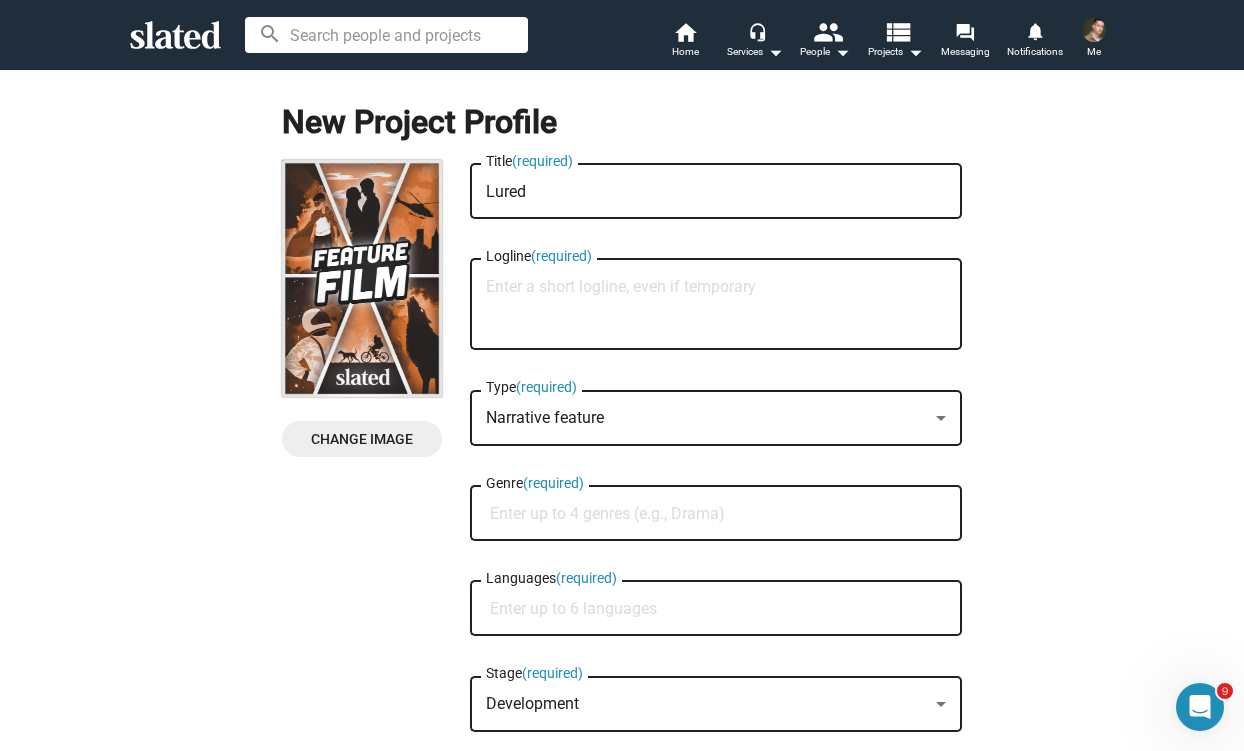 click on "Logline  (required)" at bounding box center [716, 305] 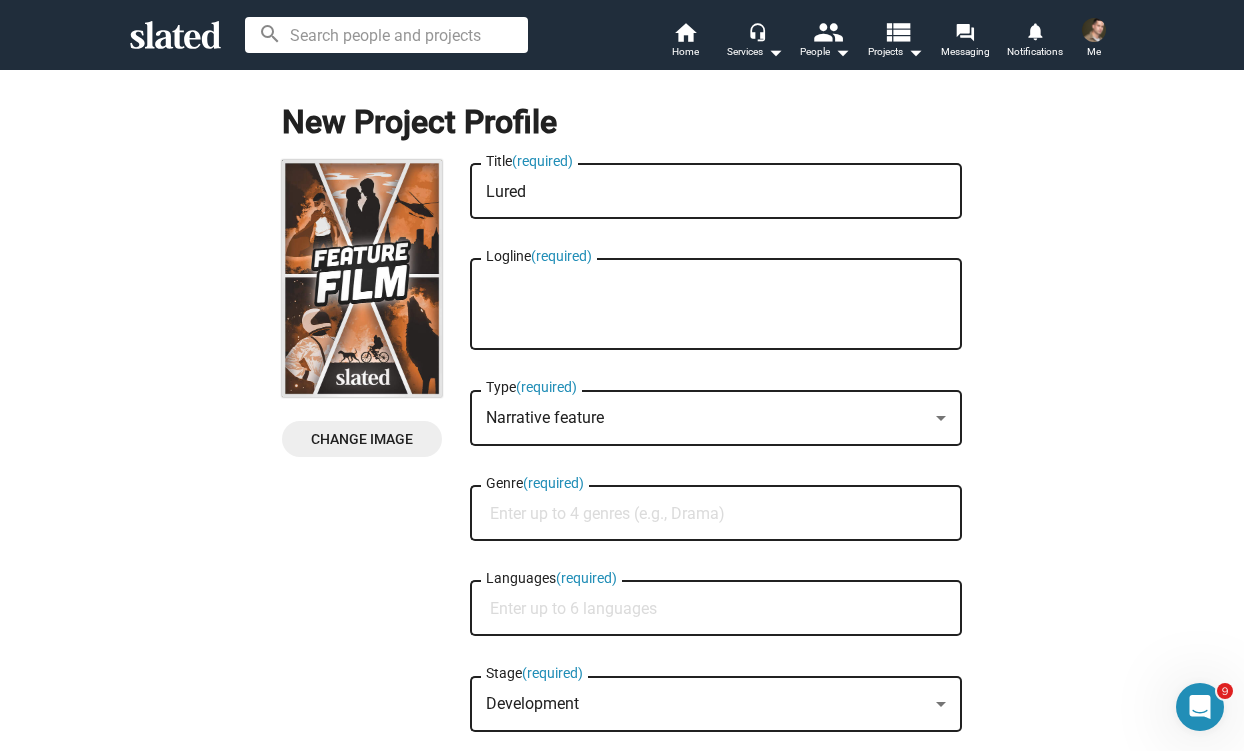 type 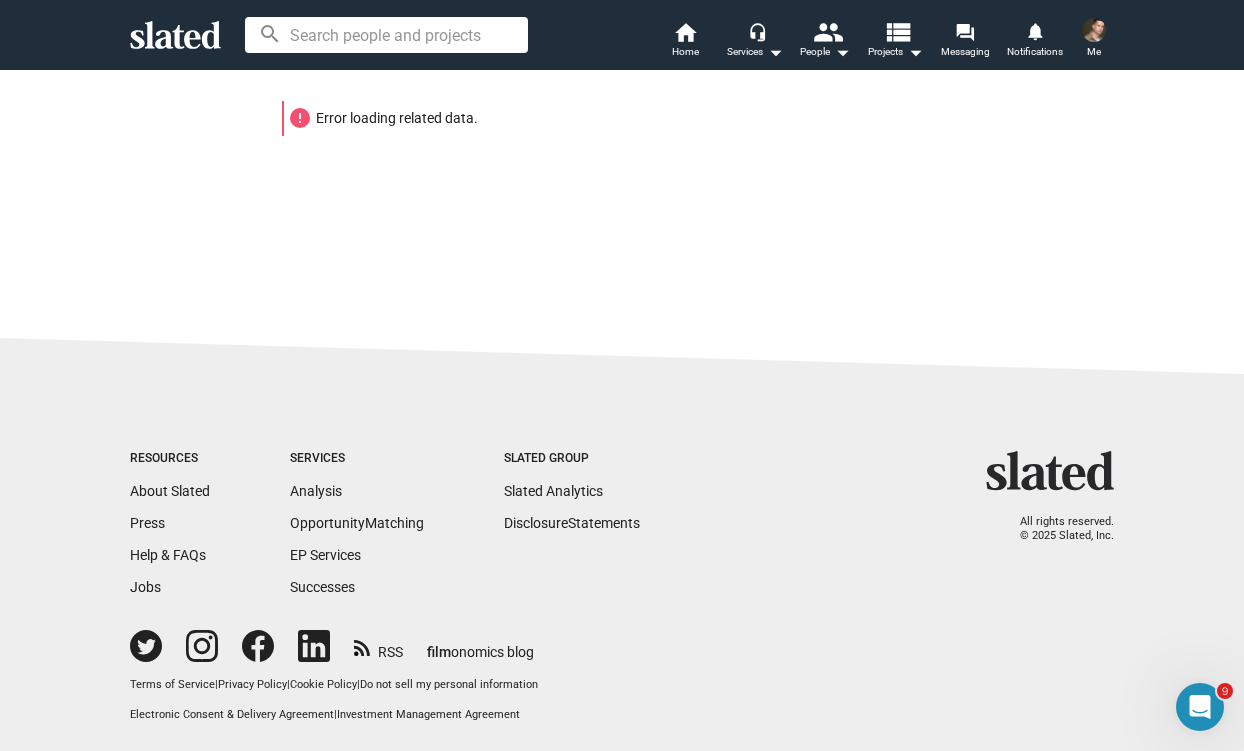 click on "error Error loading related data." at bounding box center [622, 174] 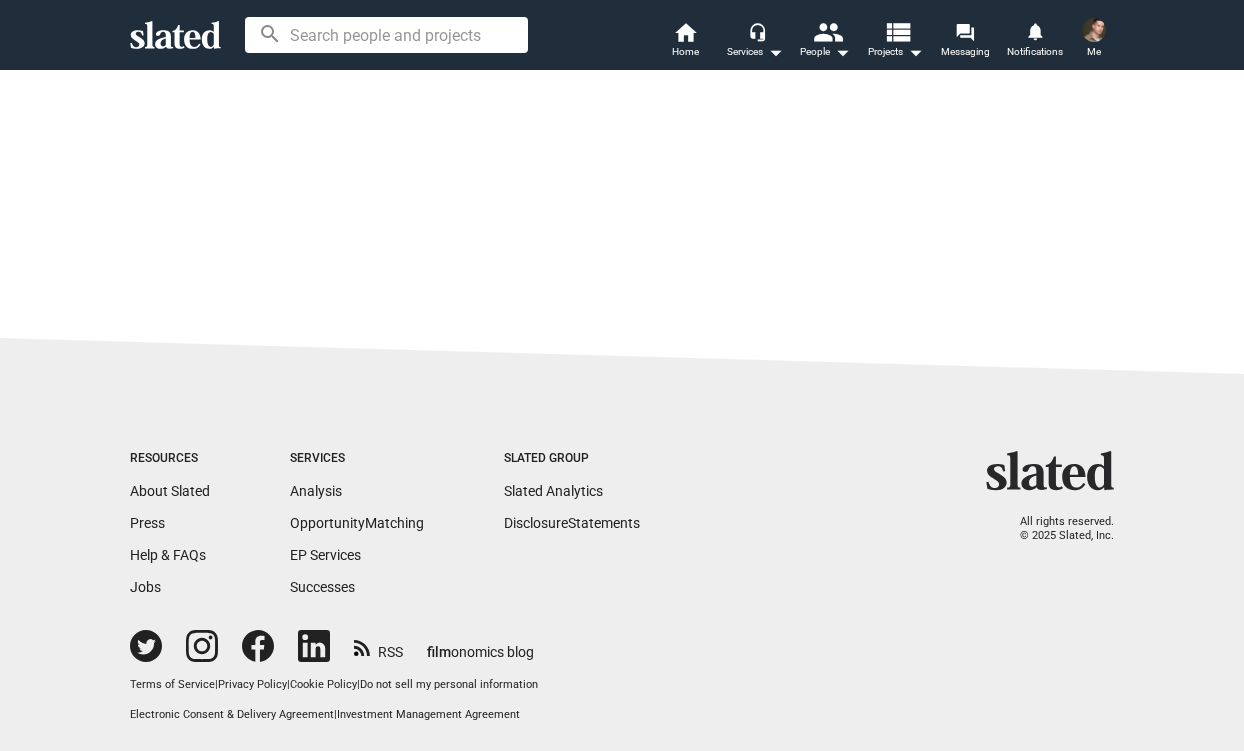 scroll, scrollTop: 0, scrollLeft: 0, axis: both 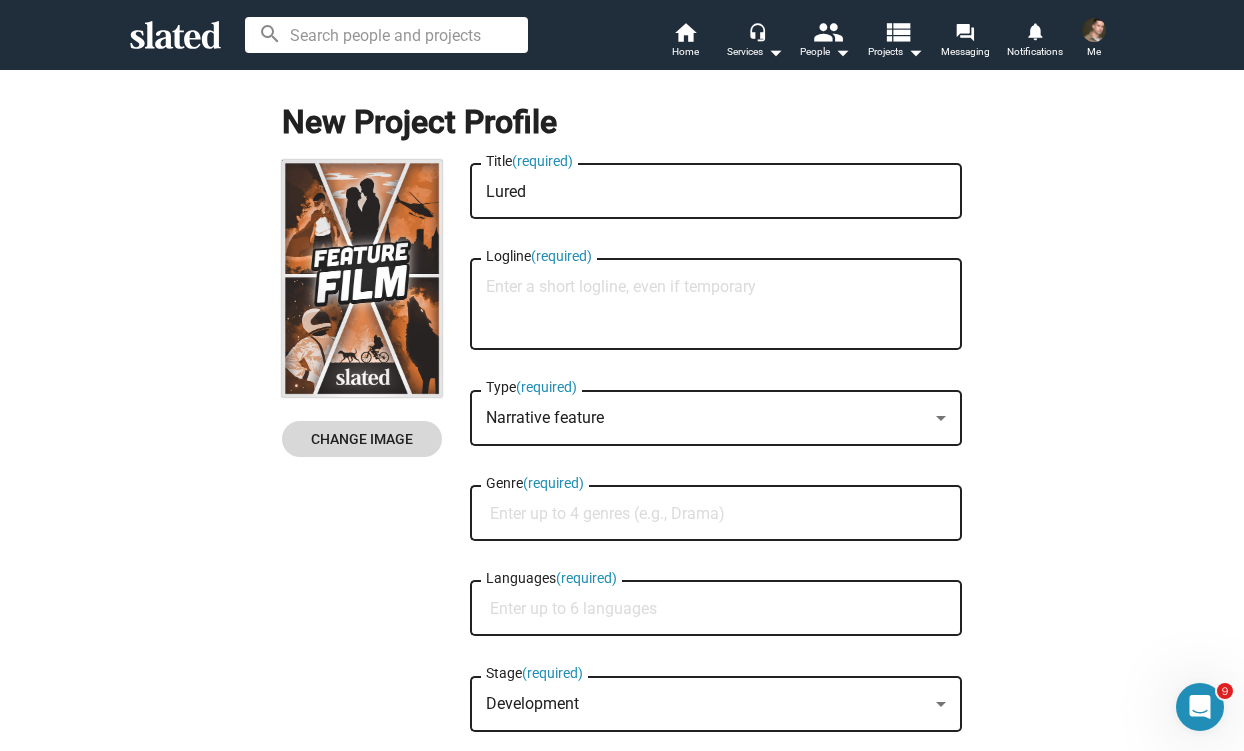 click on "Change Image" 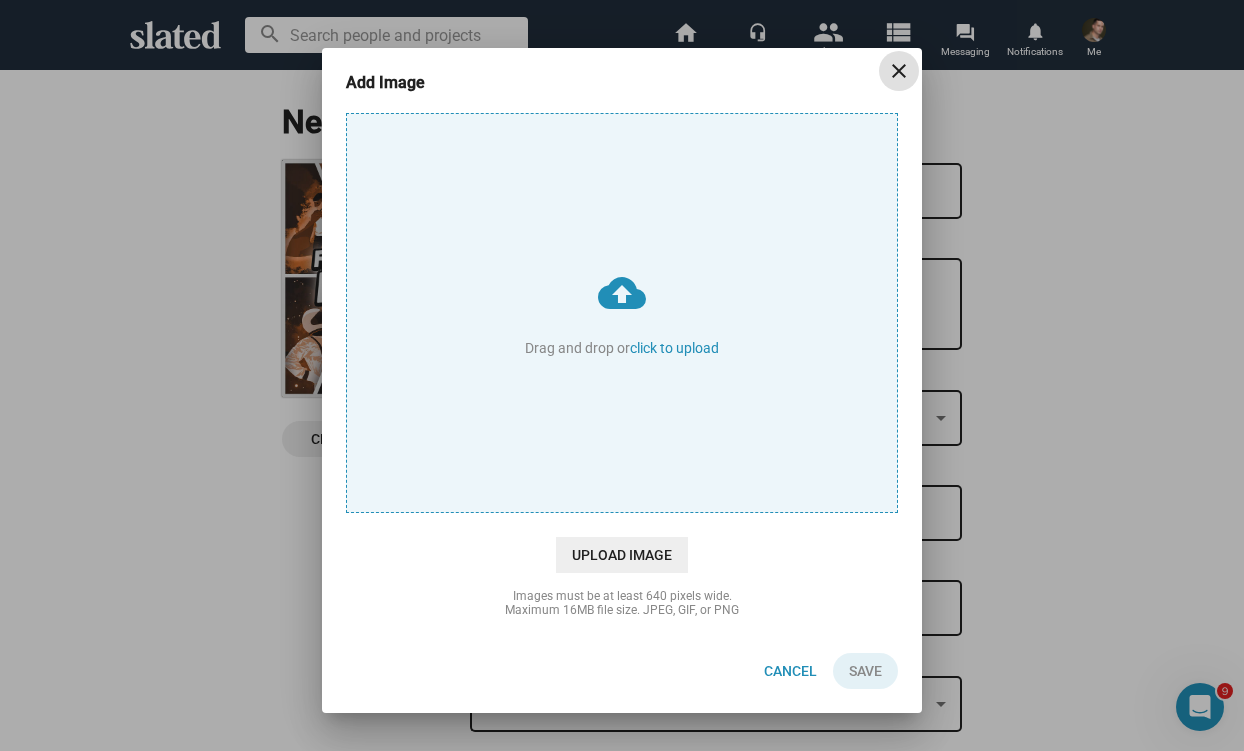 click on "cloud_upload Drag and drop or  click to upload" at bounding box center [622, 313] 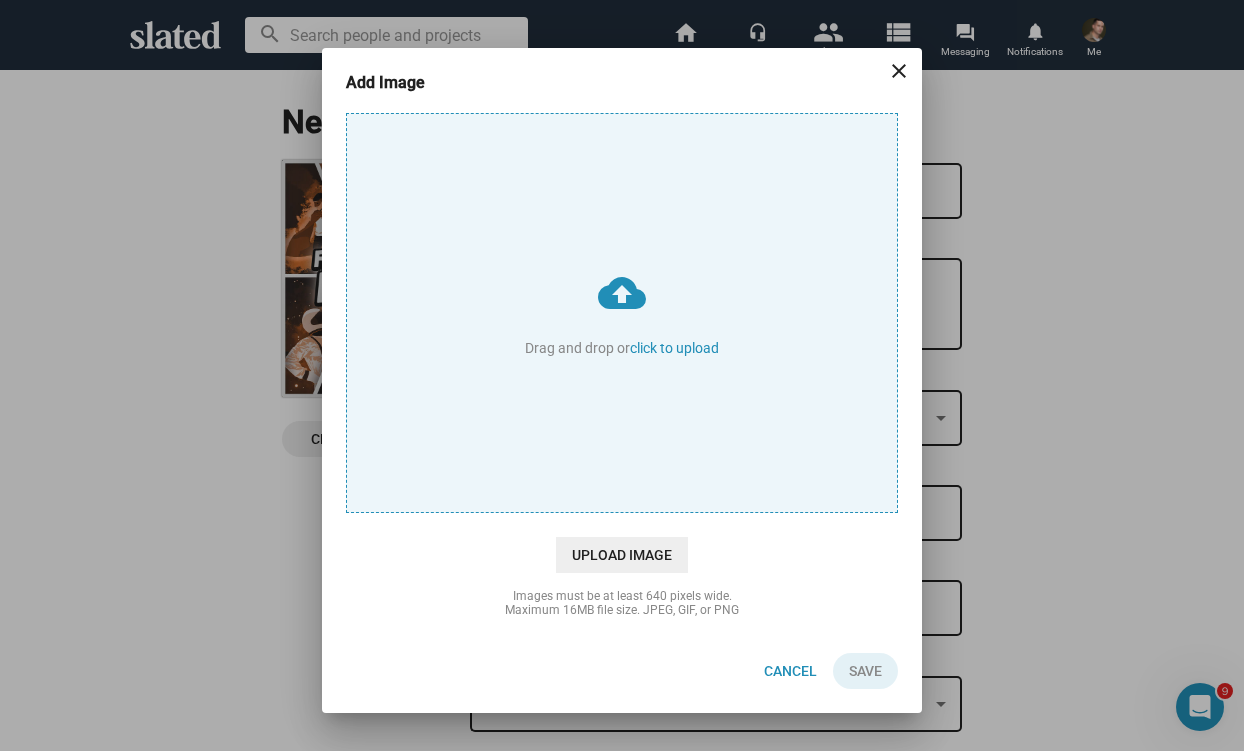 type on "C:\fakepath\Lured IMDB Cover.jpg" 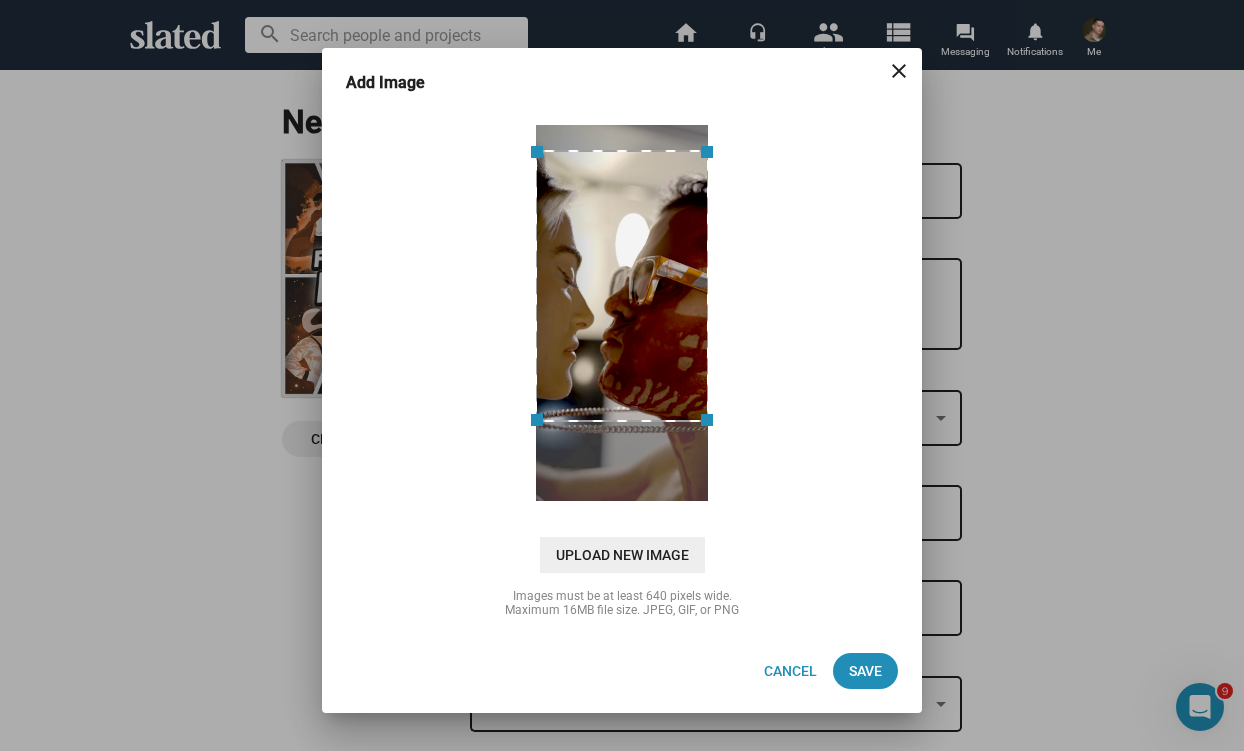 drag, startPoint x: 582, startPoint y: 231, endPoint x: 580, endPoint y: 193, distance: 38.052597 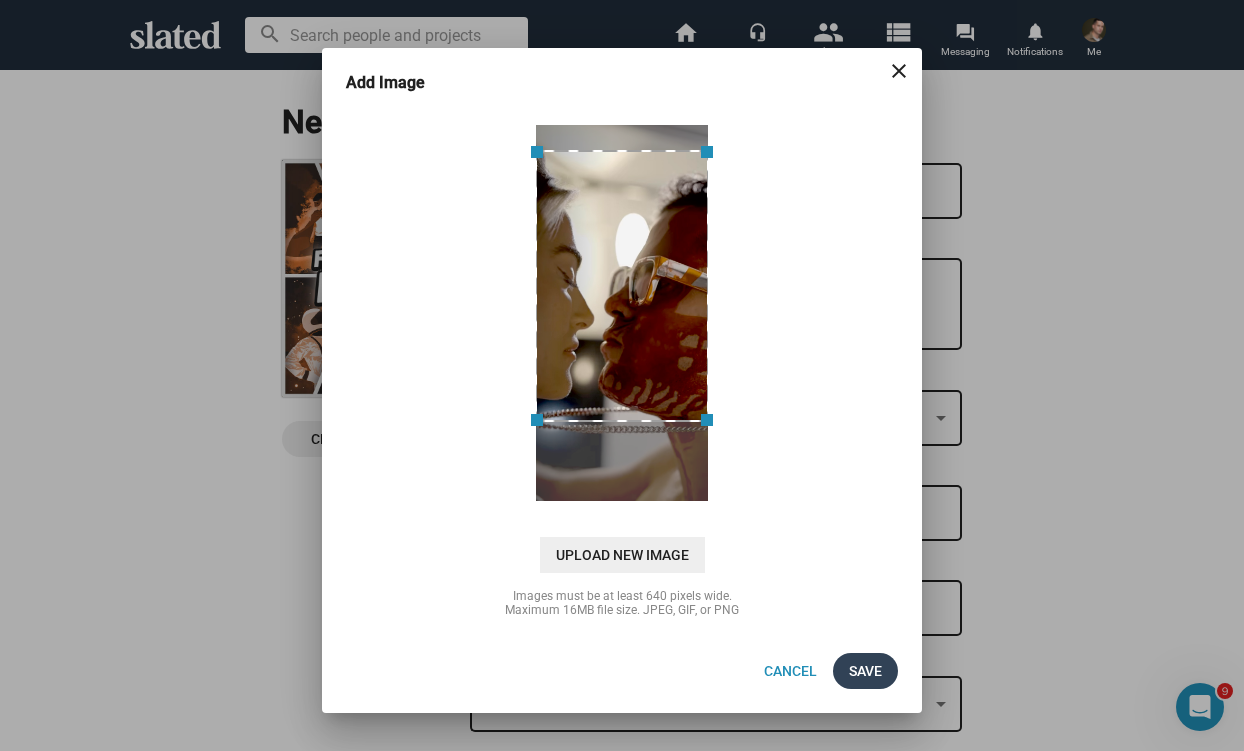 click on "Save" 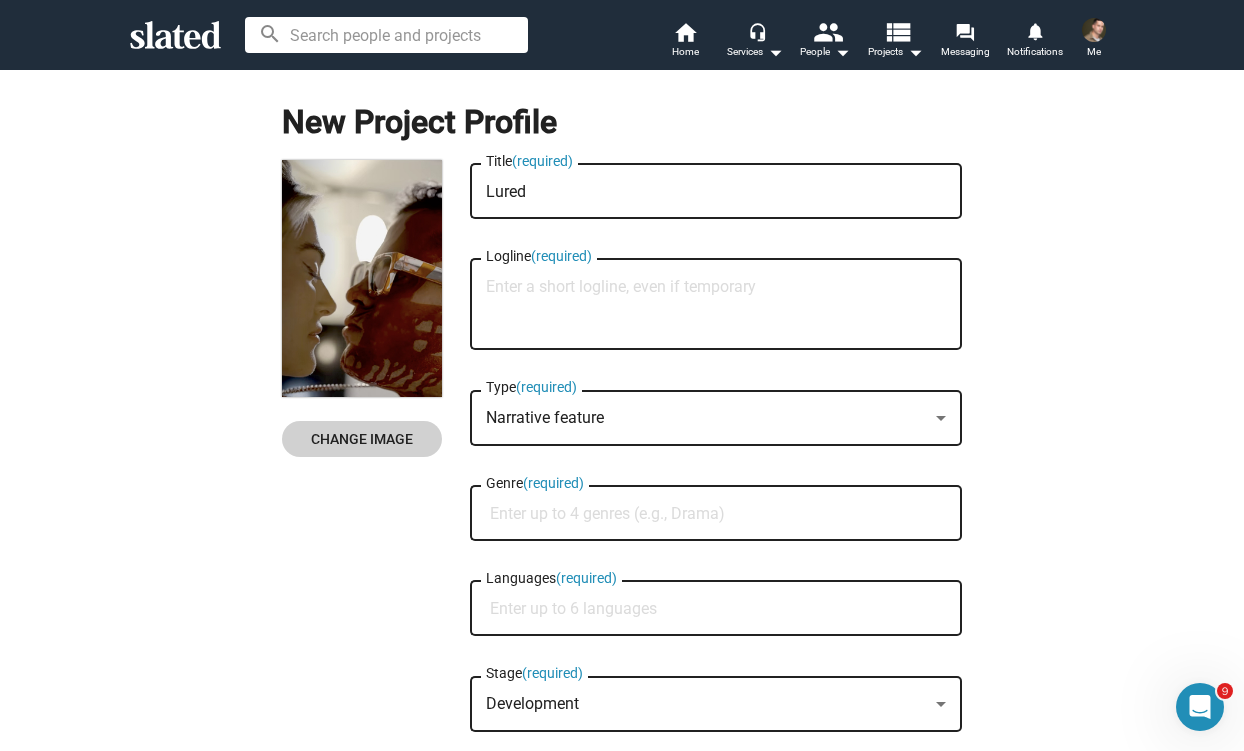 click on "Logline  (required)" at bounding box center (716, 305) 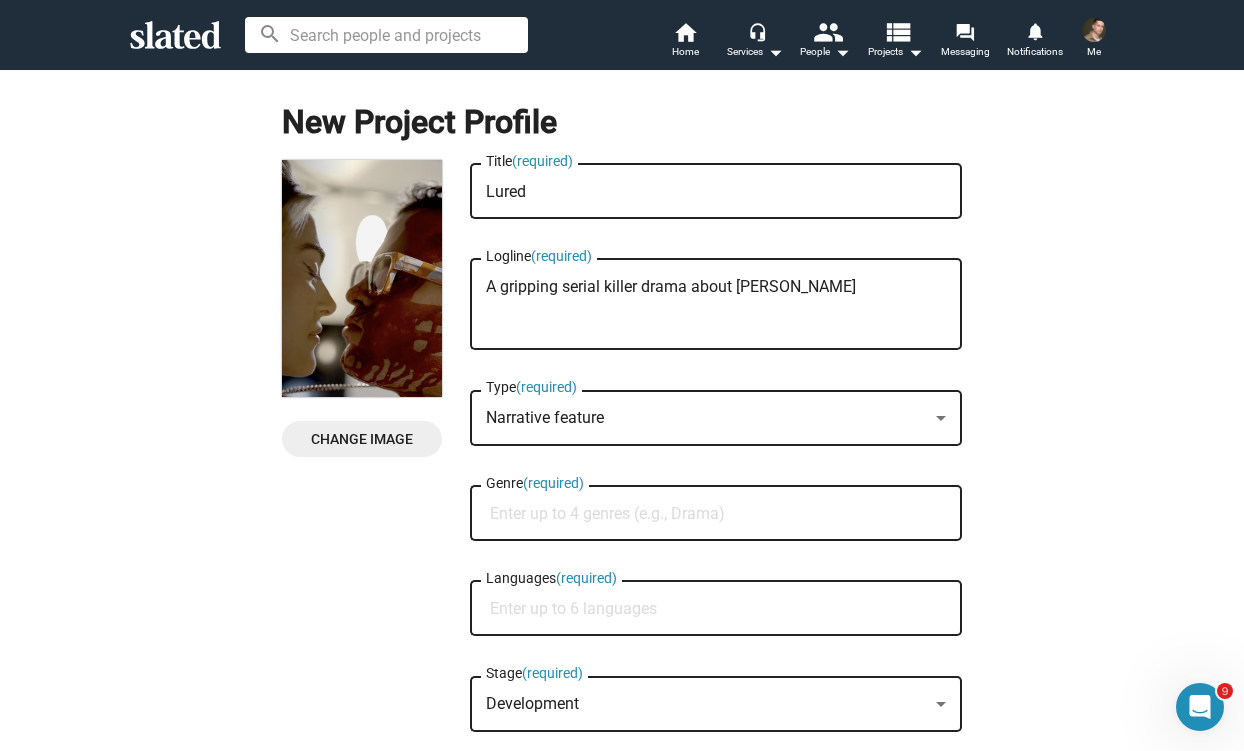 click on "A gripping serial killer drama about owen Graves" at bounding box center (716, 305) 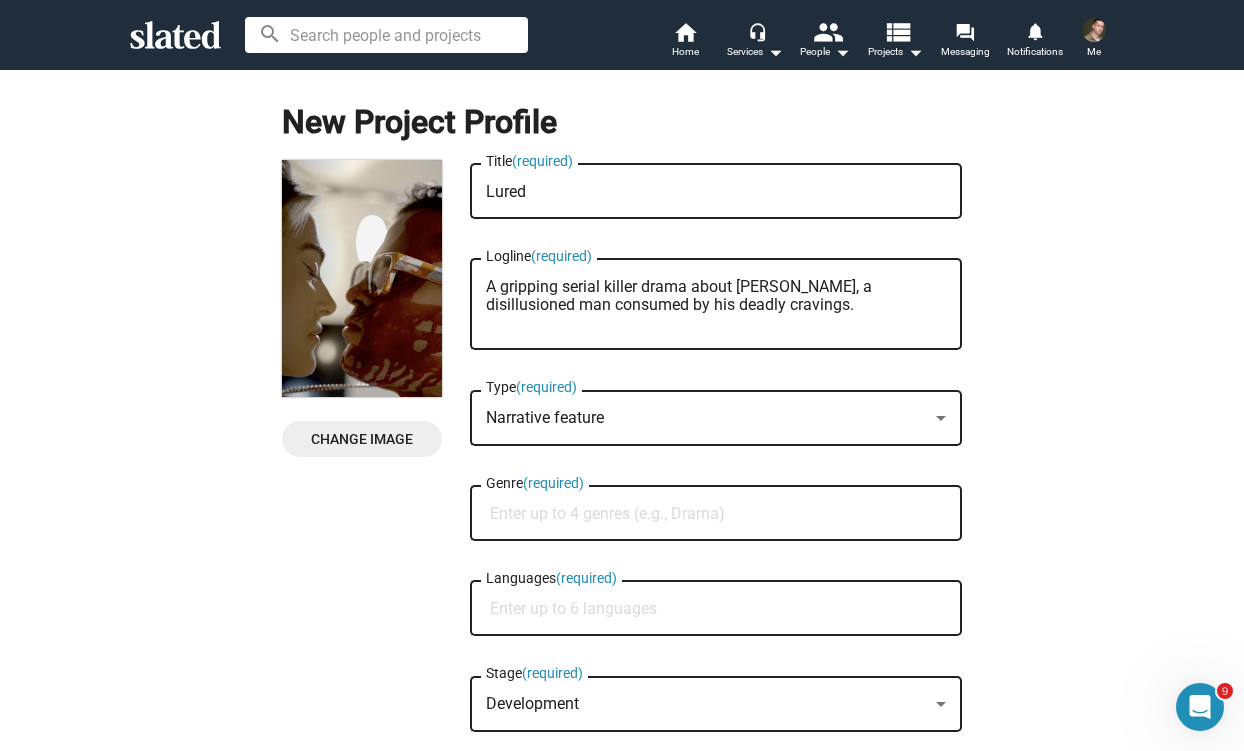 click on "A gripping serial killer drama about Owen Graves, a disillusioned man consumed by his deadly cravings." at bounding box center [716, 305] 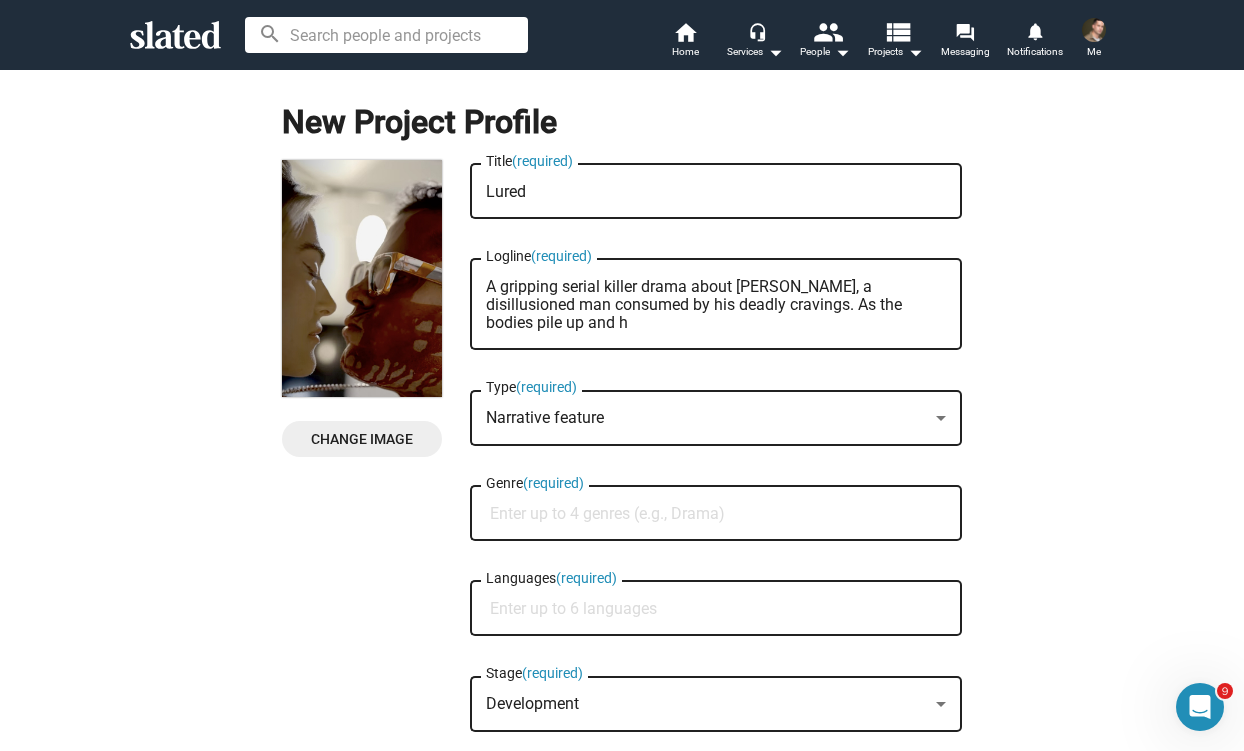 scroll, scrollTop: 0, scrollLeft: 0, axis: both 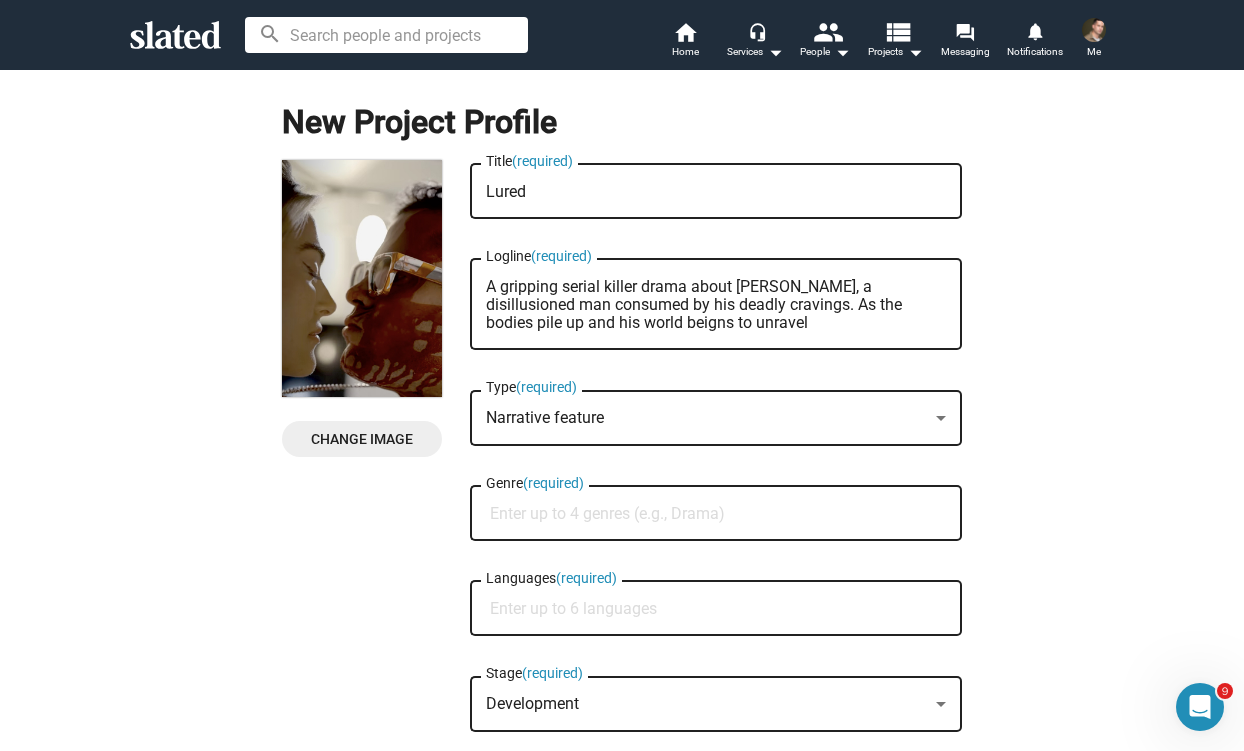 click on "A gripping serial killer drama about Owen Graves, a disillusioned man consumed by his deadly cravings. As the bodies pile up and his world beigns to unravel" at bounding box center [716, 305] 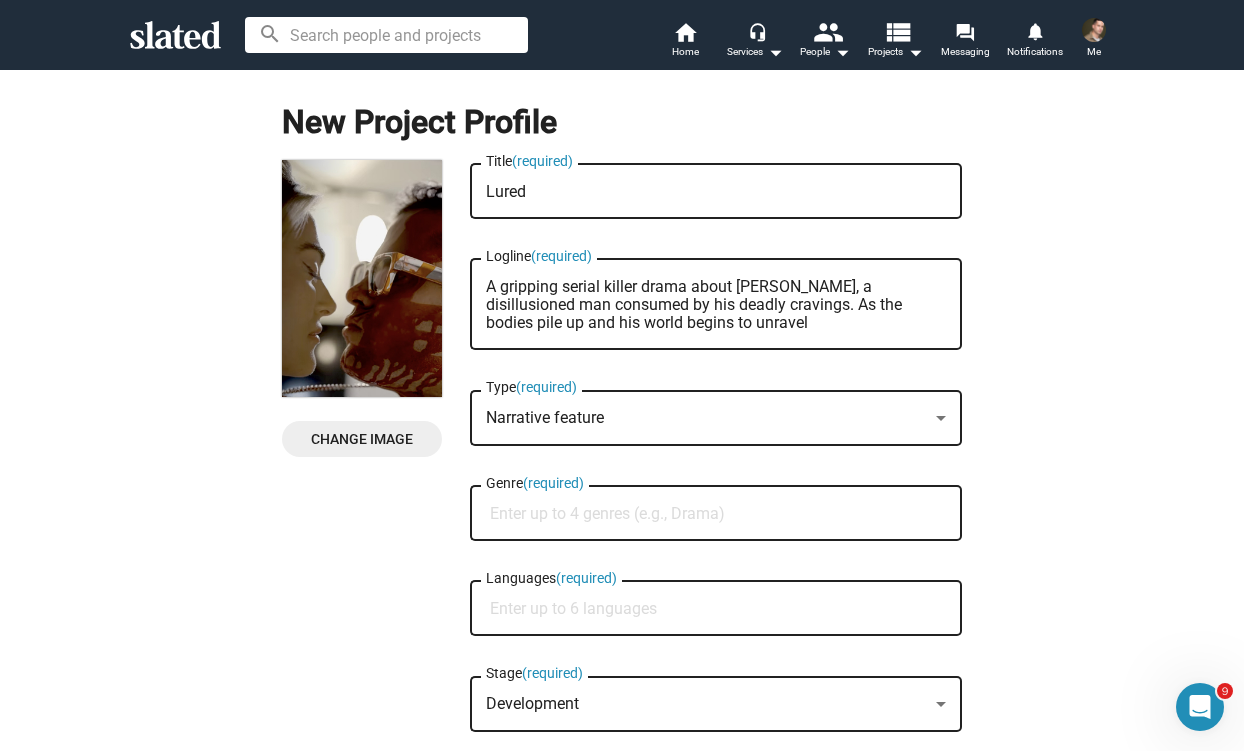 click on "A gripping serial killer drama about Owen Graves, a disillusioned man consumed by his deadly cravings. As the bodies pile up and his world begins to unravel" at bounding box center [716, 305] 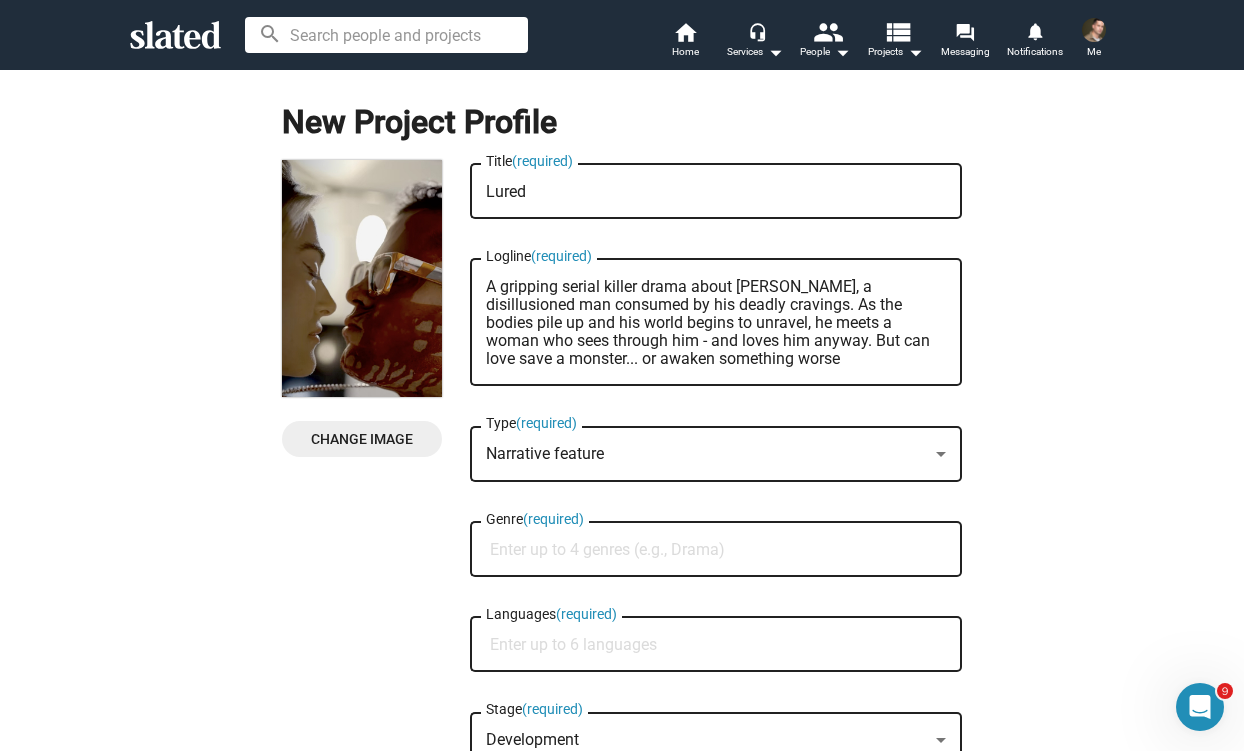 click on "A gripping serial killer drama about Owen Graves, a disillusioned man consumed by his deadly cravings. As the bodies pile up and his world begins to unravel, he meets a woman who sees through him - and loves him anyway. But can love save a monster... or awaken something worse" at bounding box center [716, 323] 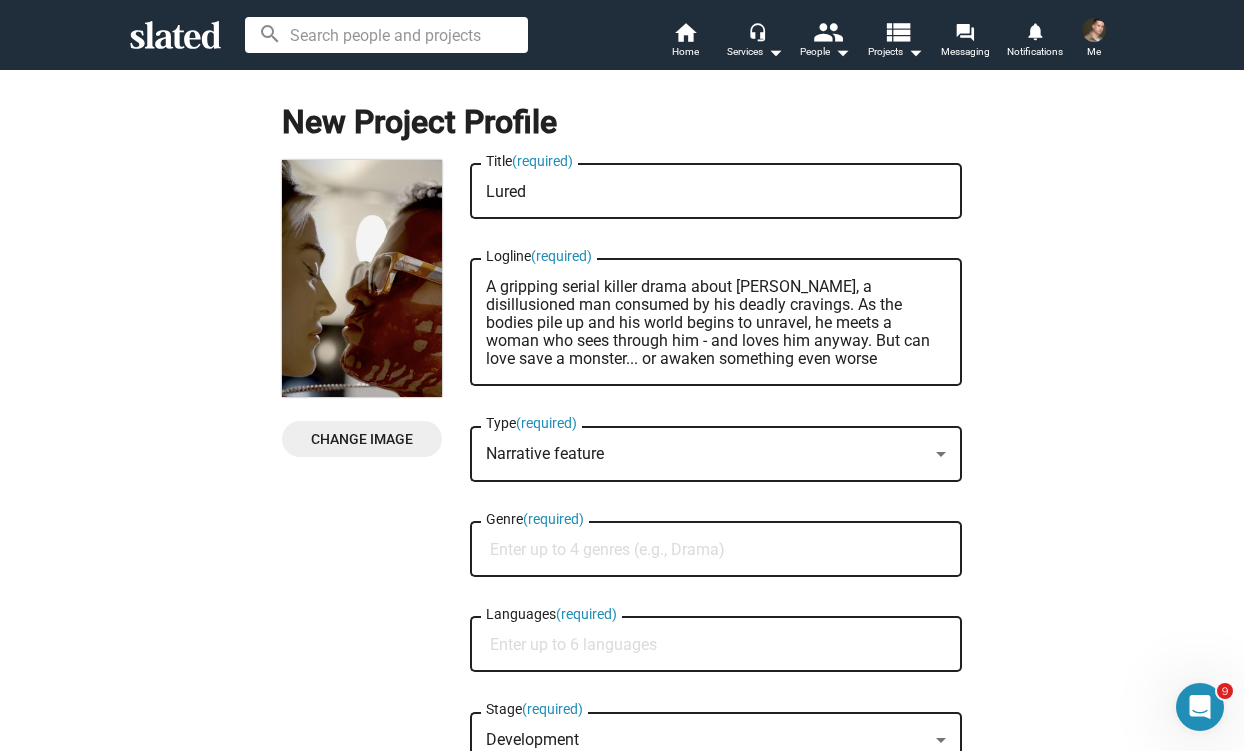 click on "A gripping serial killer drama about Owen Graves, a disillusioned man consumed by his deadly cravings. As the bodies pile up and his world begins to unravel, he meets a woman who sees through him - and loves him anyway. But can love save a monster... or awaken something even worse" at bounding box center (716, 323) 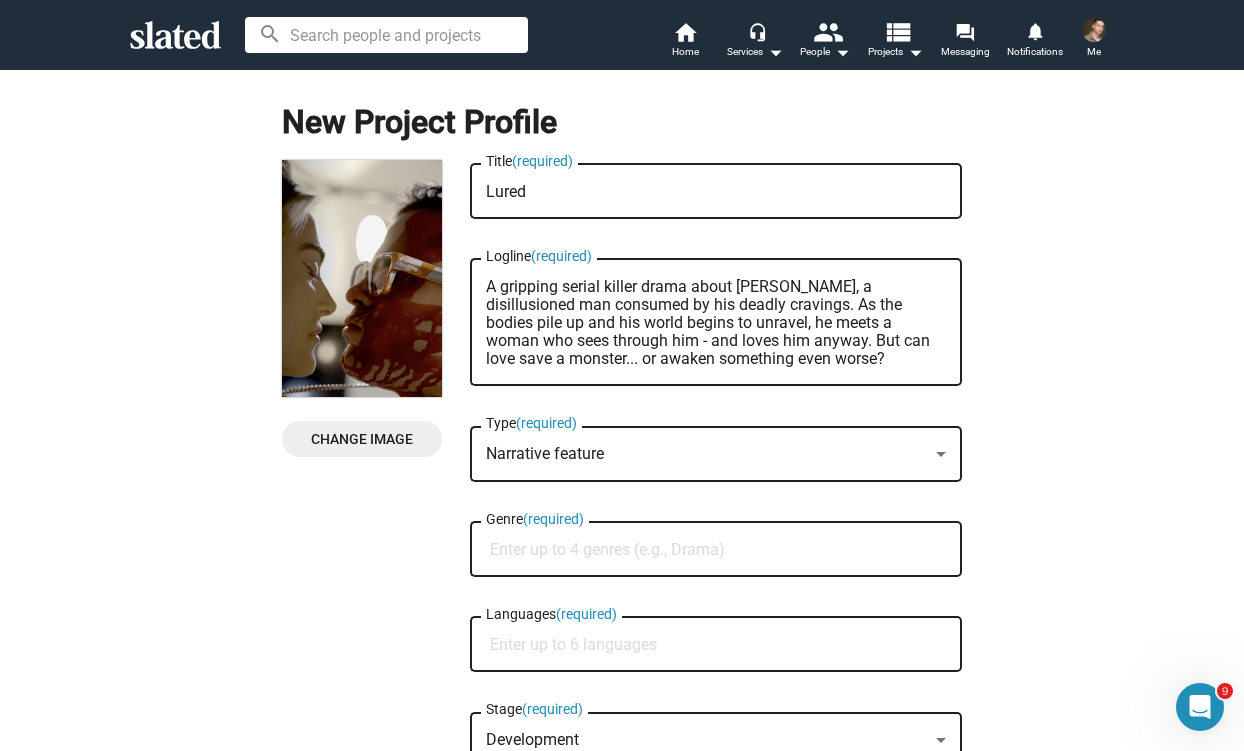 type on "A gripping serial killer drama about Owen Graves, a disillusioned man consumed by his deadly cravings. As the bodies pile up and his world begins to unravel, he meets a woman who sees through him - and loves him anyway. But can love save a monster... or awaken something even worse?" 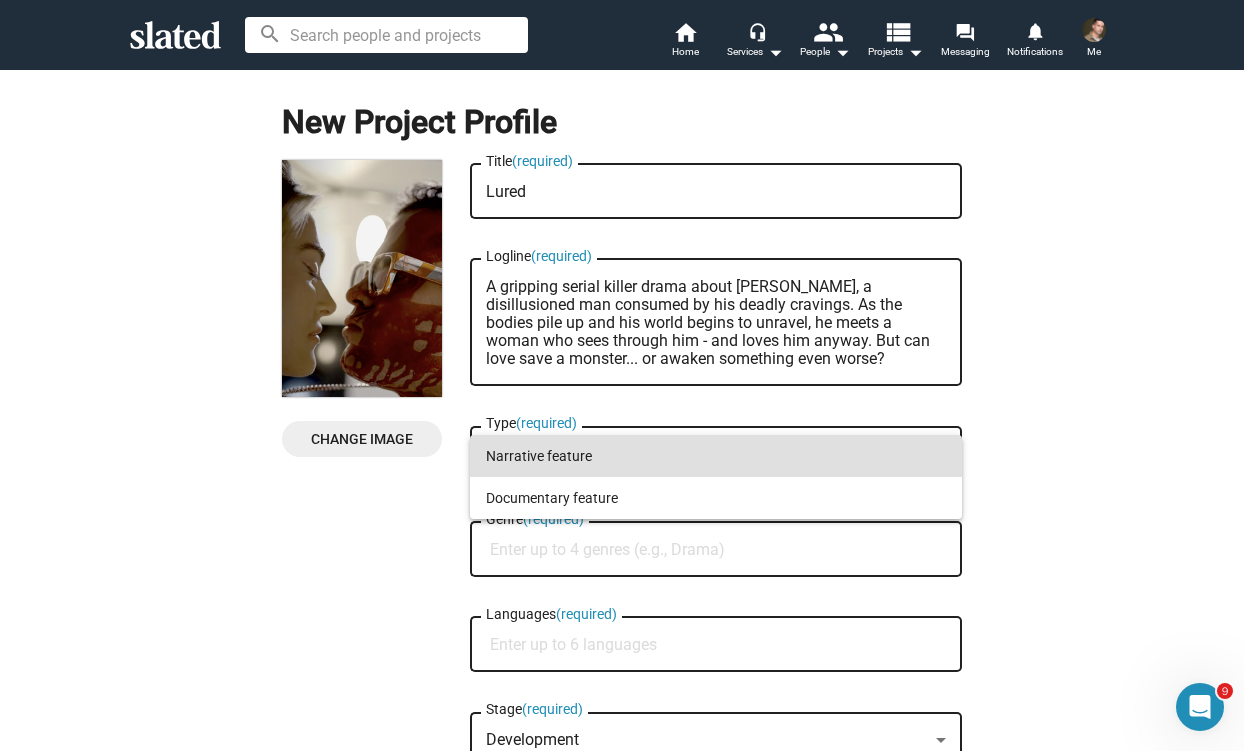 click on "Narrative feature" at bounding box center [716, 456] 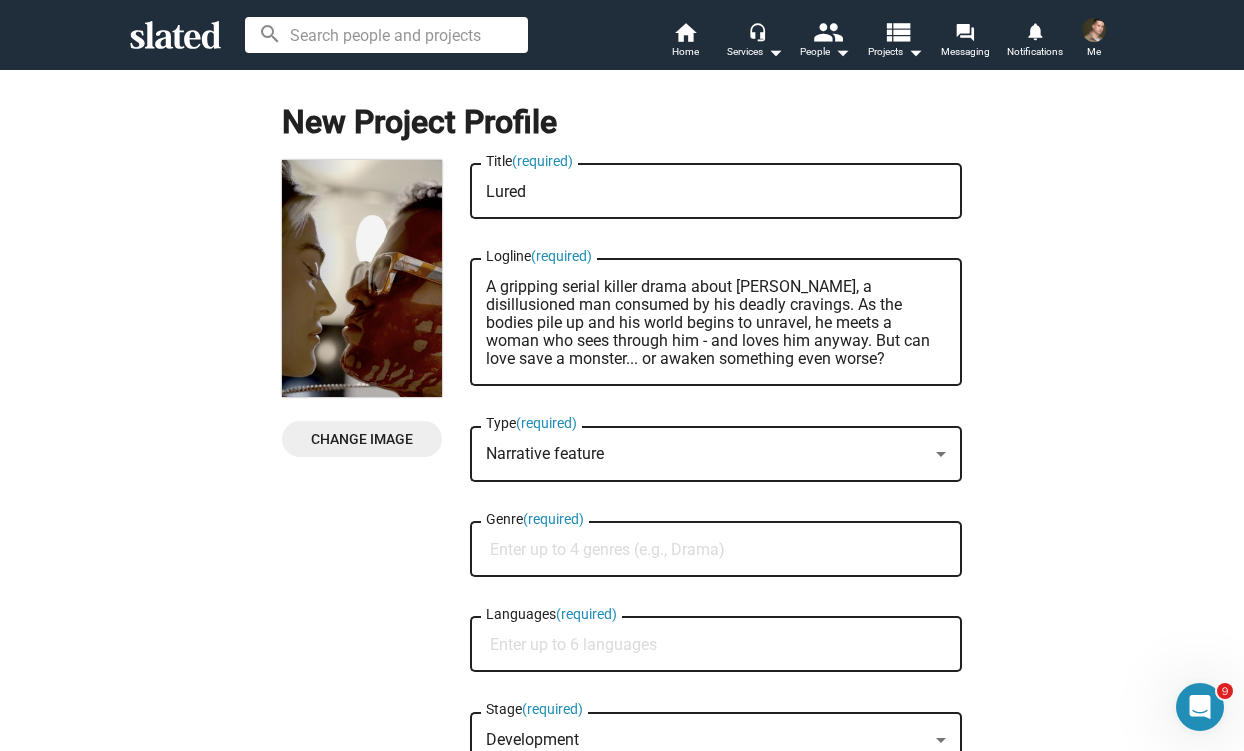 click on "Genre  (required)" at bounding box center [720, 550] 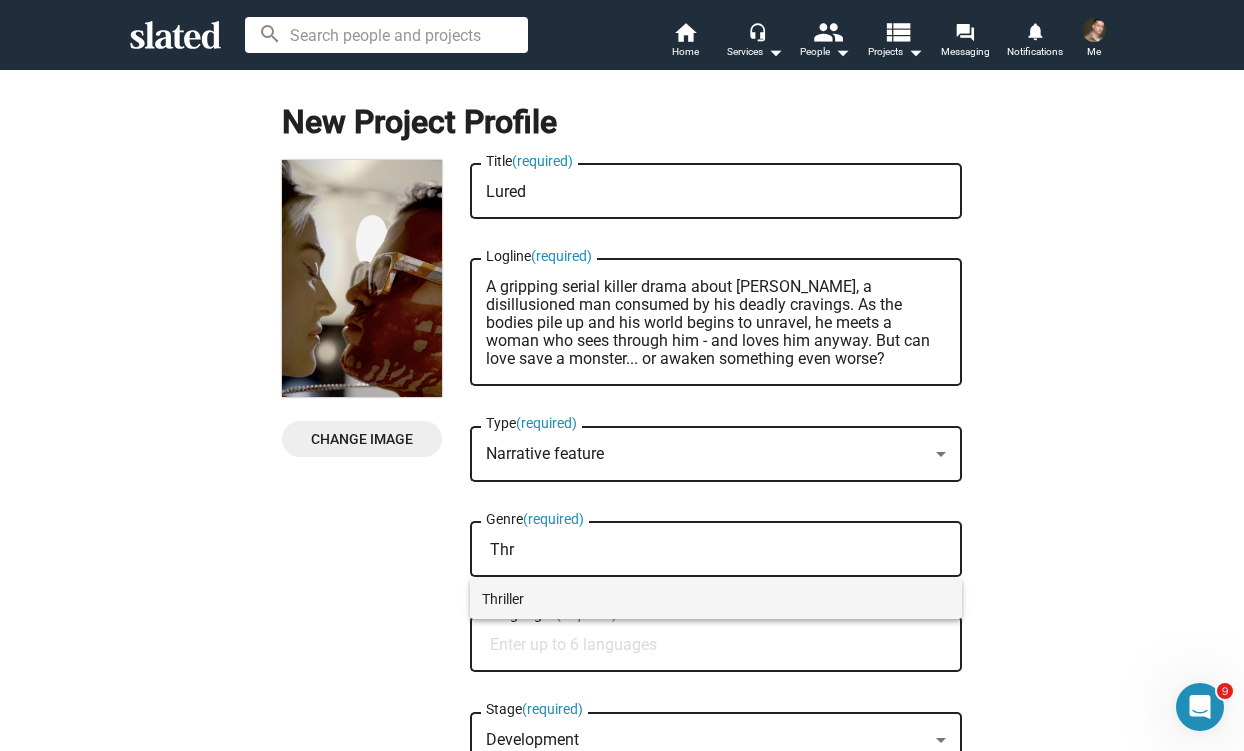 type on "Thr" 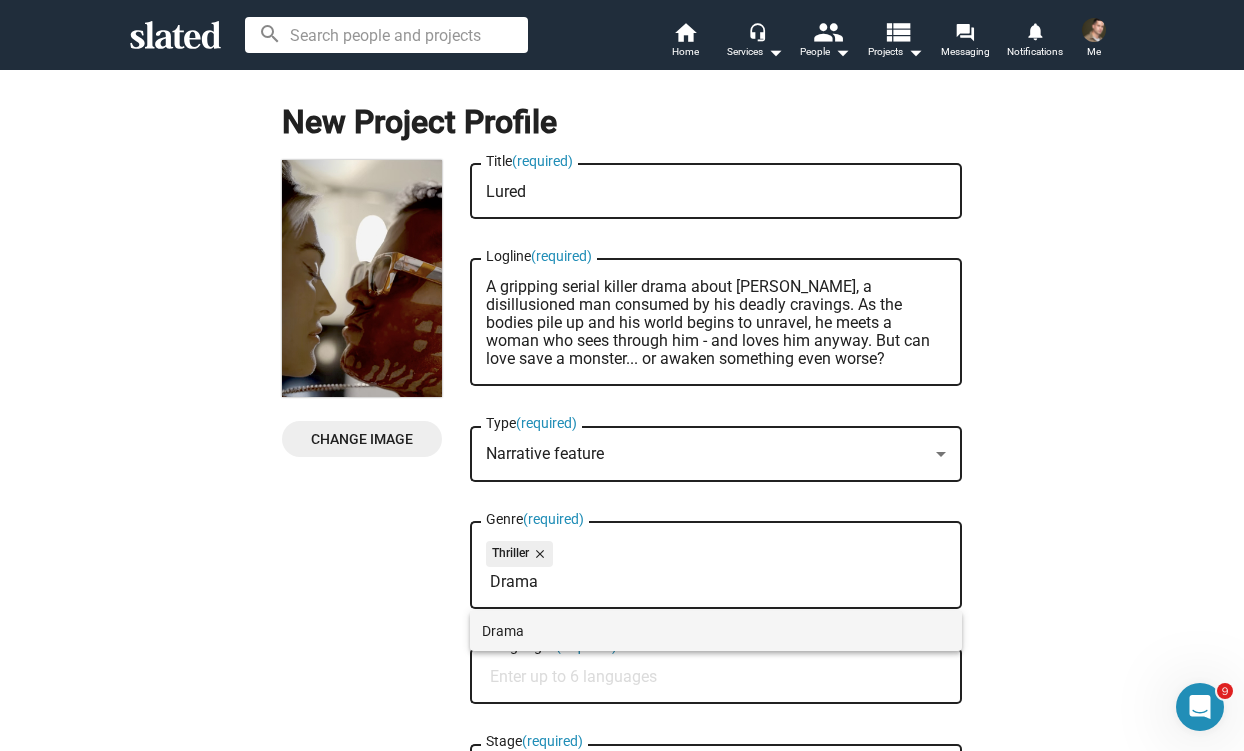 type on "Drama" 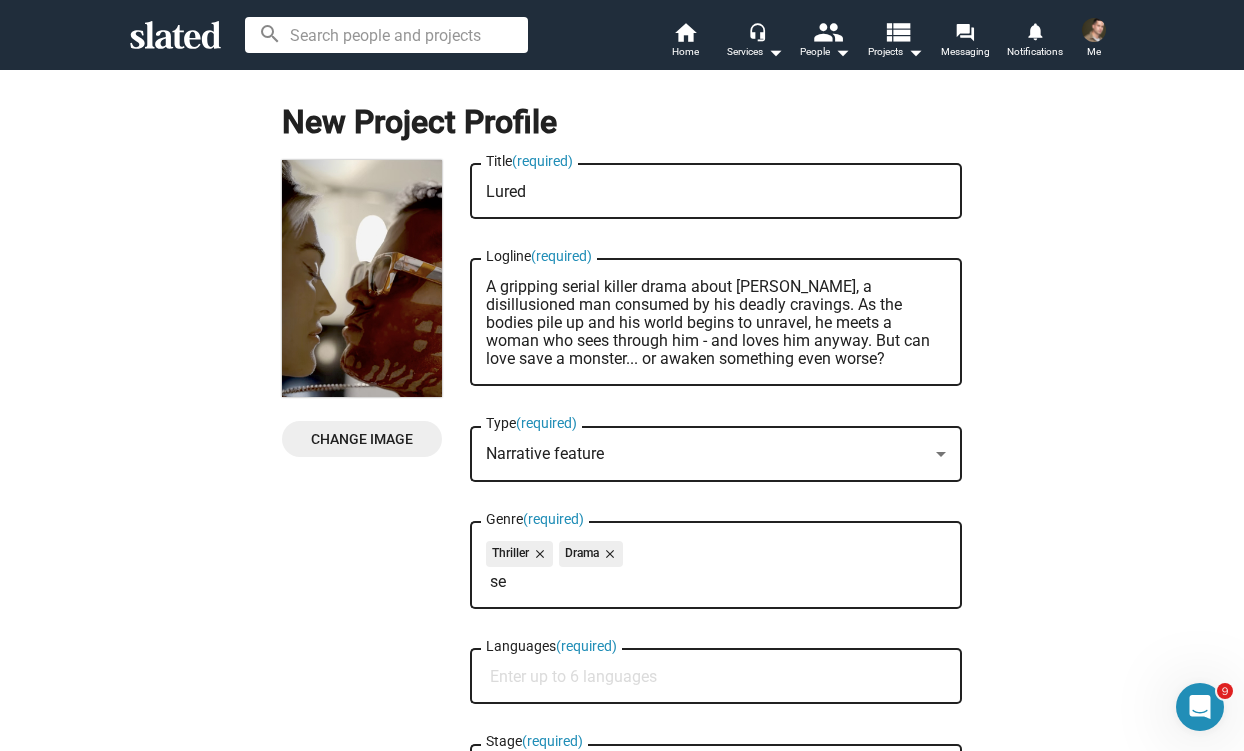 type on "s" 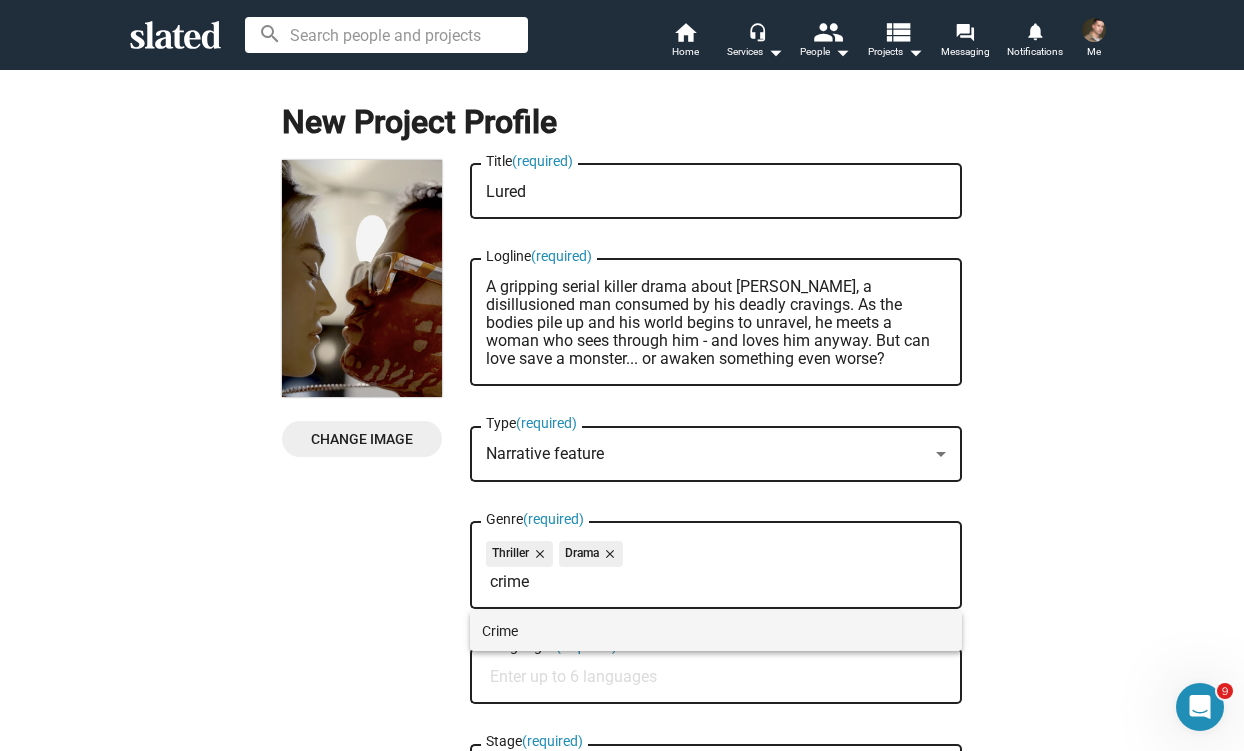 type on "crime" 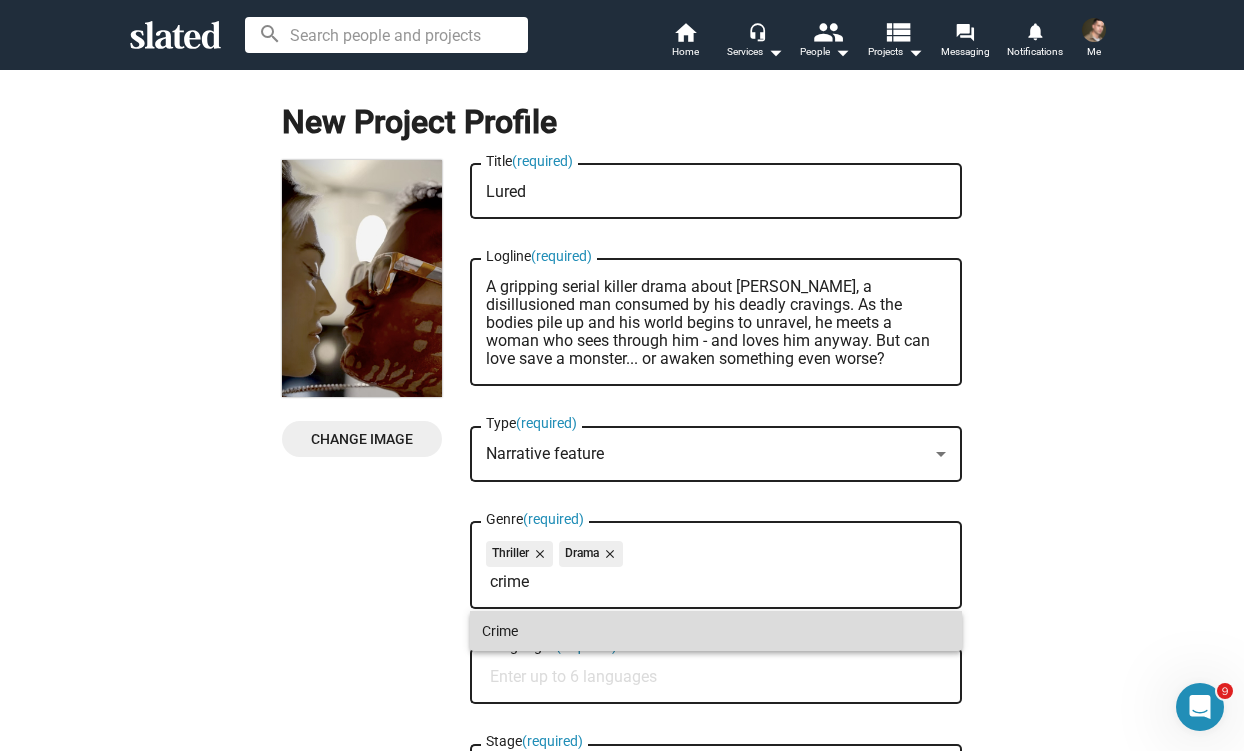 click on "Crime" at bounding box center [716, 631] 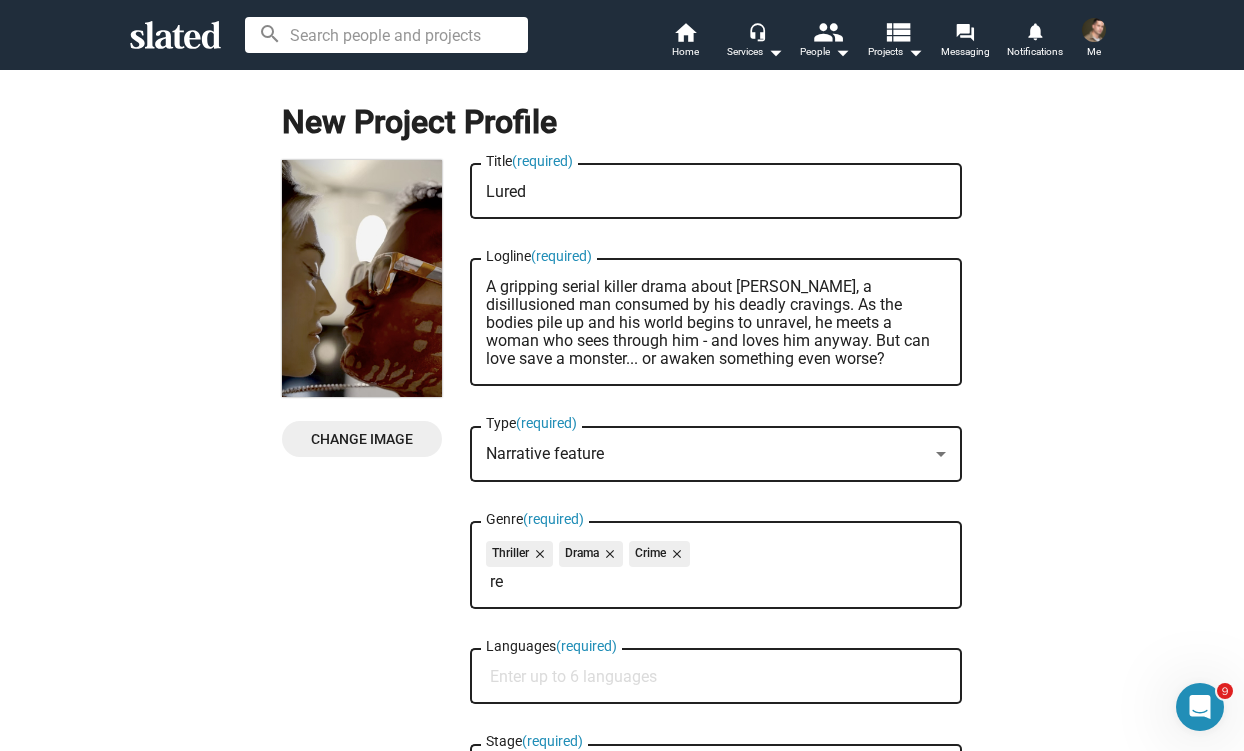 type on "r" 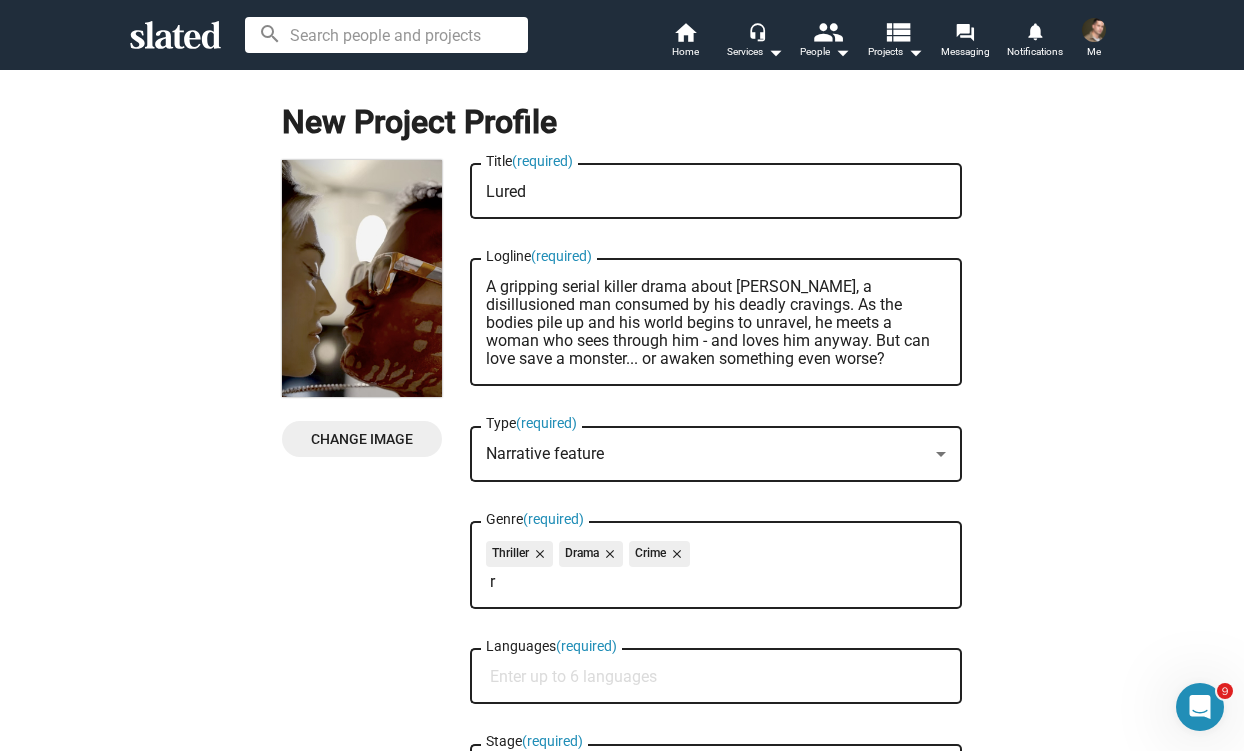 type 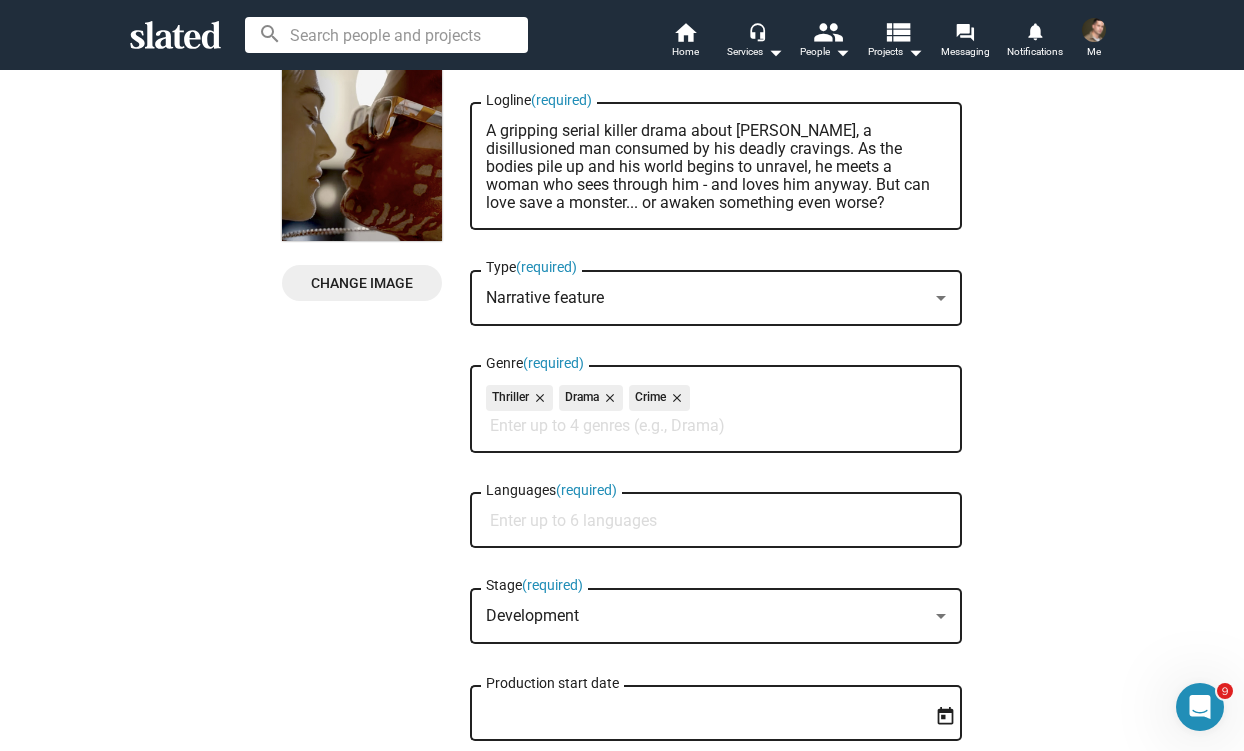 scroll, scrollTop: 197, scrollLeft: 0, axis: vertical 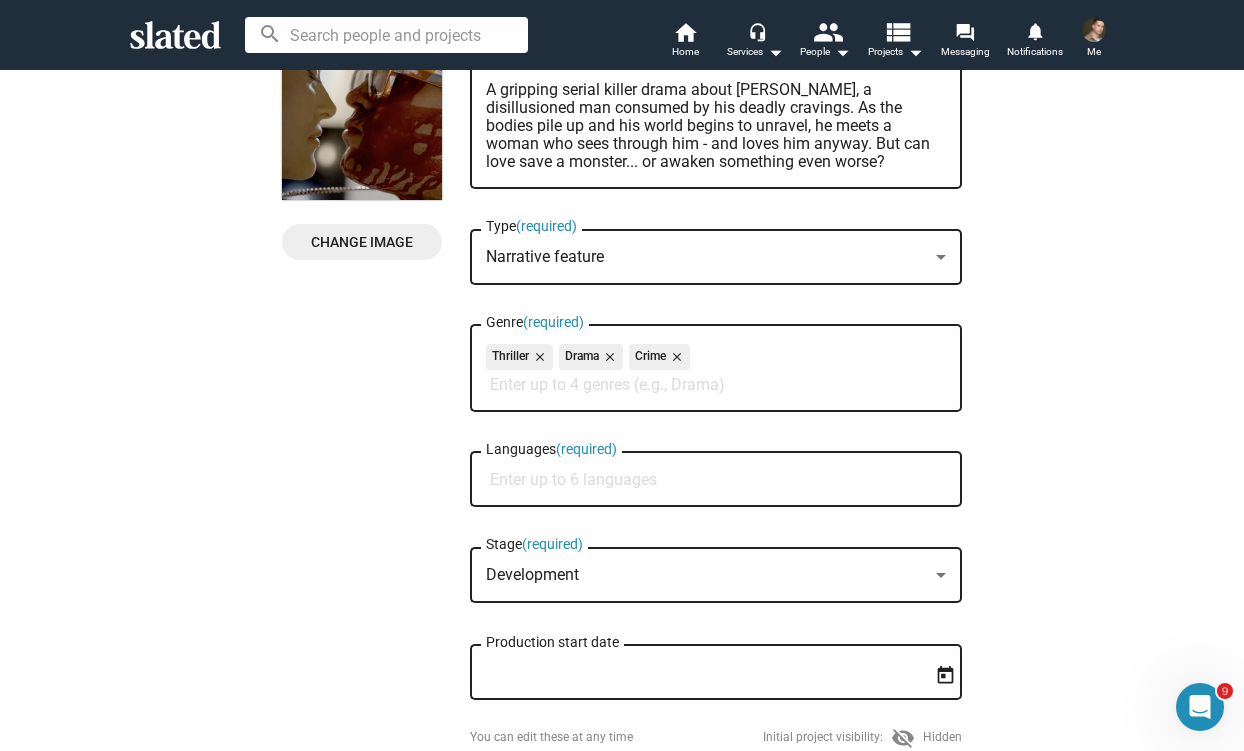 click on "Languages  (required)" at bounding box center [720, 480] 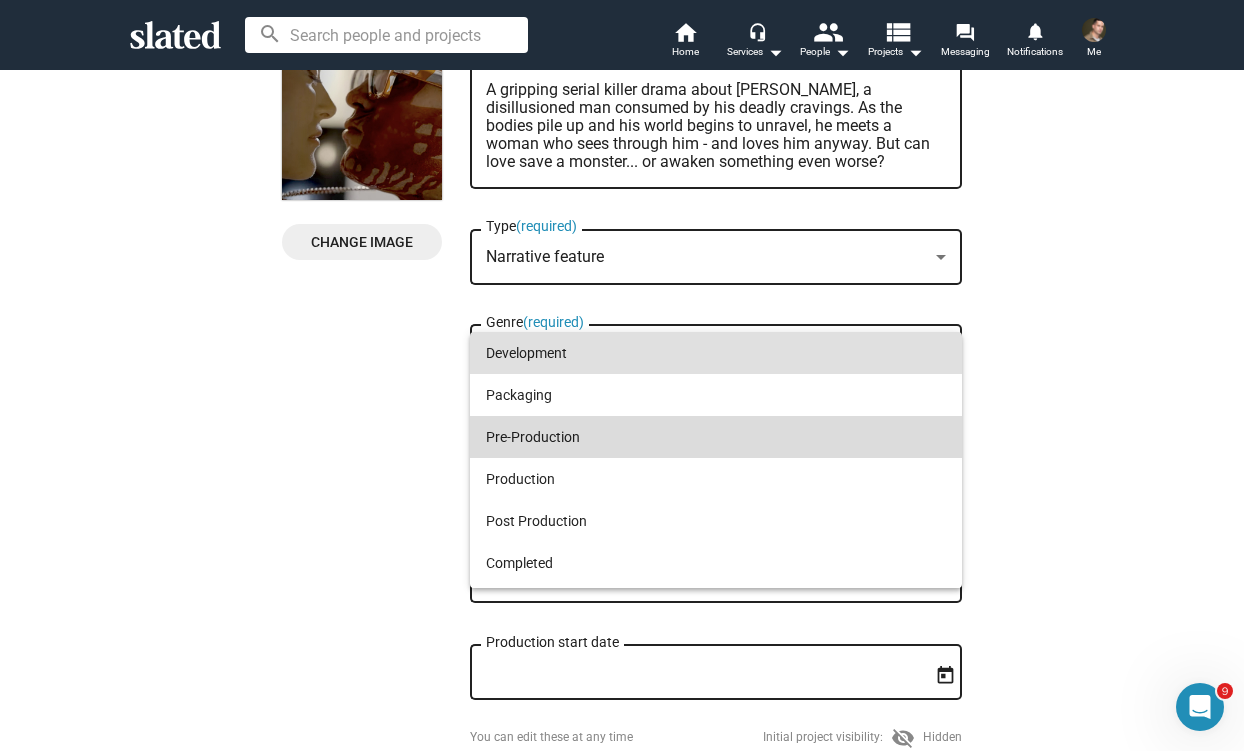 click on "Pre-Production" at bounding box center [716, 437] 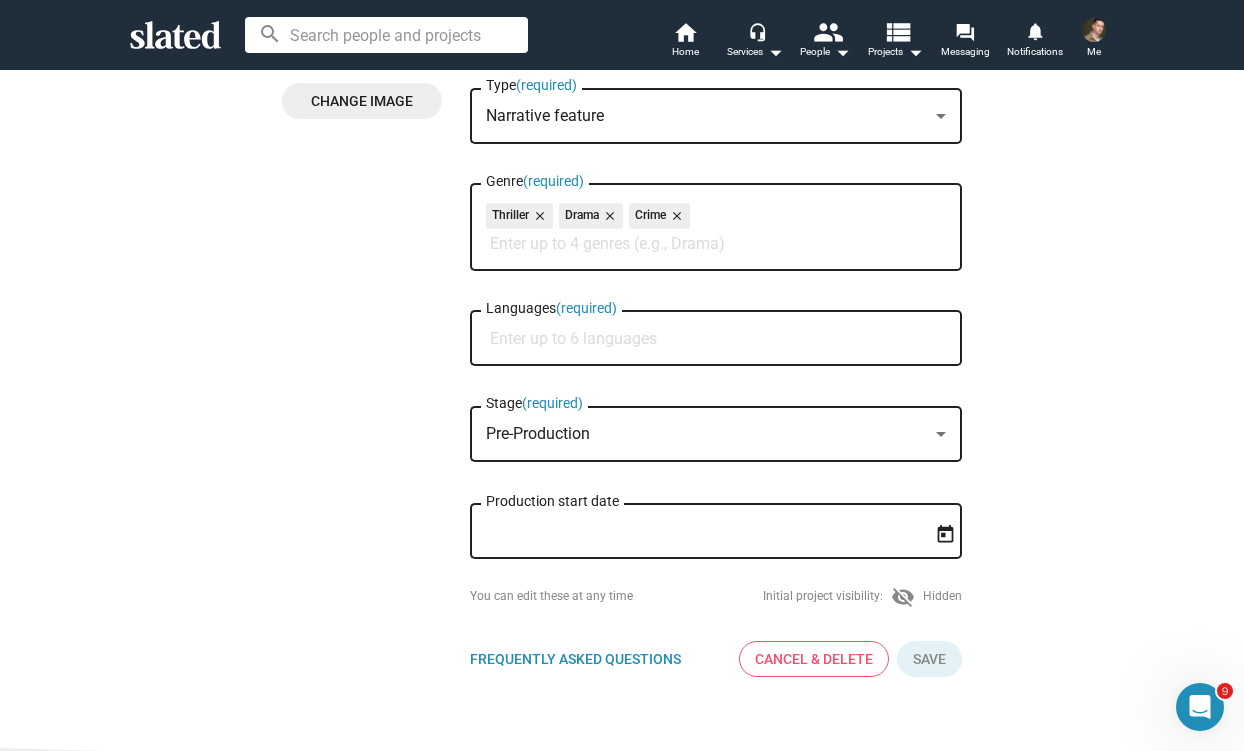 scroll, scrollTop: 345, scrollLeft: 0, axis: vertical 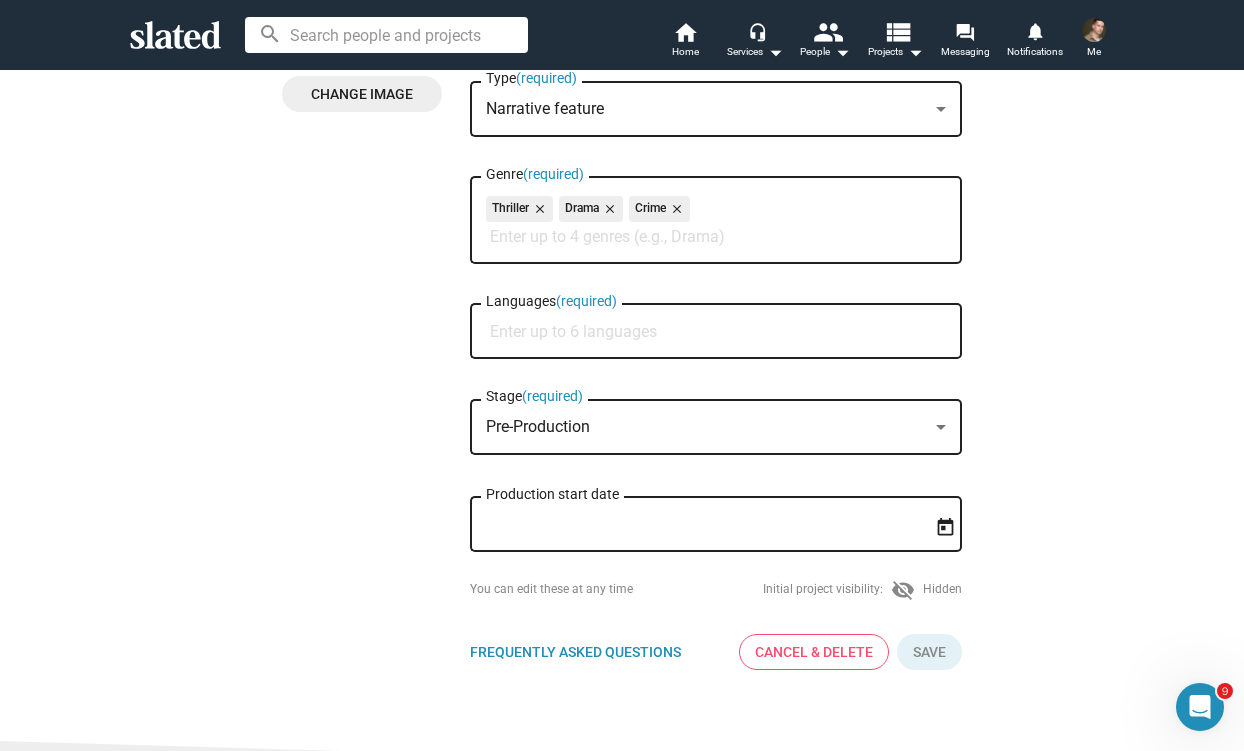click on "Production start date" at bounding box center [702, 525] 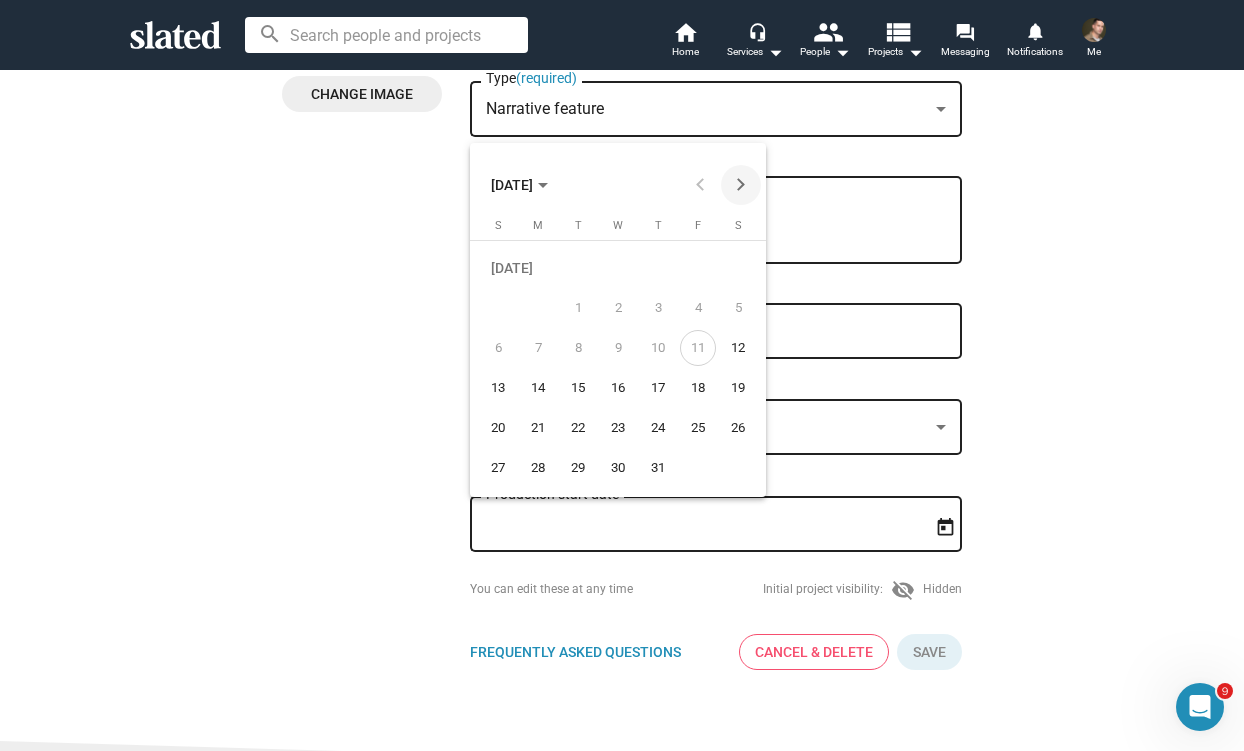 click at bounding box center (741, 185) 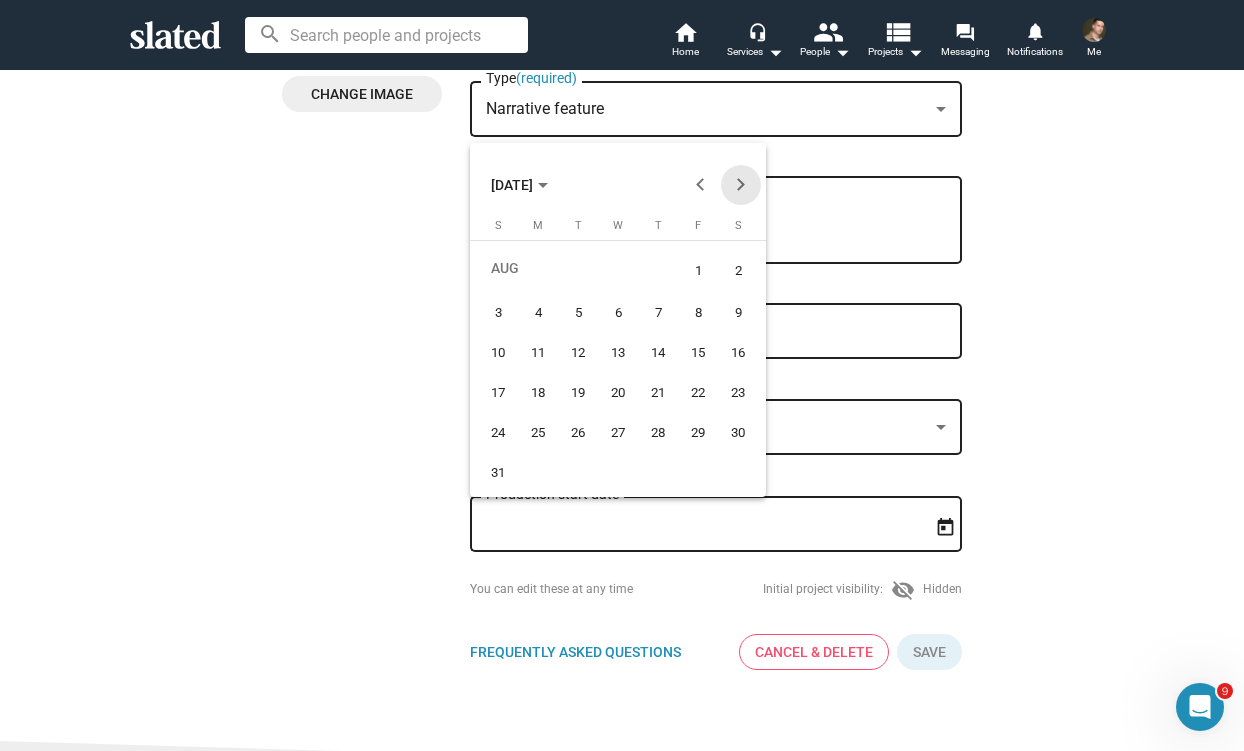 click at bounding box center [741, 185] 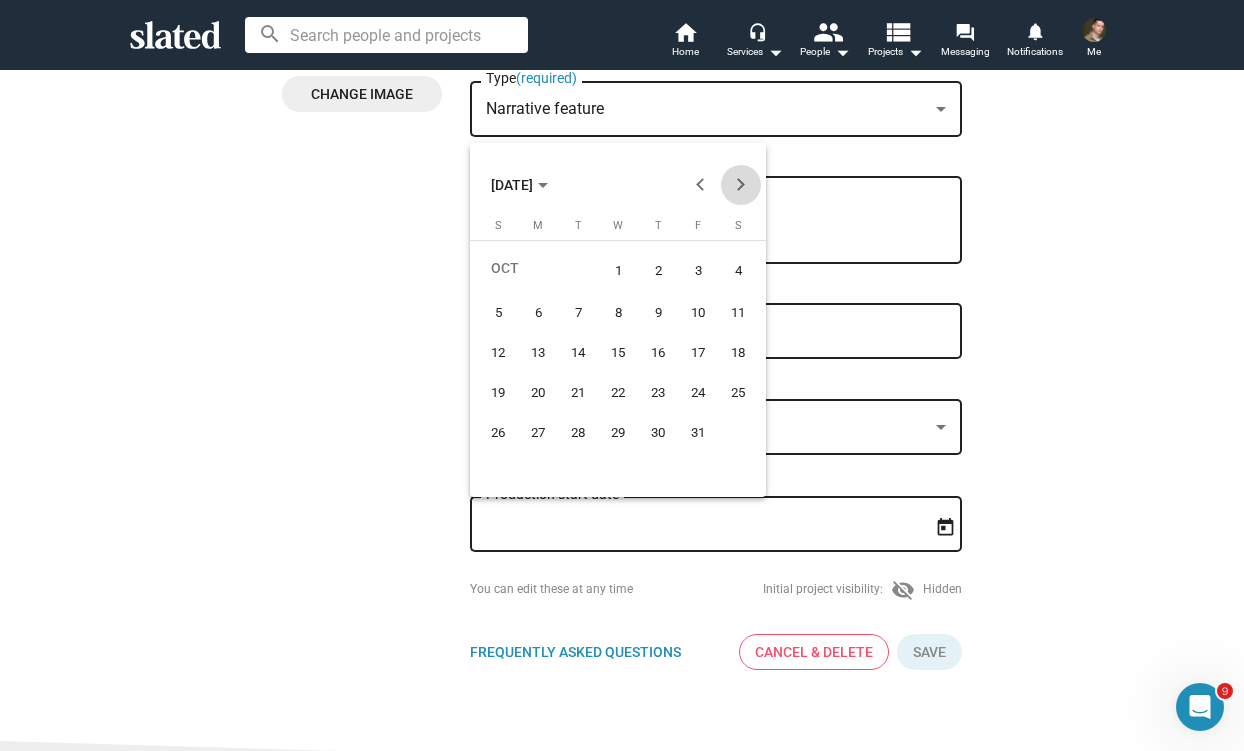 click at bounding box center (741, 185) 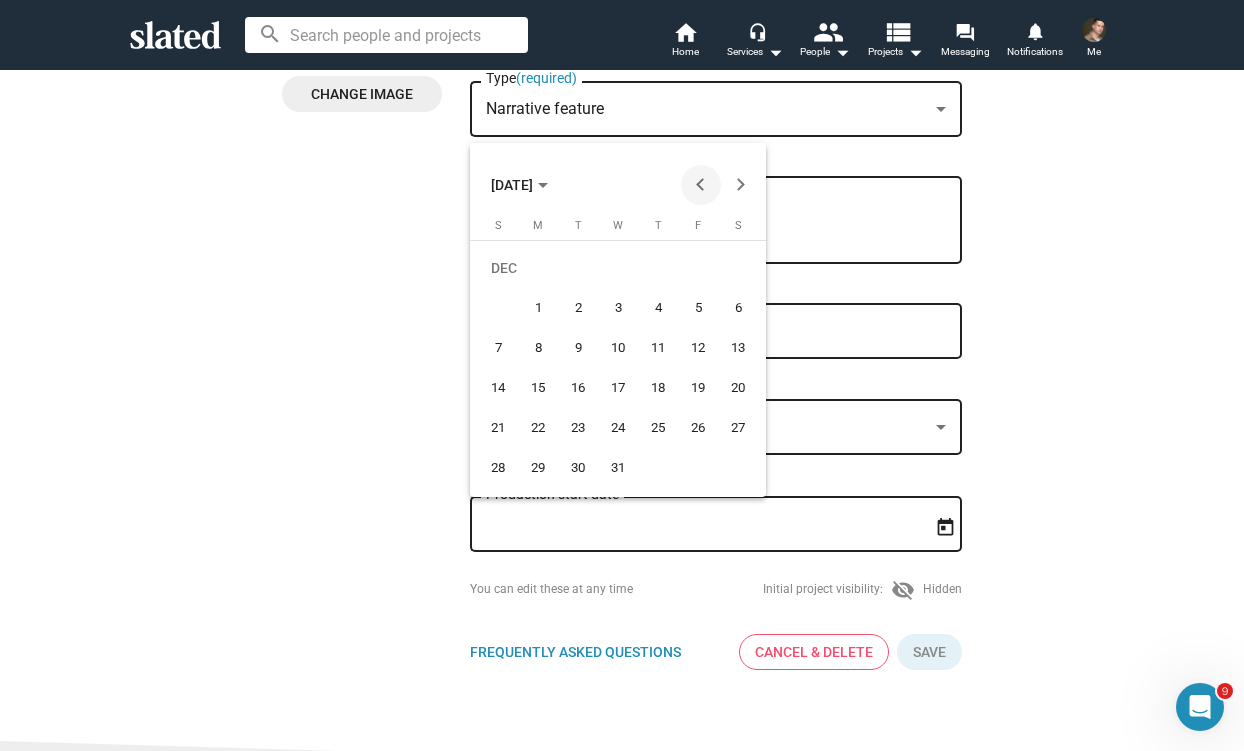 click at bounding box center [701, 185] 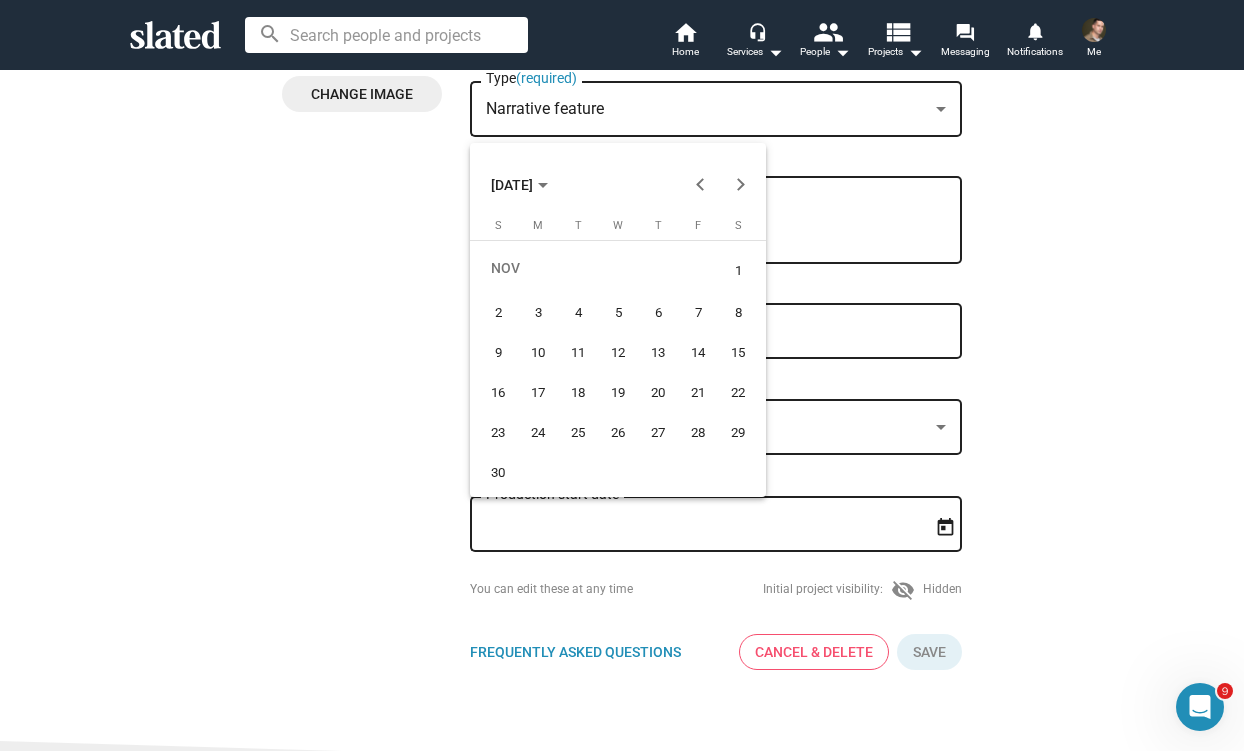 click on "1" at bounding box center [738, 270] 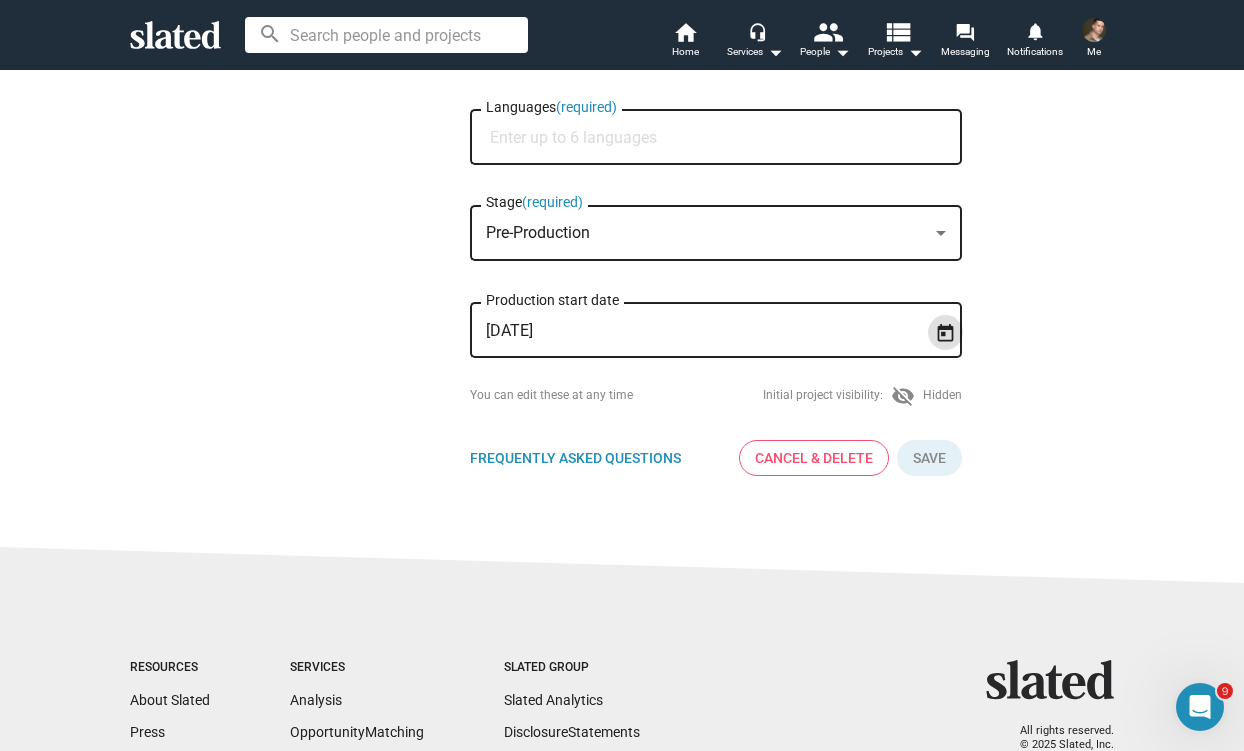 scroll, scrollTop: 0, scrollLeft: 0, axis: both 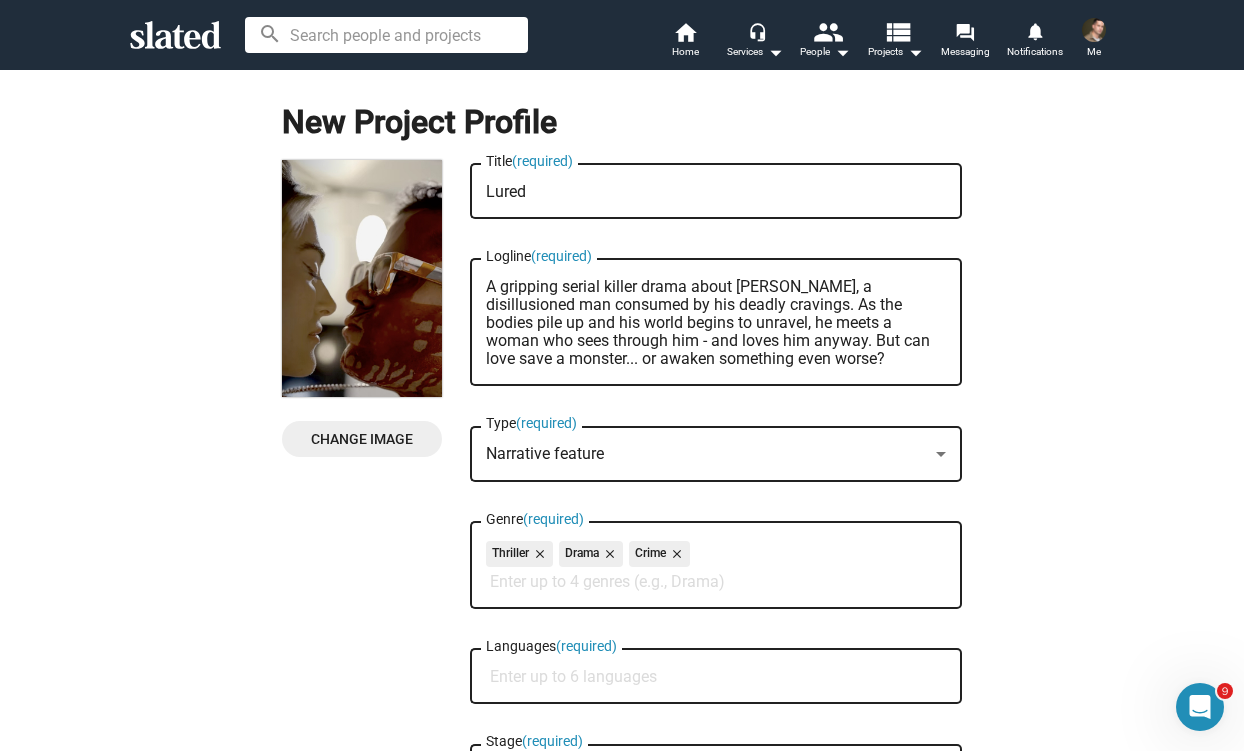 click on "Me" at bounding box center (1094, 52) 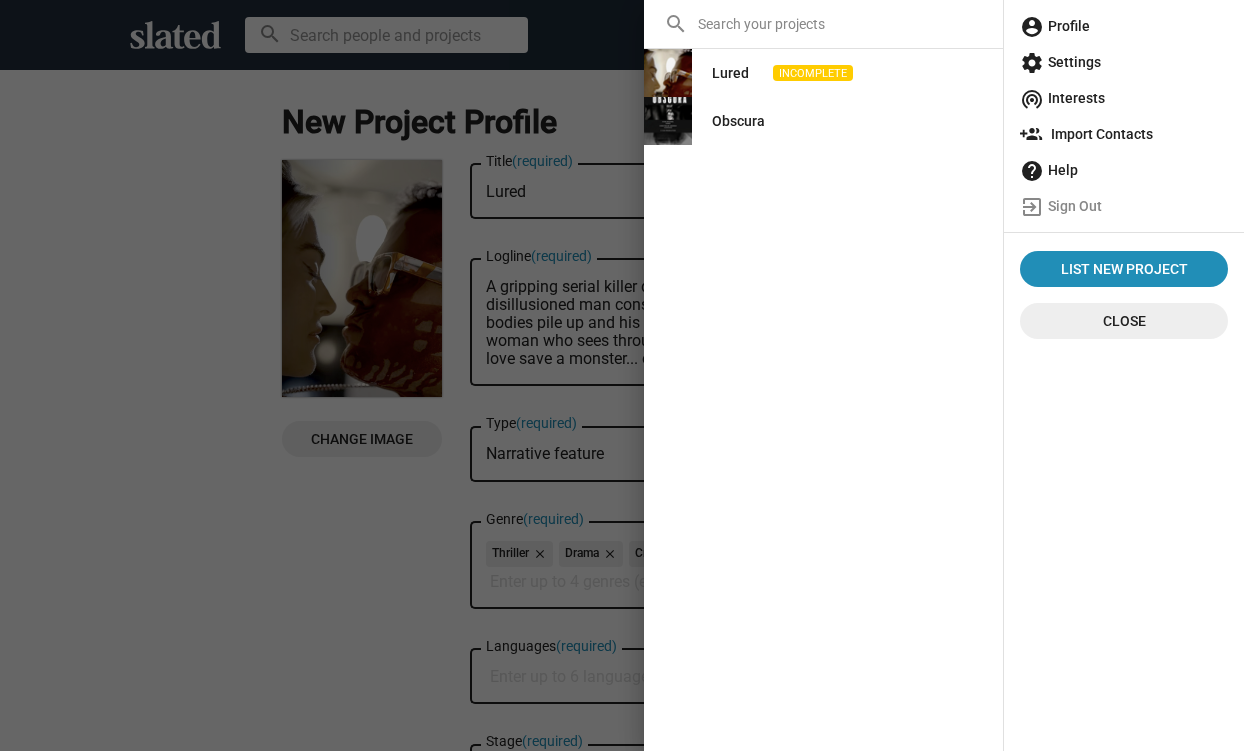 click 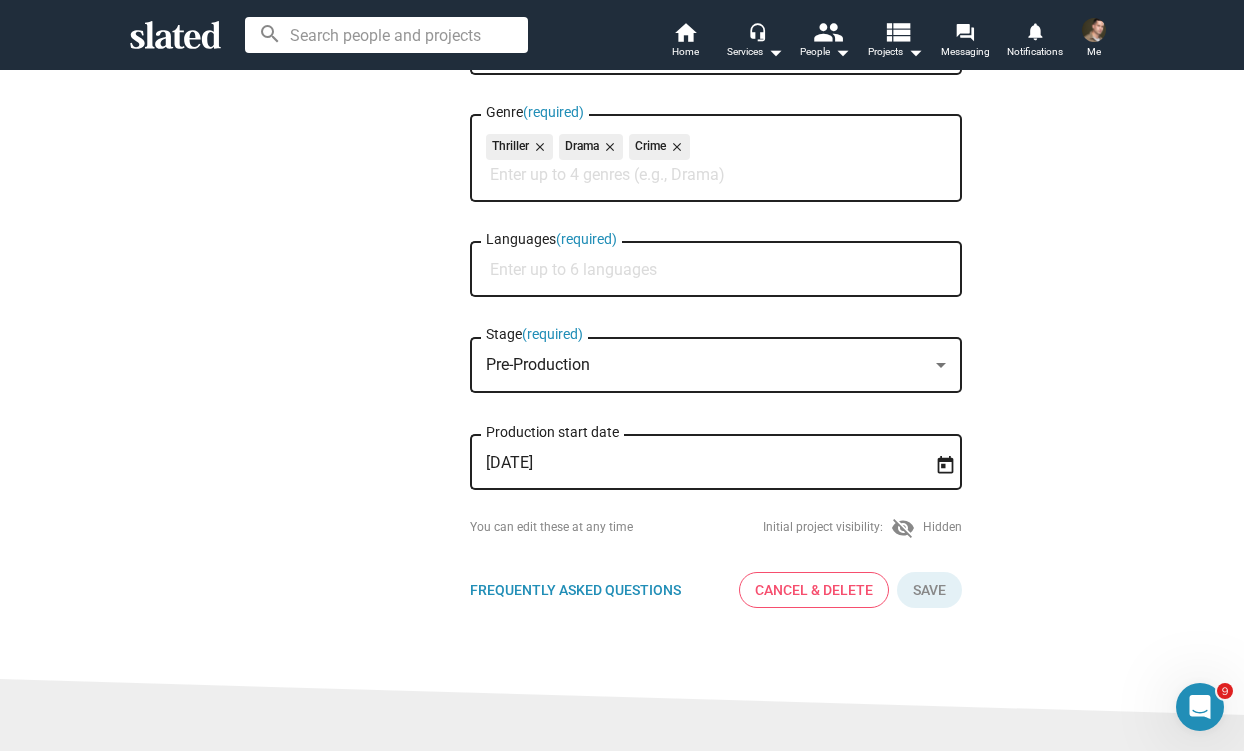scroll, scrollTop: 406, scrollLeft: 0, axis: vertical 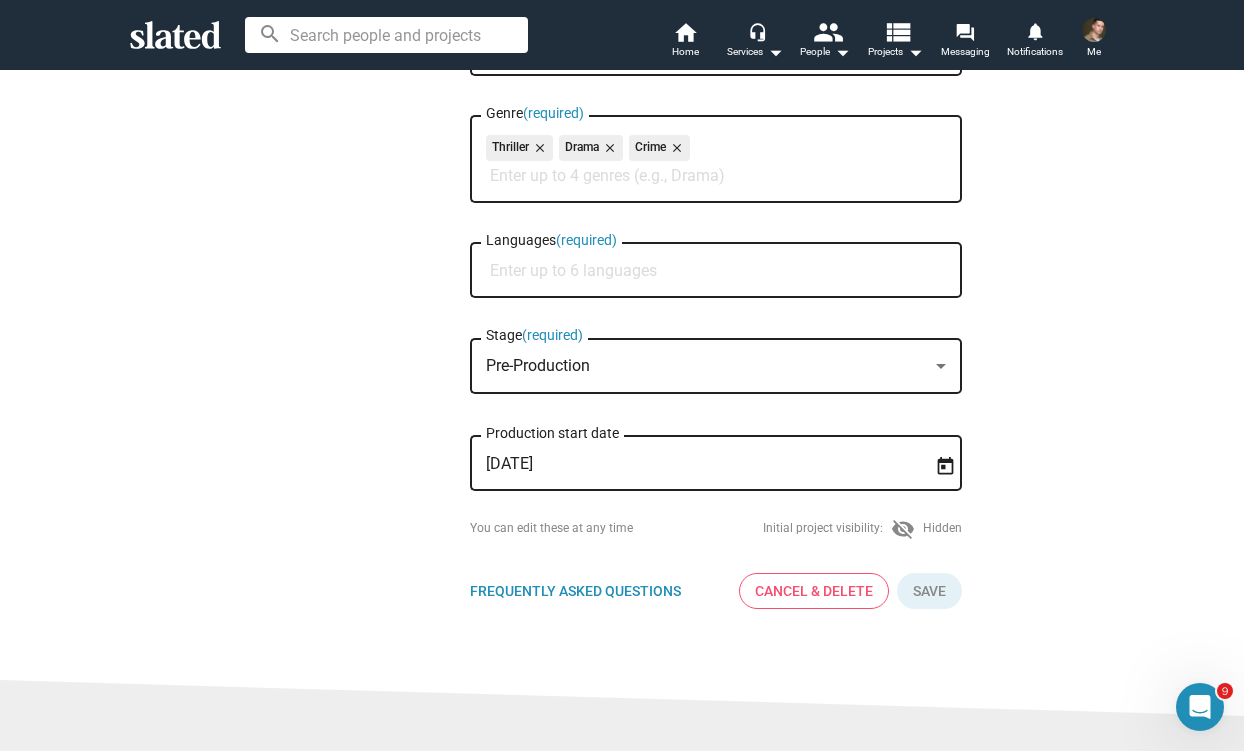 click on "Languages  (required)" 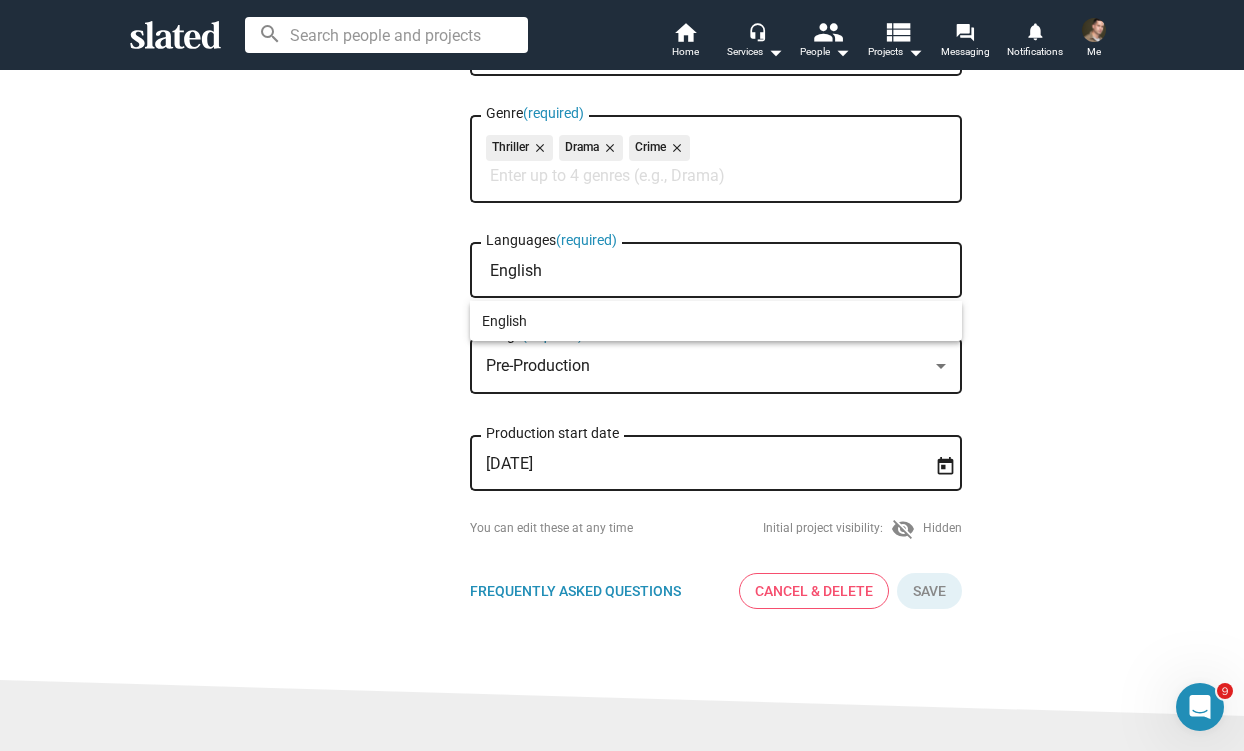 type on "English" 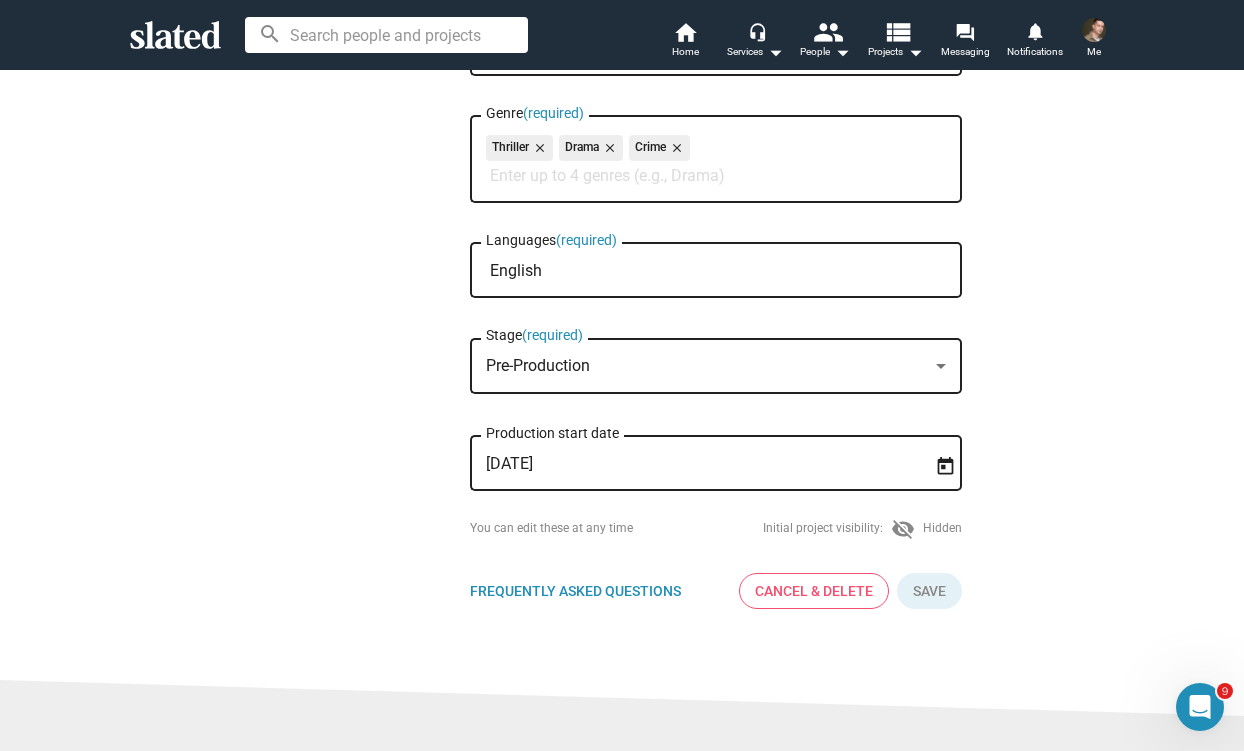 click on "English" at bounding box center (720, 271) 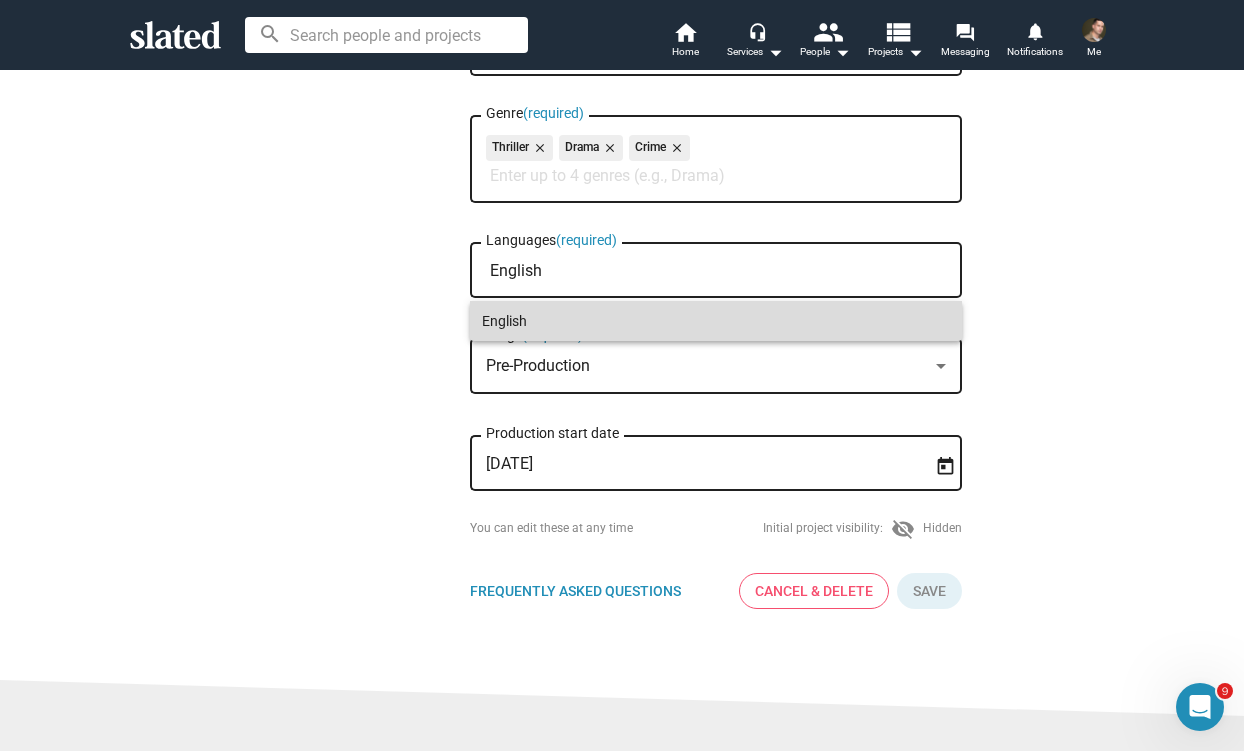 click on "English" at bounding box center [716, 321] 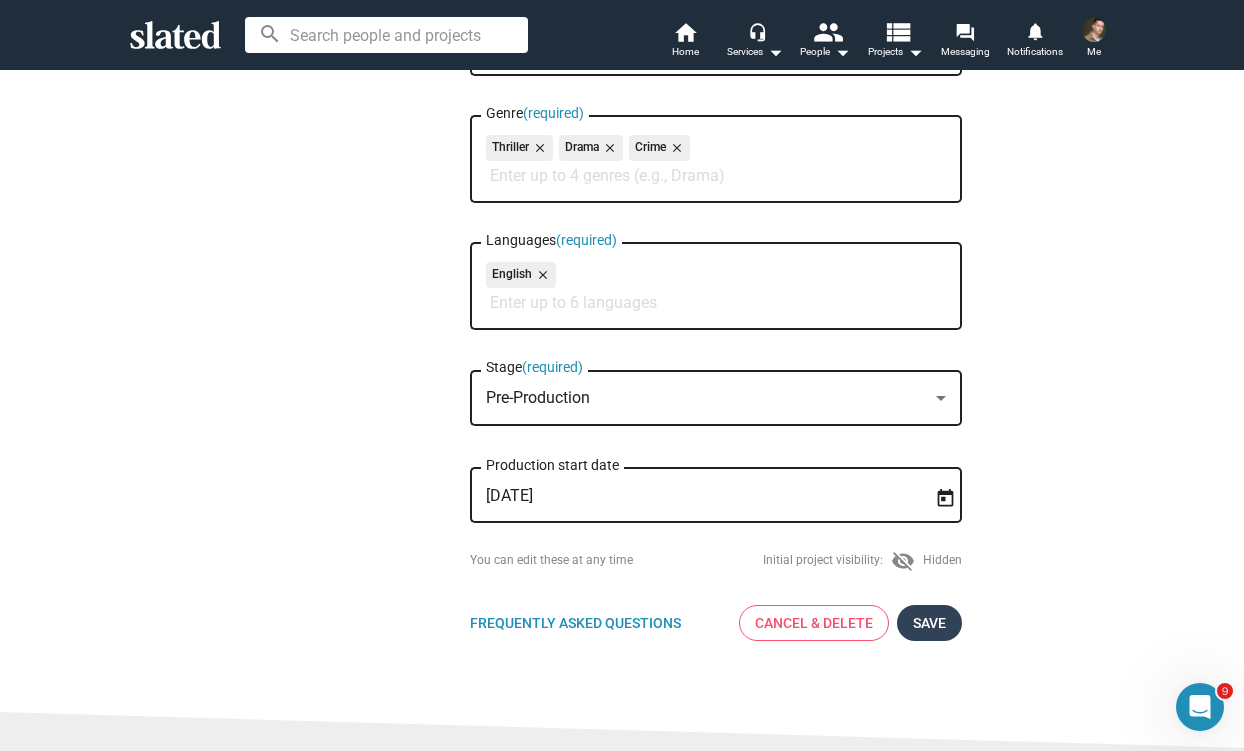 click on "Save" 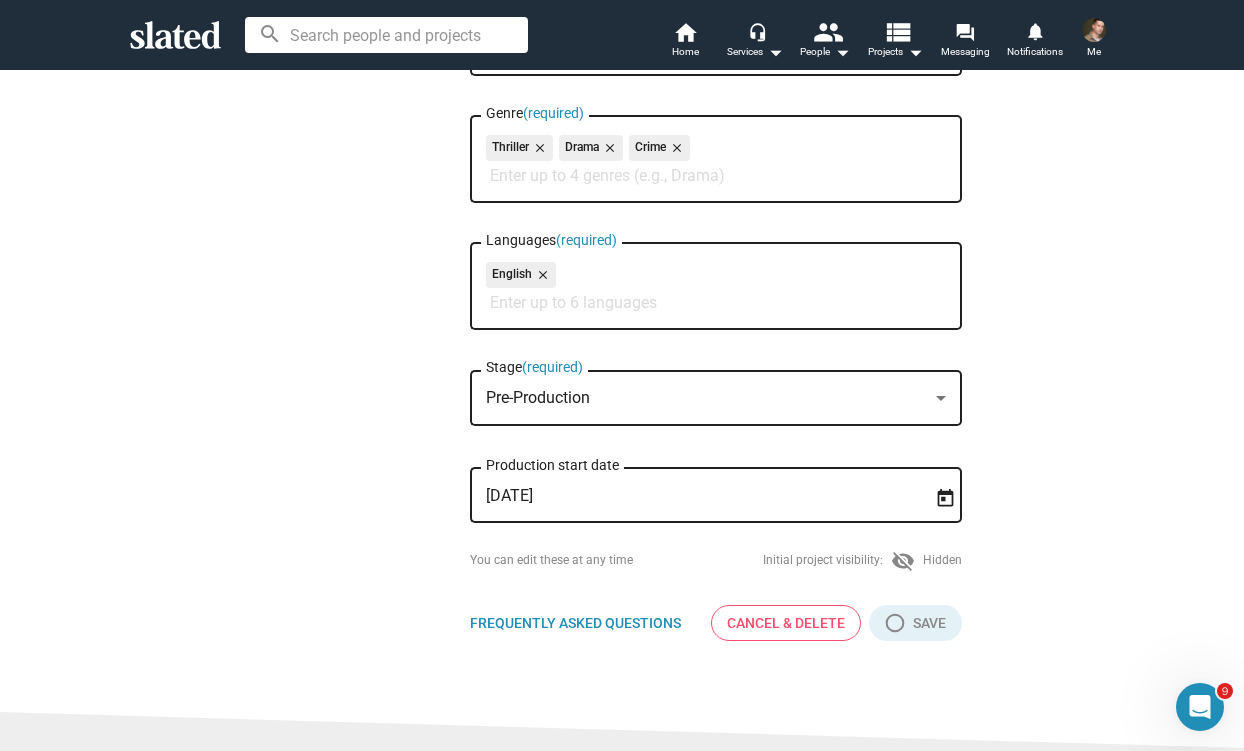 scroll, scrollTop: 567, scrollLeft: 0, axis: vertical 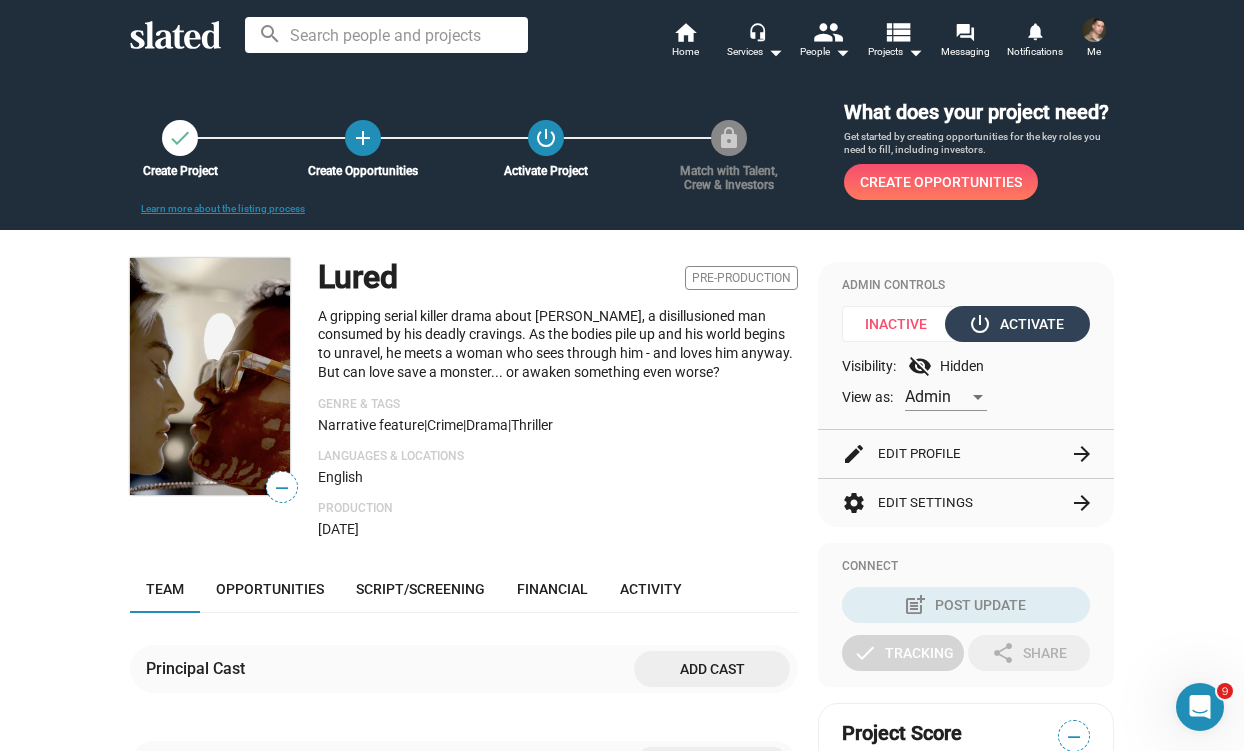 click on "power_settings_new  Activate" 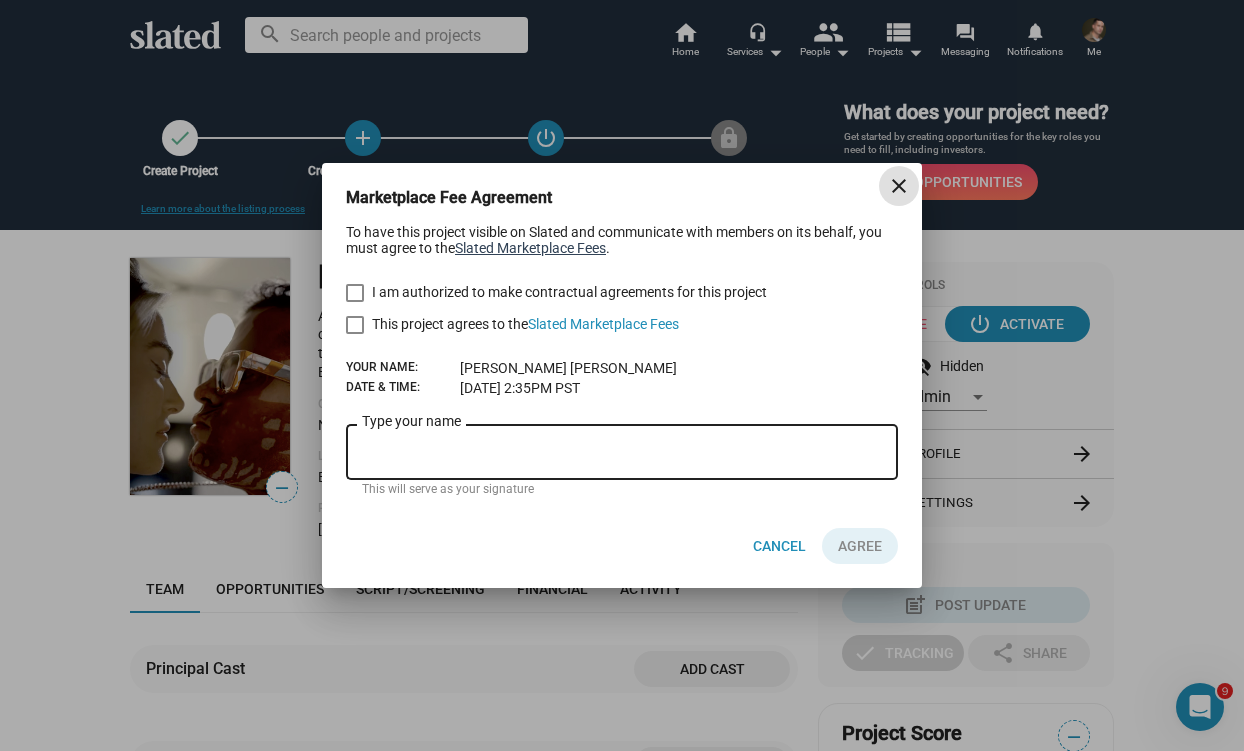 click on "Slated Marketplace Fees" at bounding box center [530, 248] 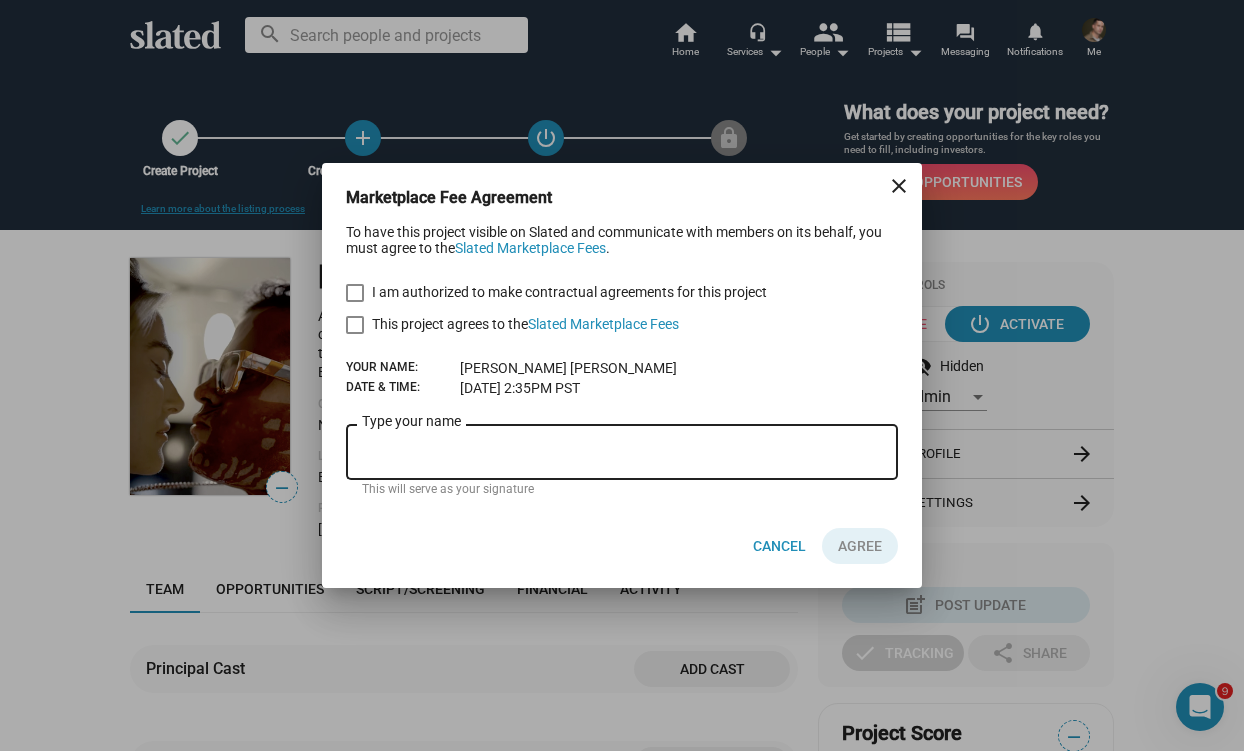 click at bounding box center (355, 293) 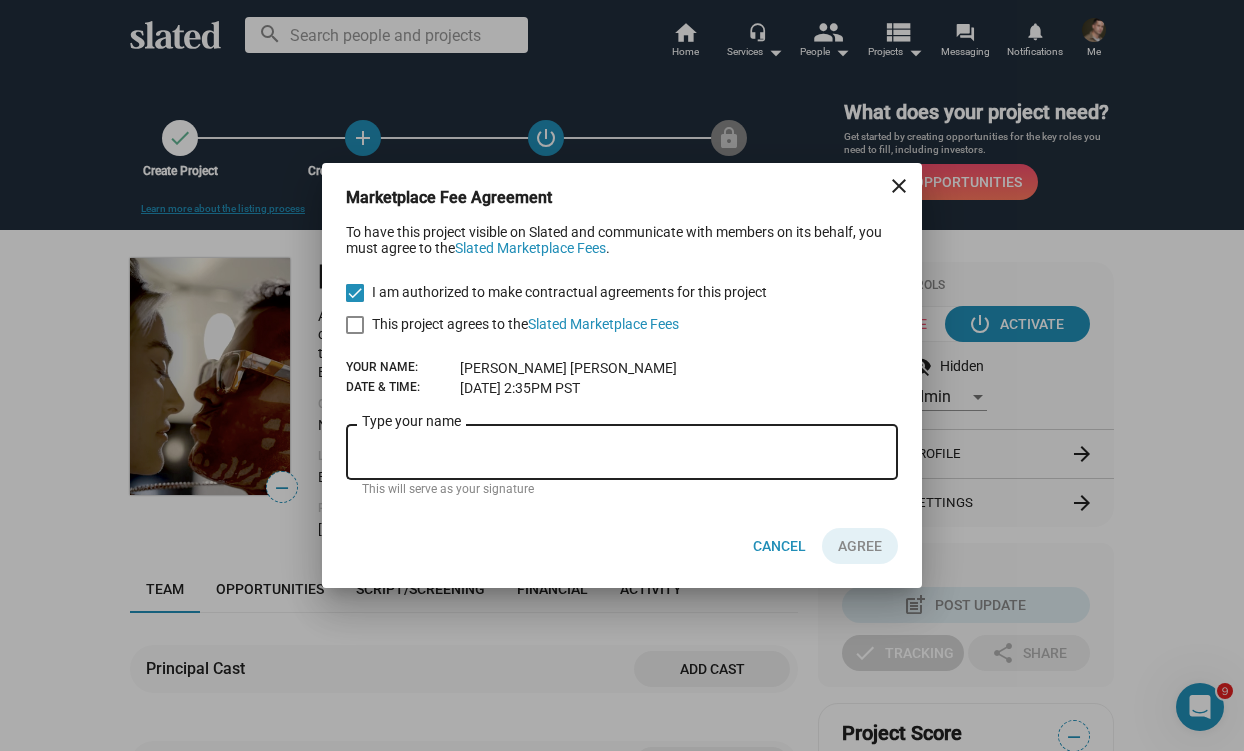 click on "close" at bounding box center (899, 186) 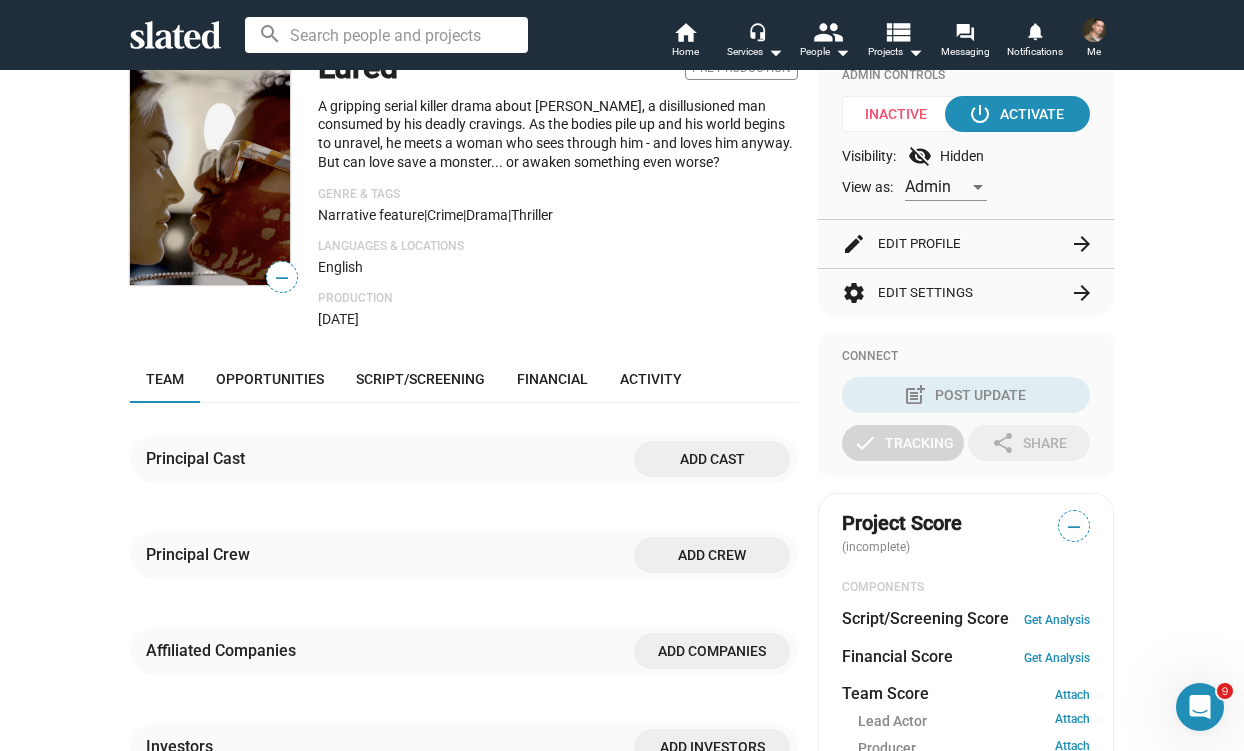 scroll, scrollTop: 156, scrollLeft: 0, axis: vertical 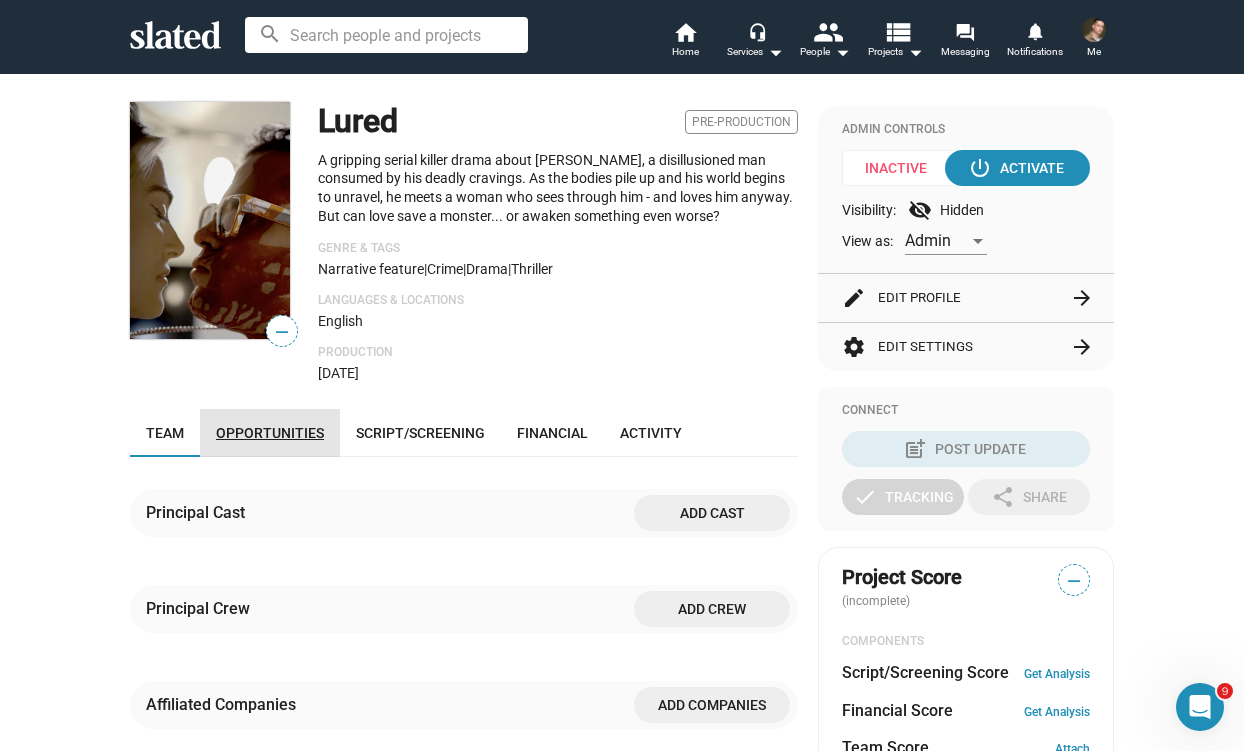 click on "Opportunities" at bounding box center (270, 433) 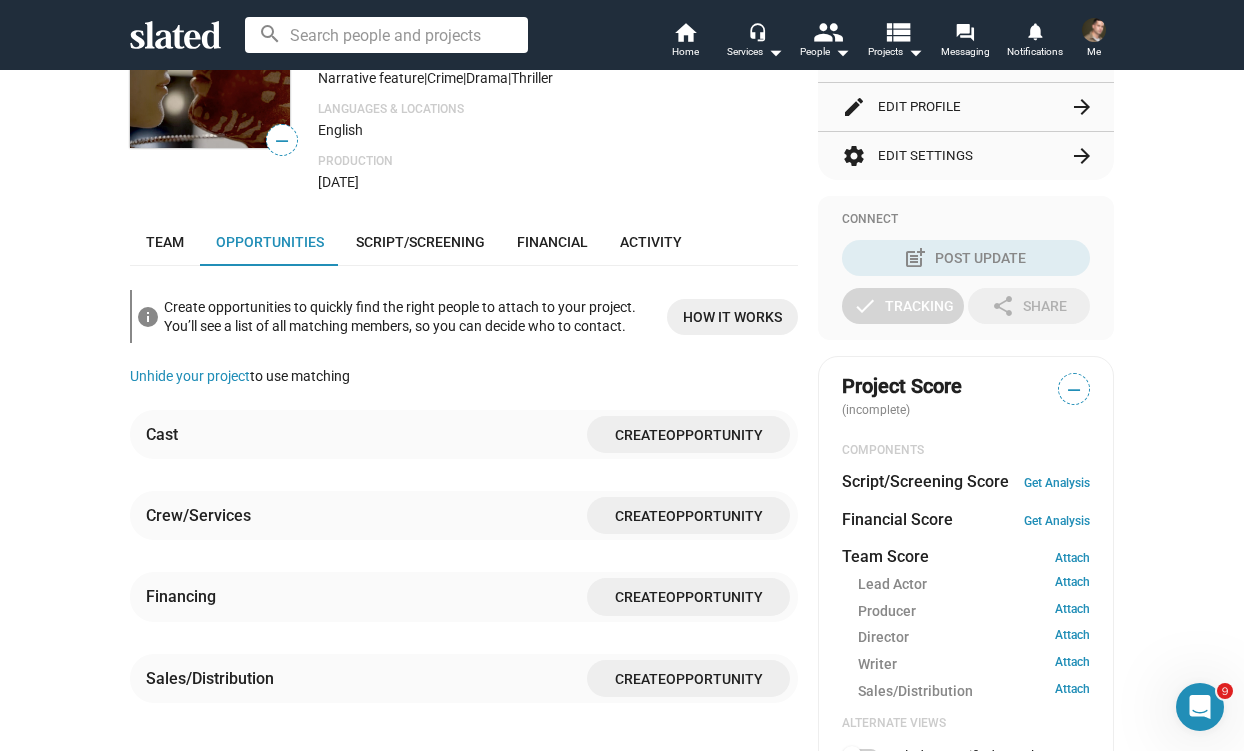 scroll, scrollTop: 497, scrollLeft: 0, axis: vertical 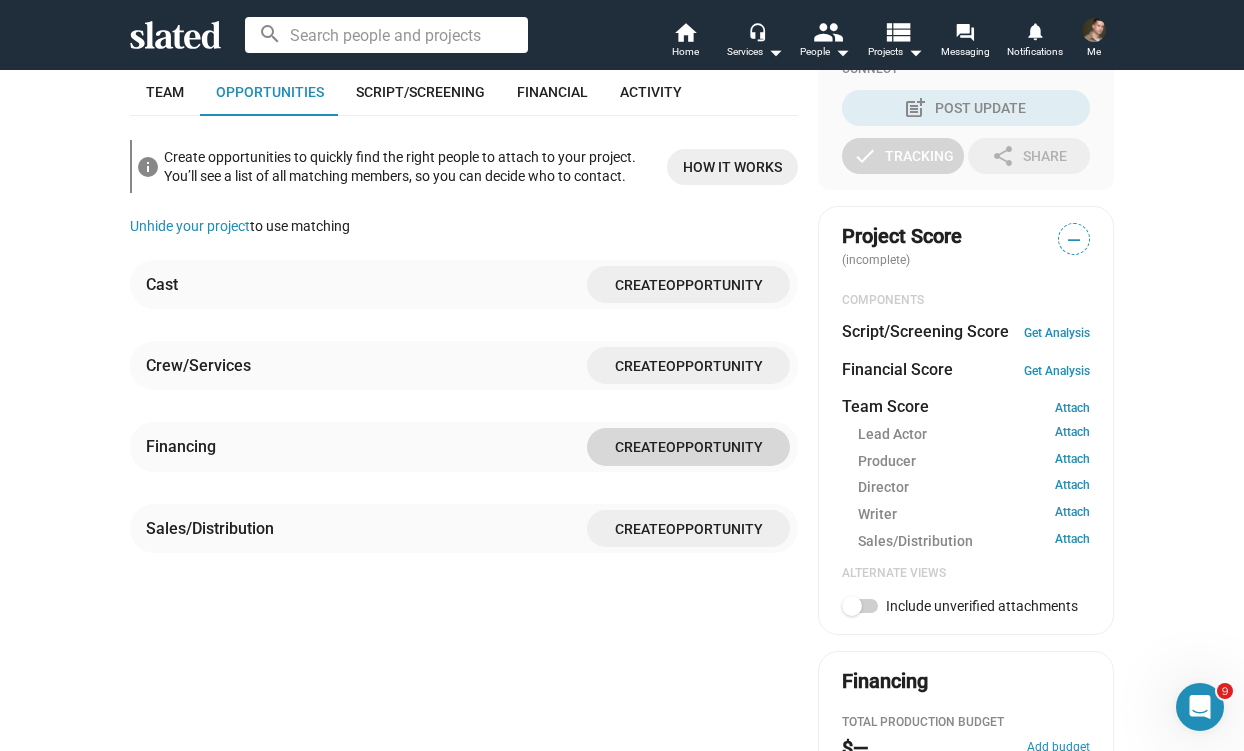 click on "Create" 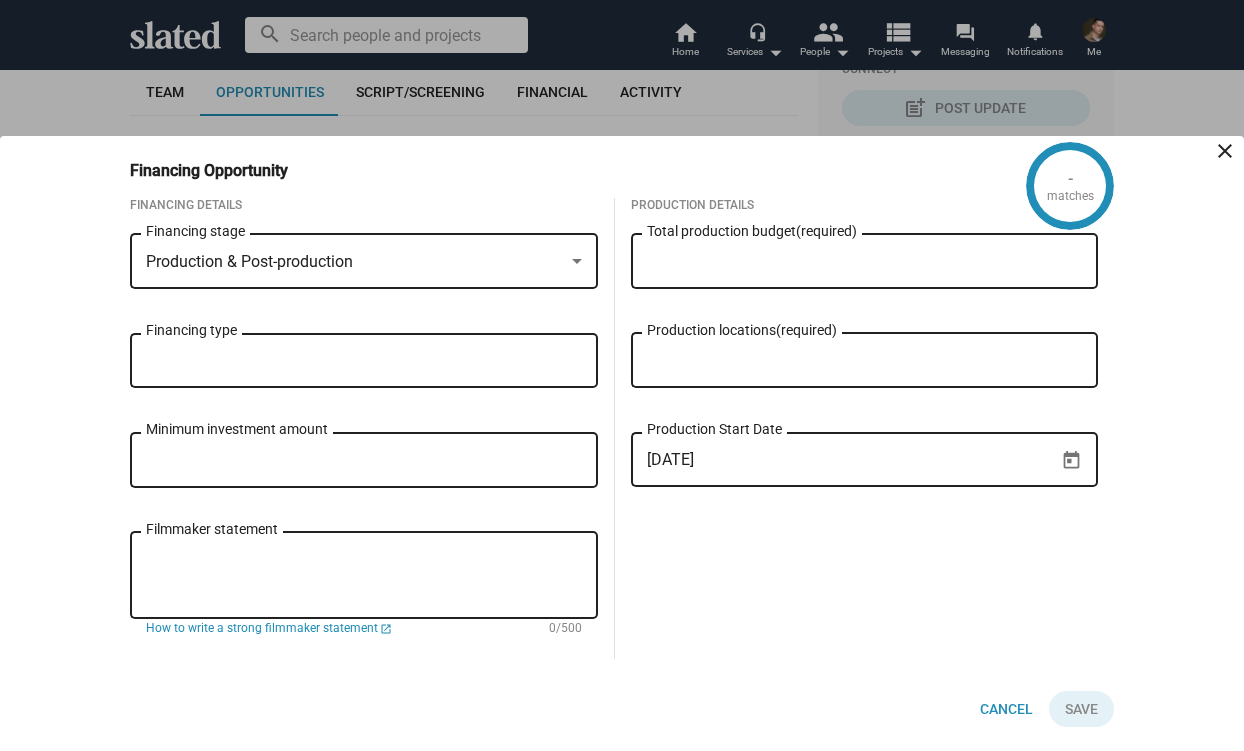 click on "Total production budget  (required)" at bounding box center [865, 262] 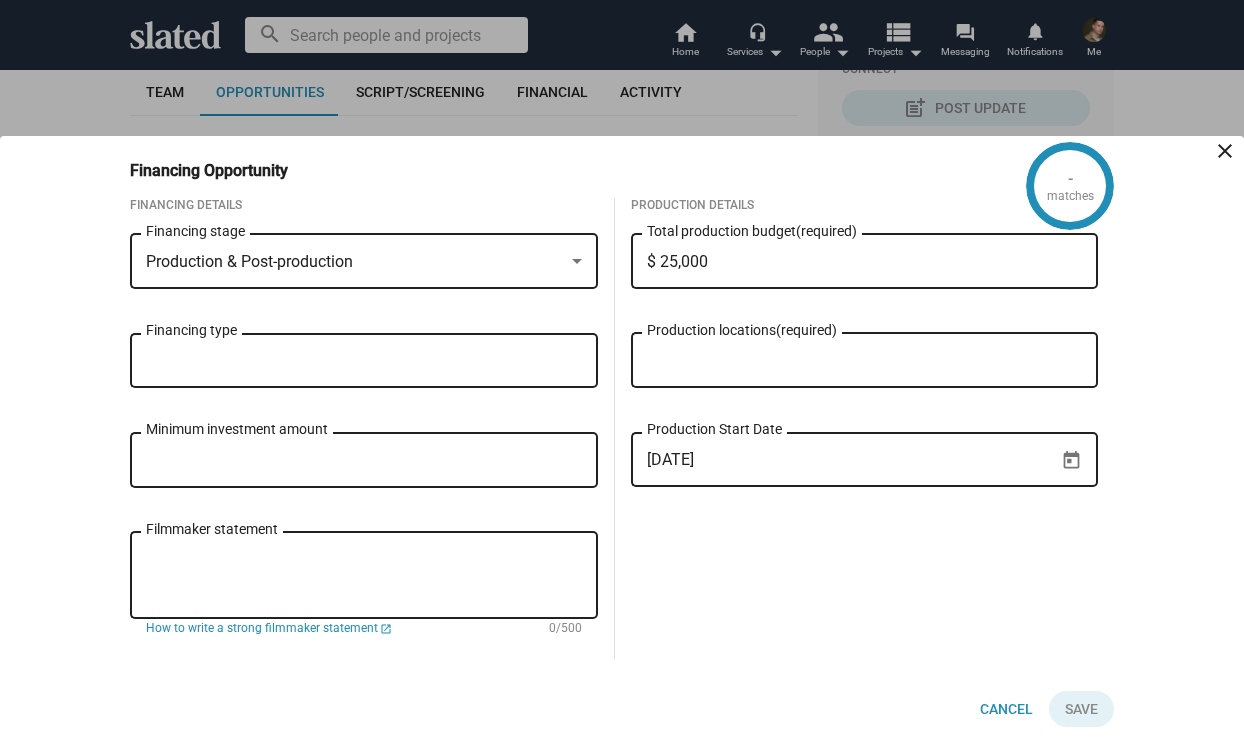 type on "$ 250,000" 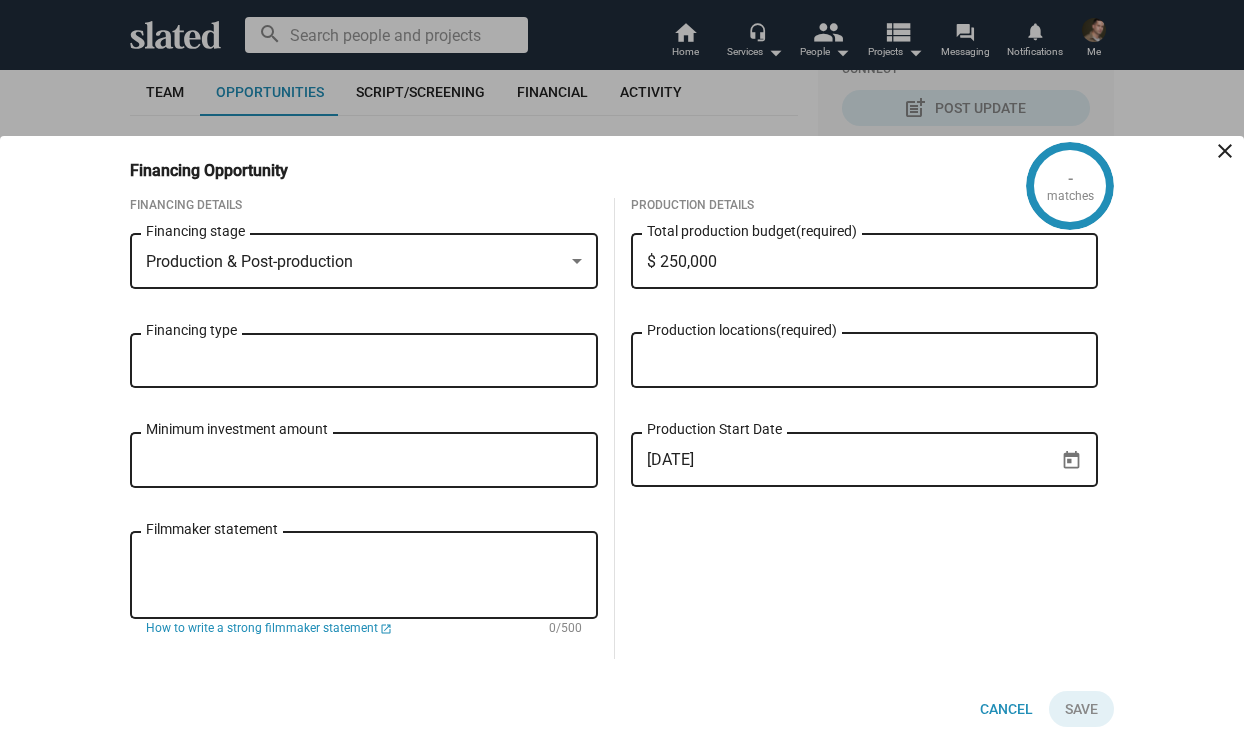 click on "Production locations (required)" at bounding box center (869, 361) 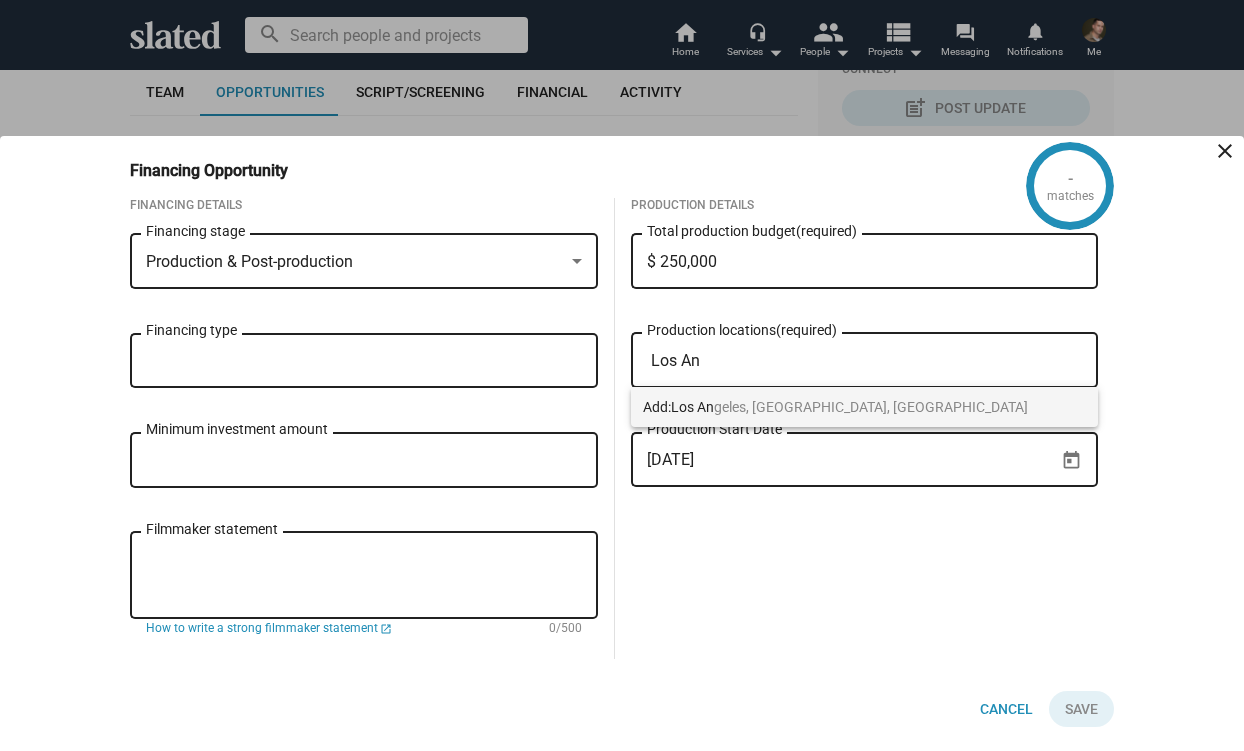 type on "Los An" 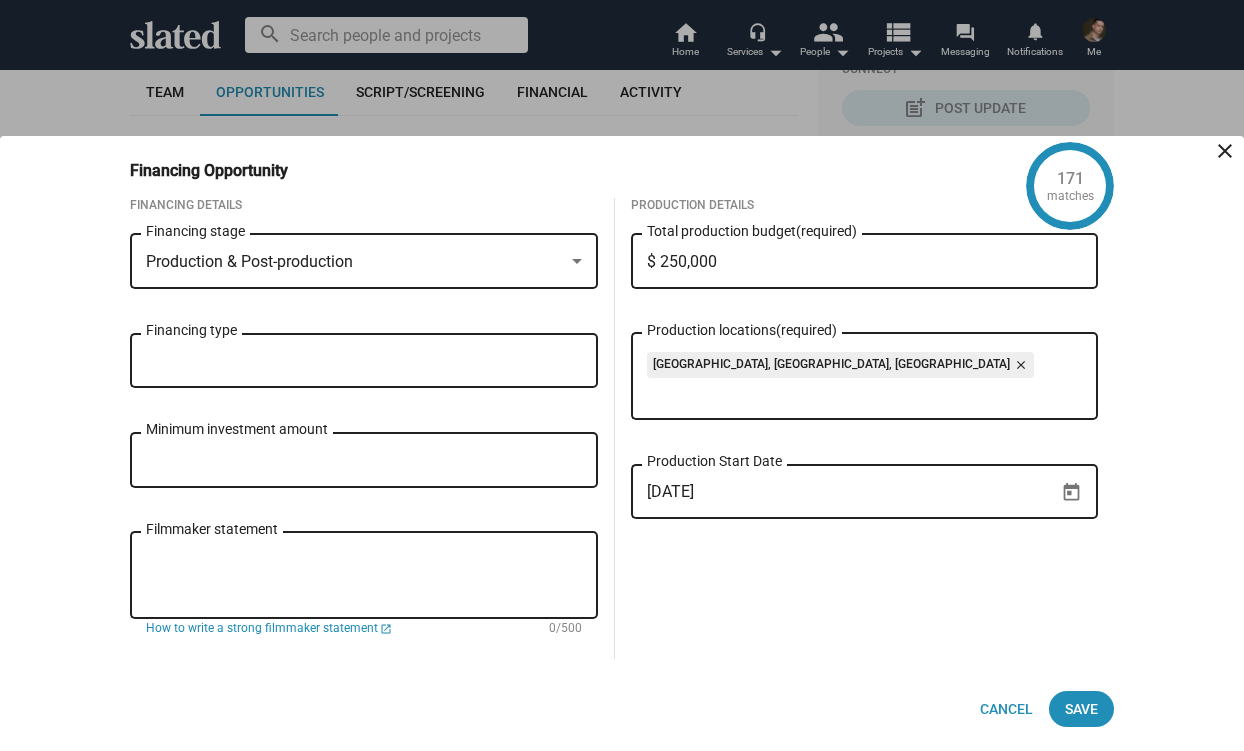 click on "Financing type" at bounding box center [364, 358] 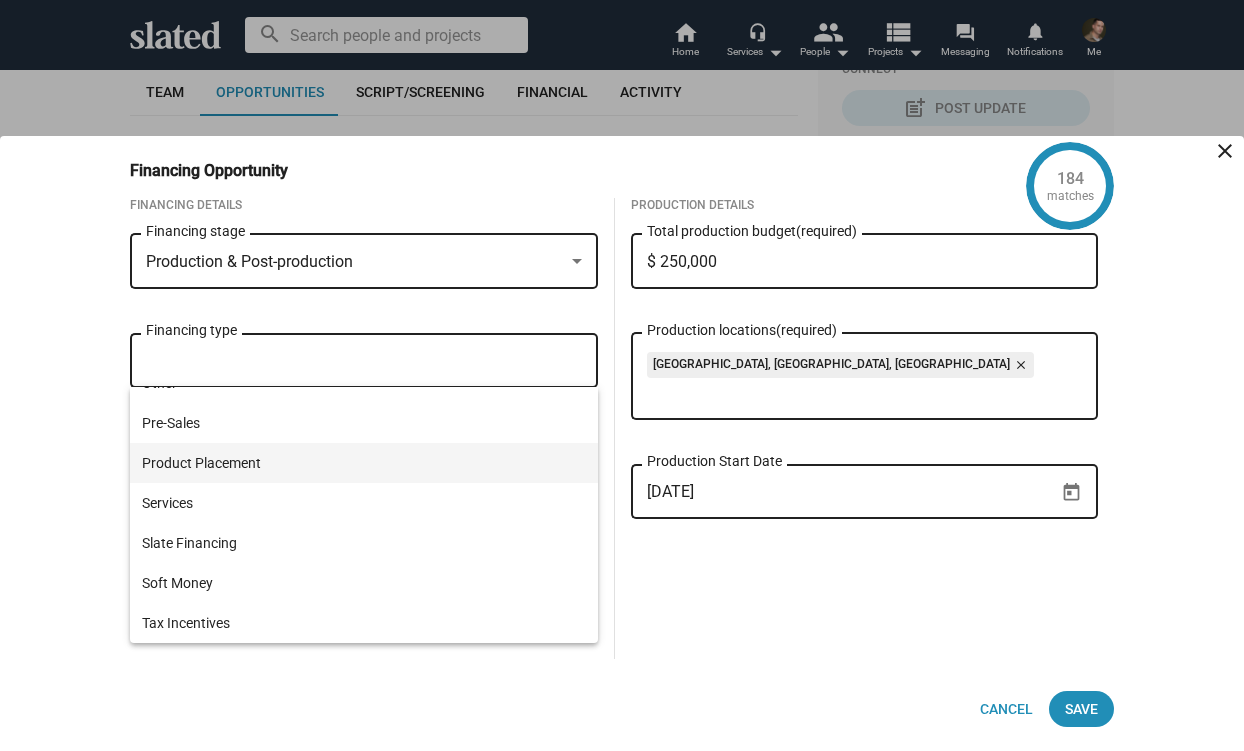 scroll, scrollTop: 0, scrollLeft: 0, axis: both 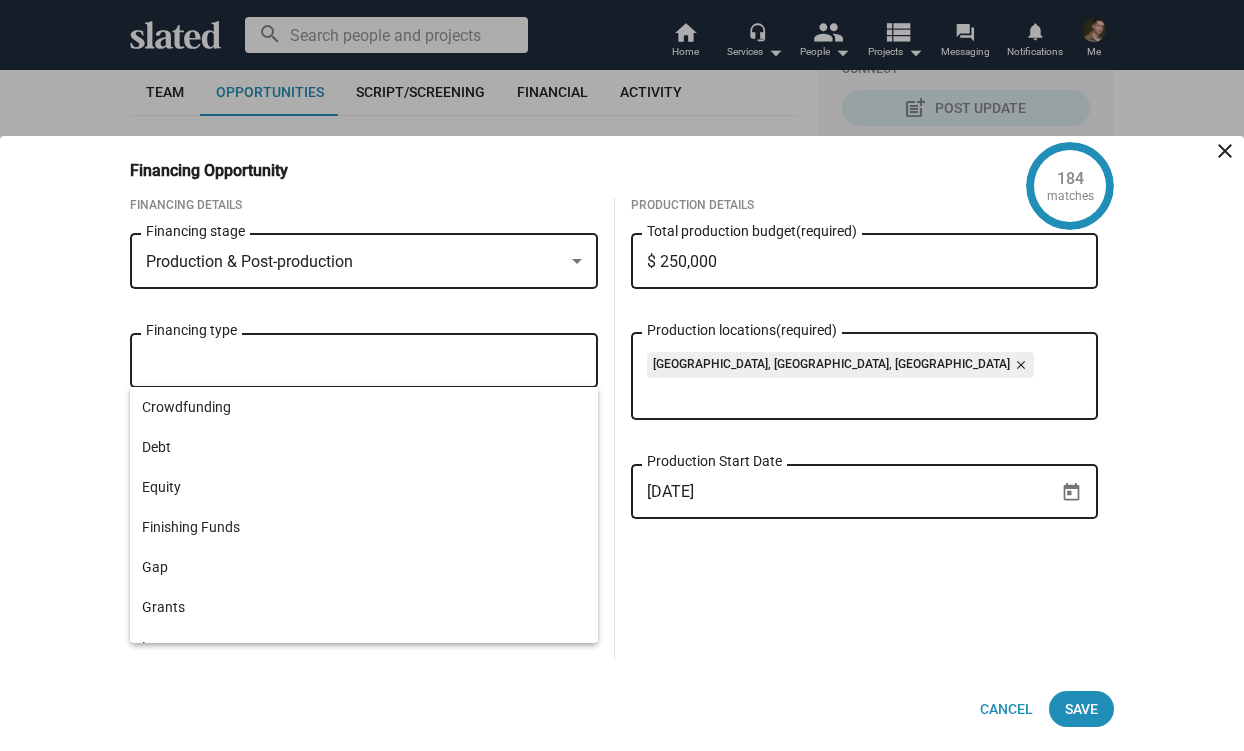 click on "Production Details $ 250,000 Total production budget  (required) Los Angeles, CA, USA close Production locations (required) 11/1/2025 Production Start Date" at bounding box center [865, 428] 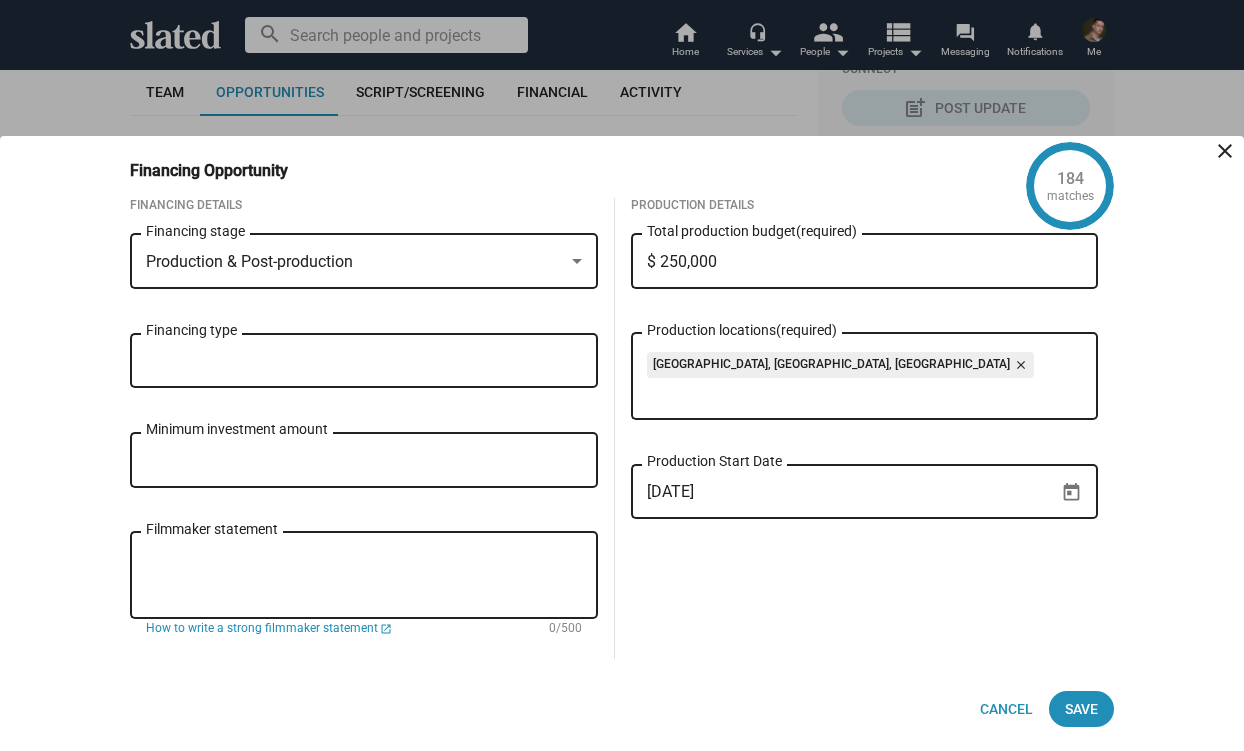 click on "Minimum investment amount" at bounding box center [364, 461] 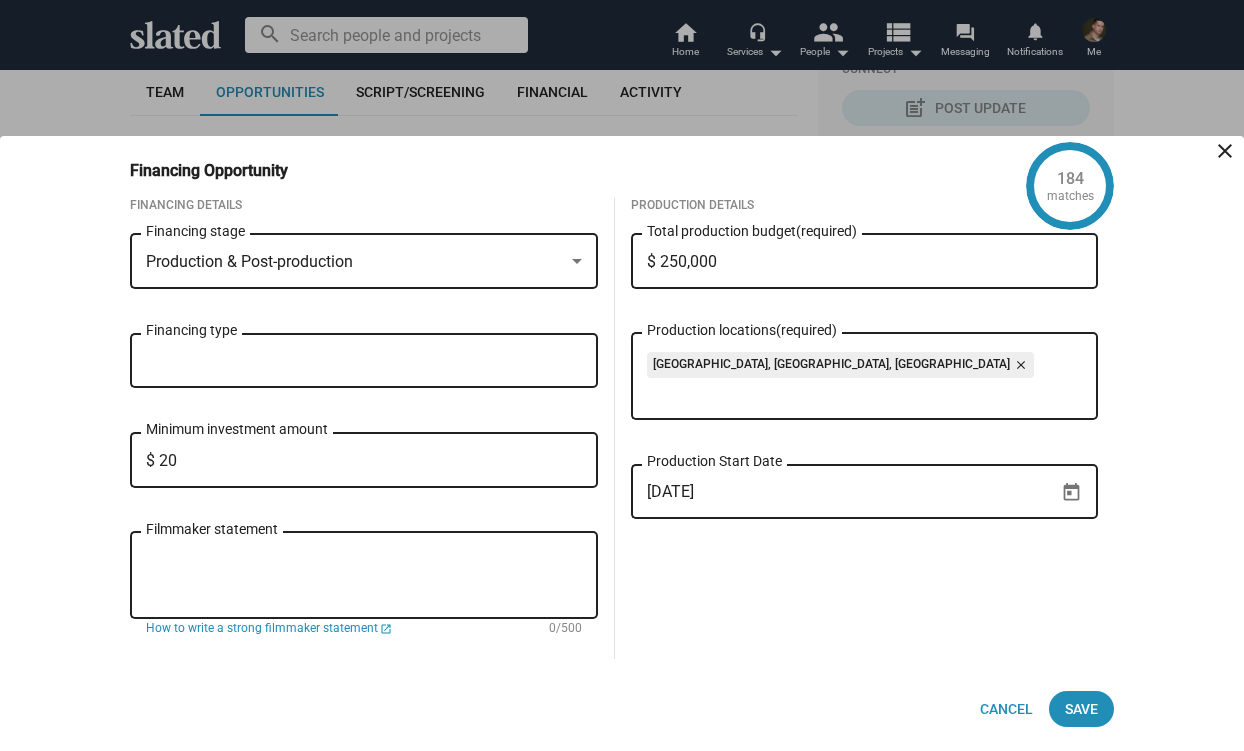 type on "$ 2" 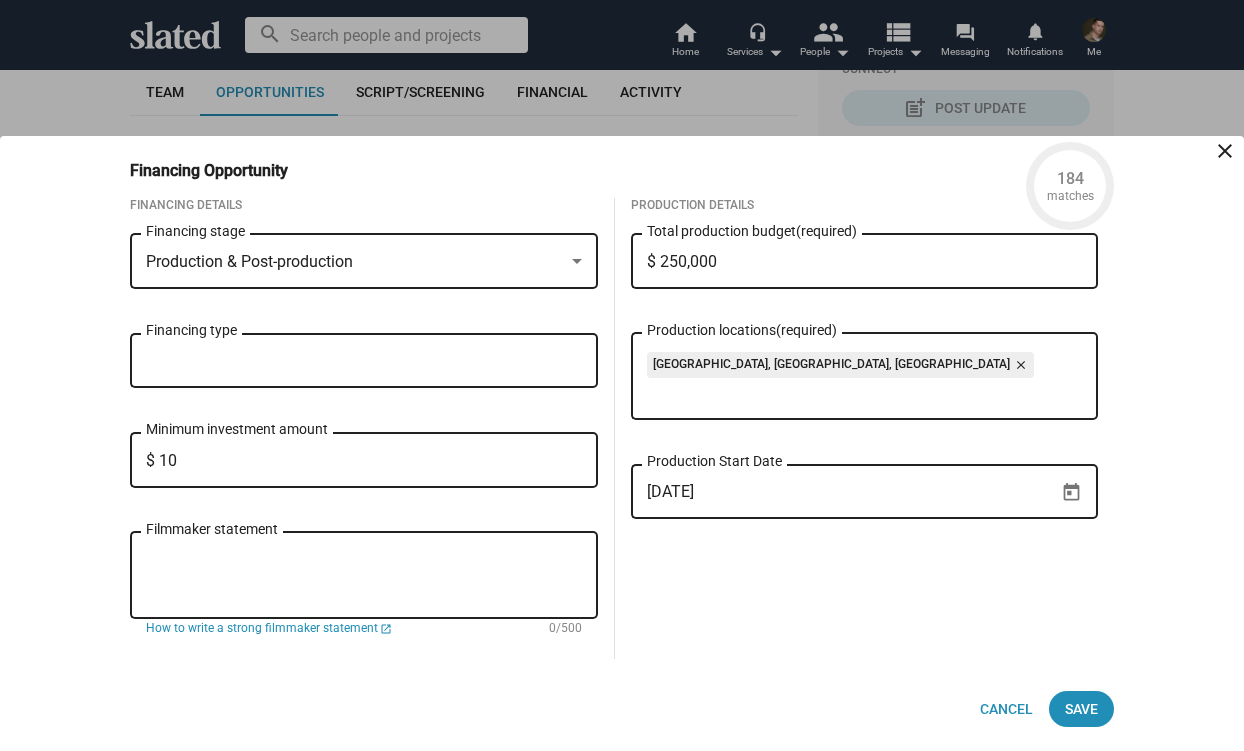 type on "$ 1" 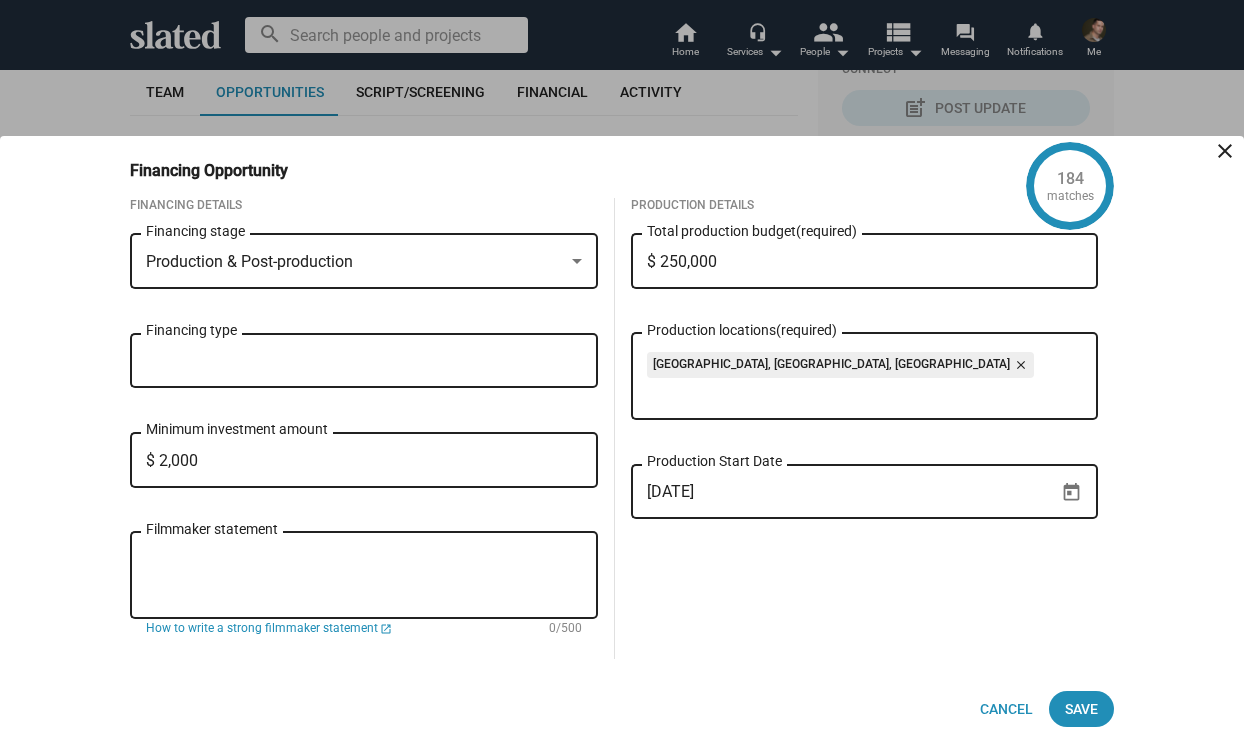 type on "$ 20,000" 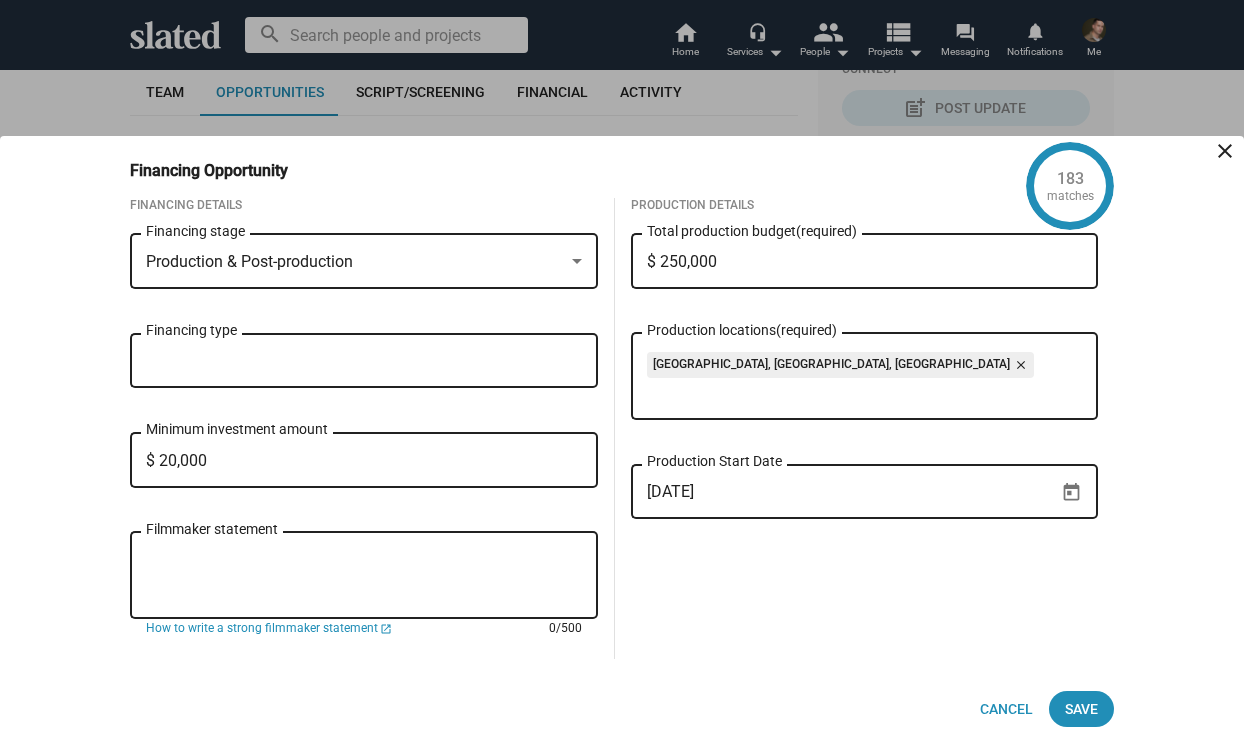 click on "Filmmaker statement" at bounding box center (364, 576) 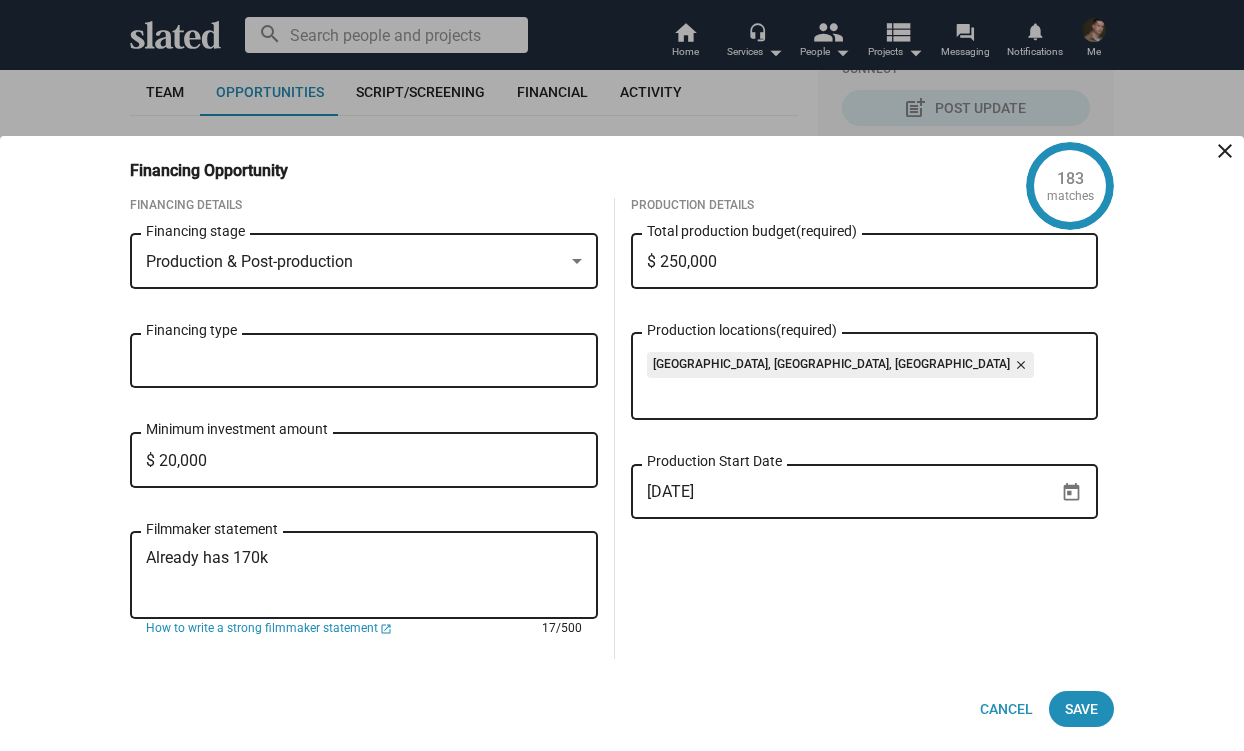 click on "Already has 170k" at bounding box center [364, 576] 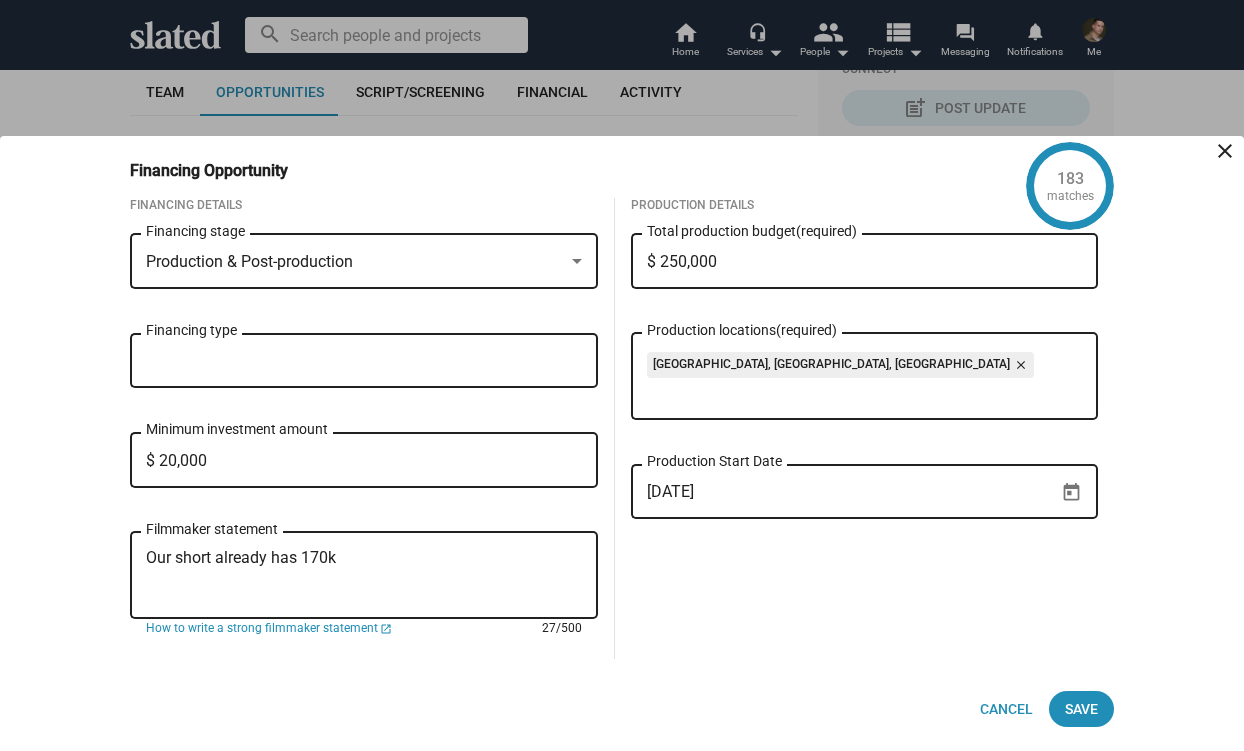 click on "Our short already has 170k" at bounding box center (364, 576) 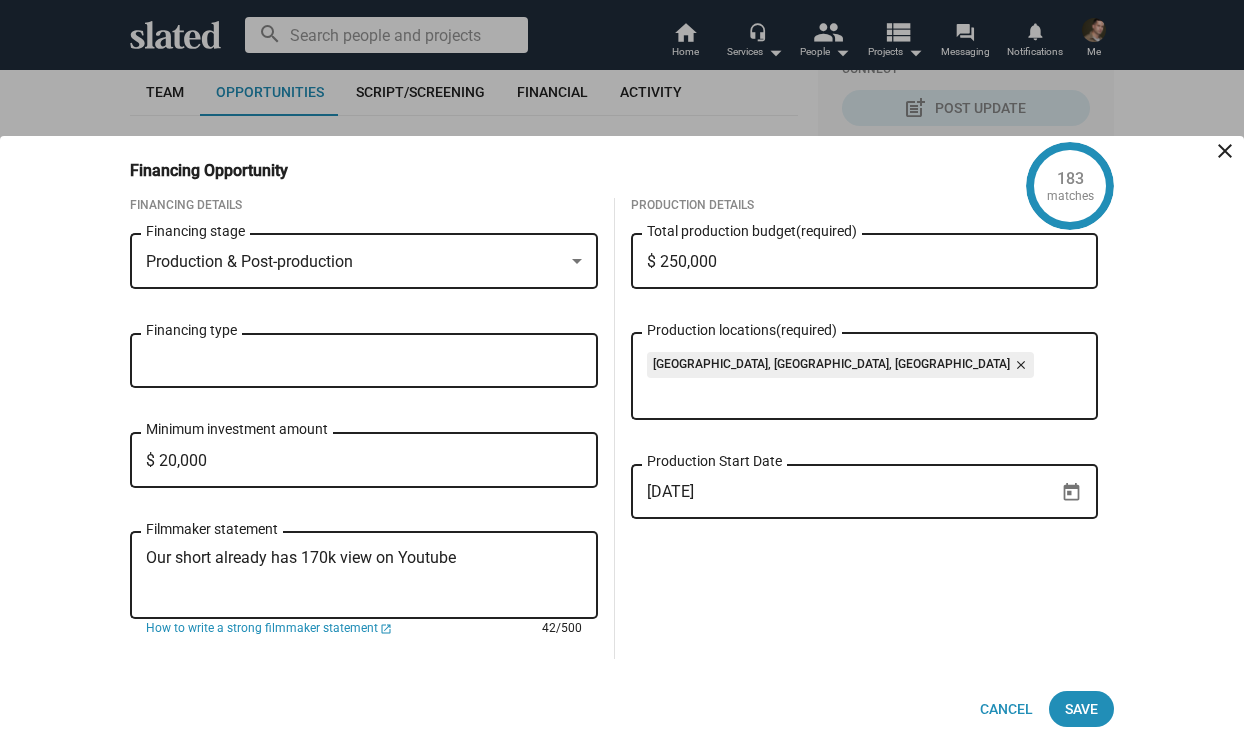 click on "Our short already has 170k view on Youtube" at bounding box center [364, 576] 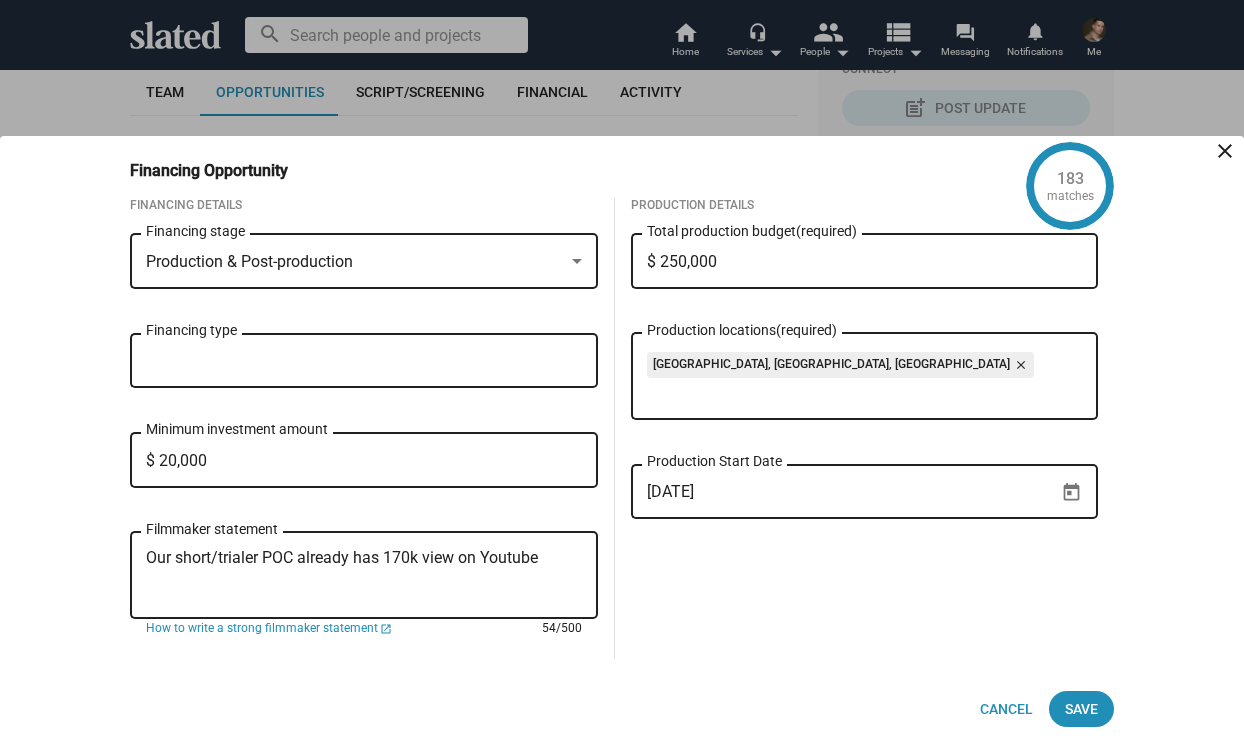 click on "Our short/trialer POC already has 170k view on Youtube" at bounding box center [364, 576] 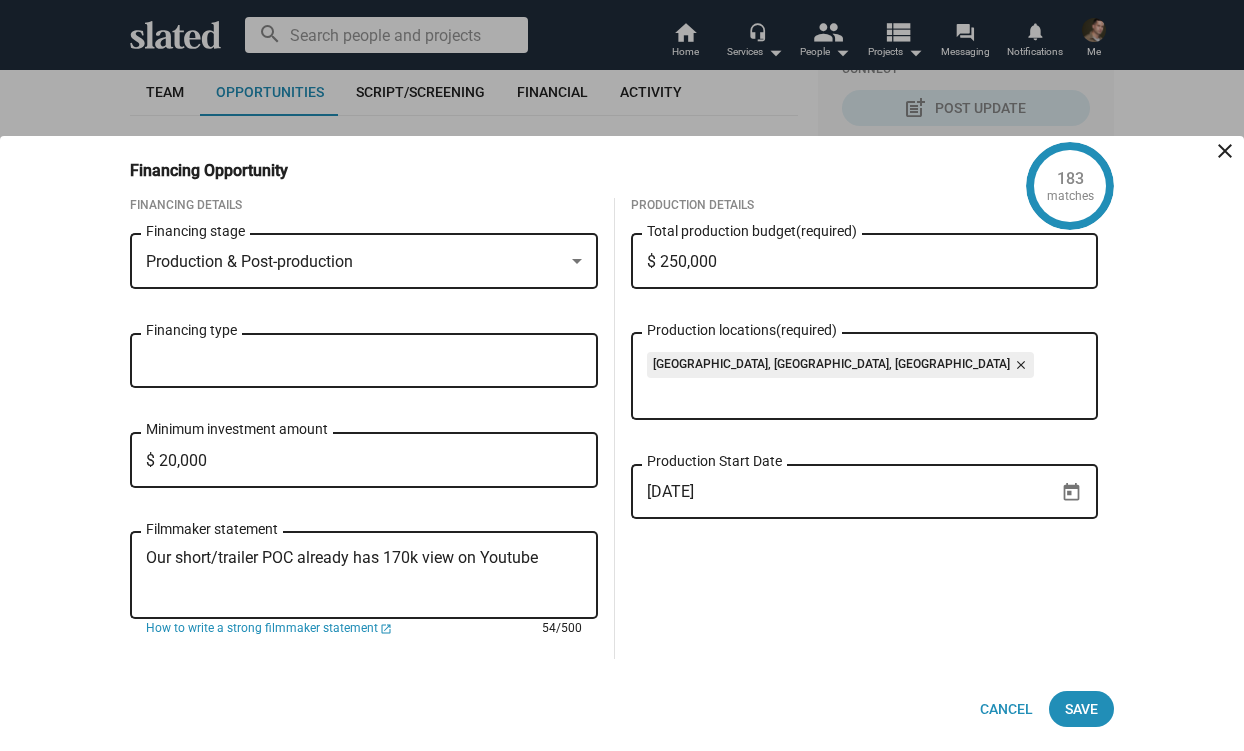 click on "Our short/trailer POC already has 170k view on Youtube" at bounding box center (364, 576) 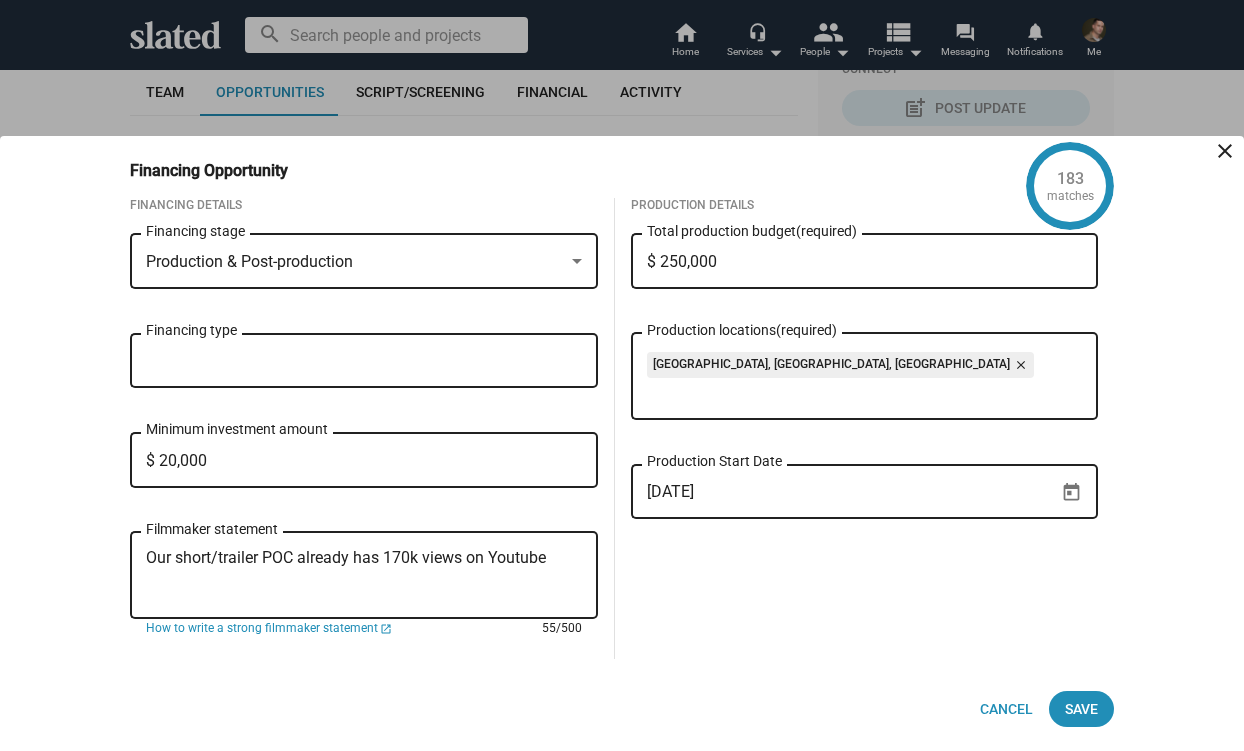 click on "Our short/trailer POC already has 170k views on Youtube" at bounding box center [364, 576] 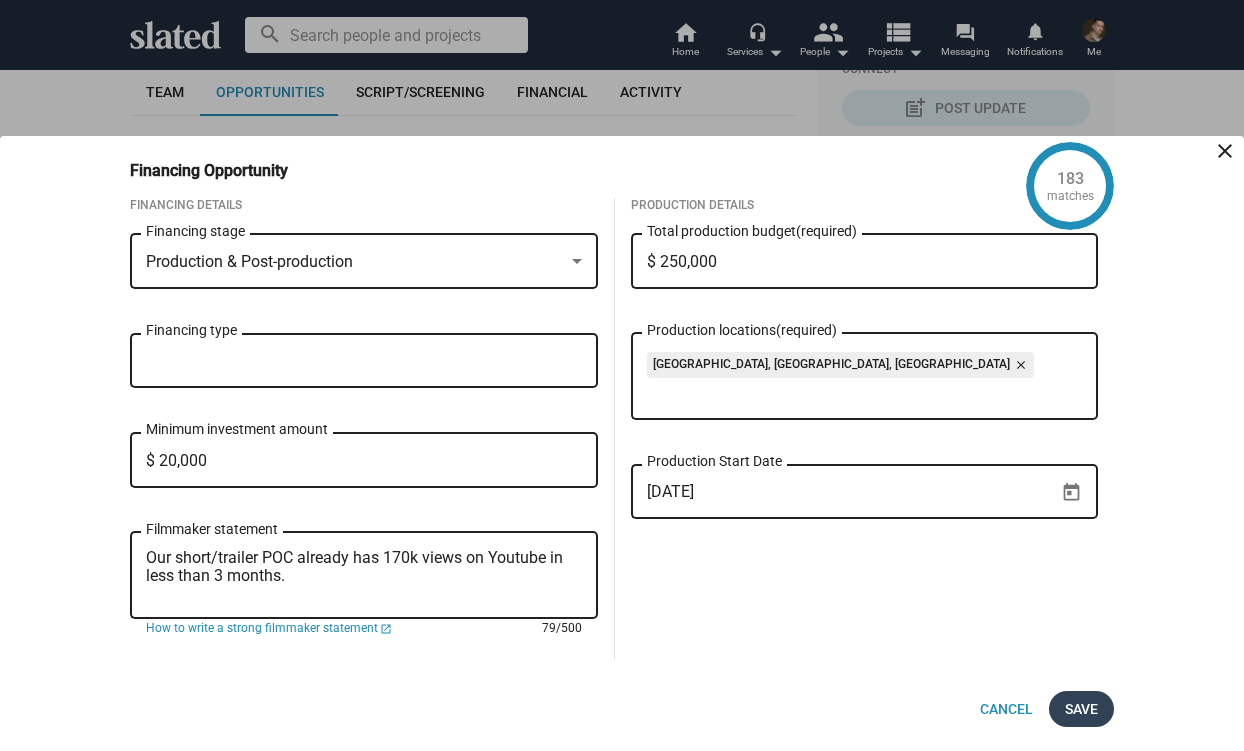 type on "Our short/trailer POC already has 170k views on Youtube in less than 3 months." 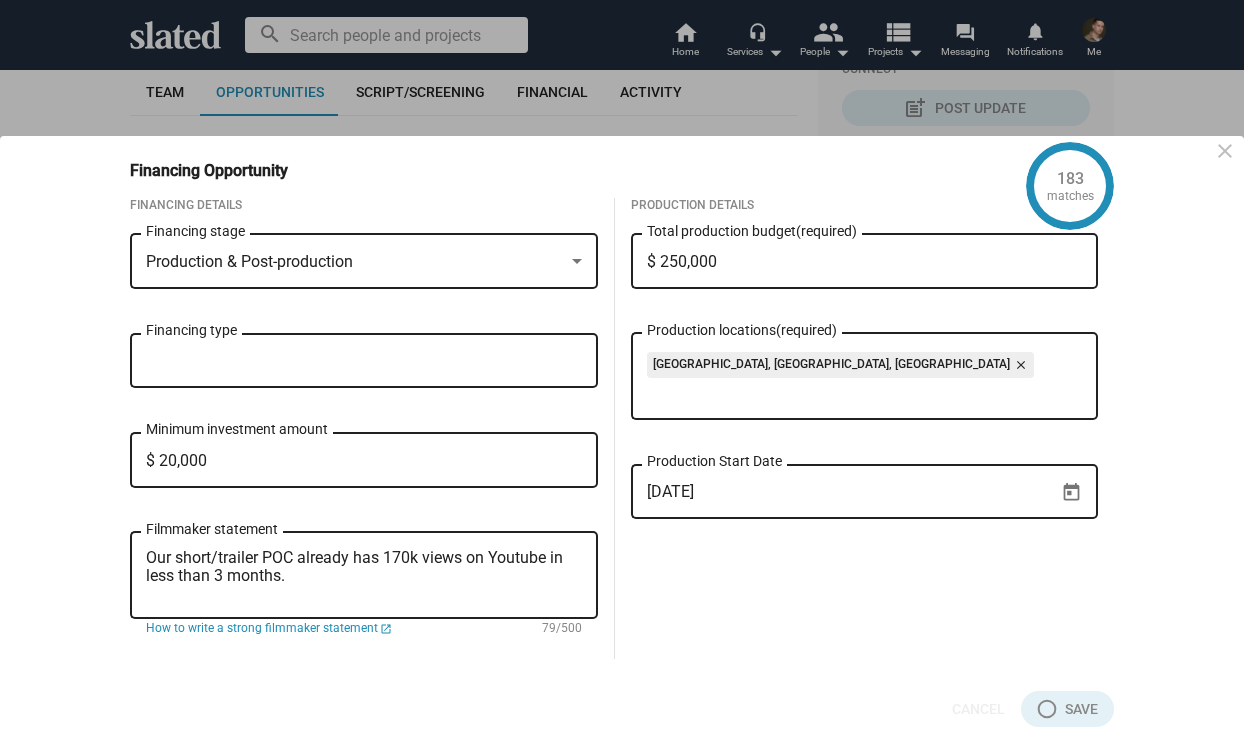 checkbox on "true" 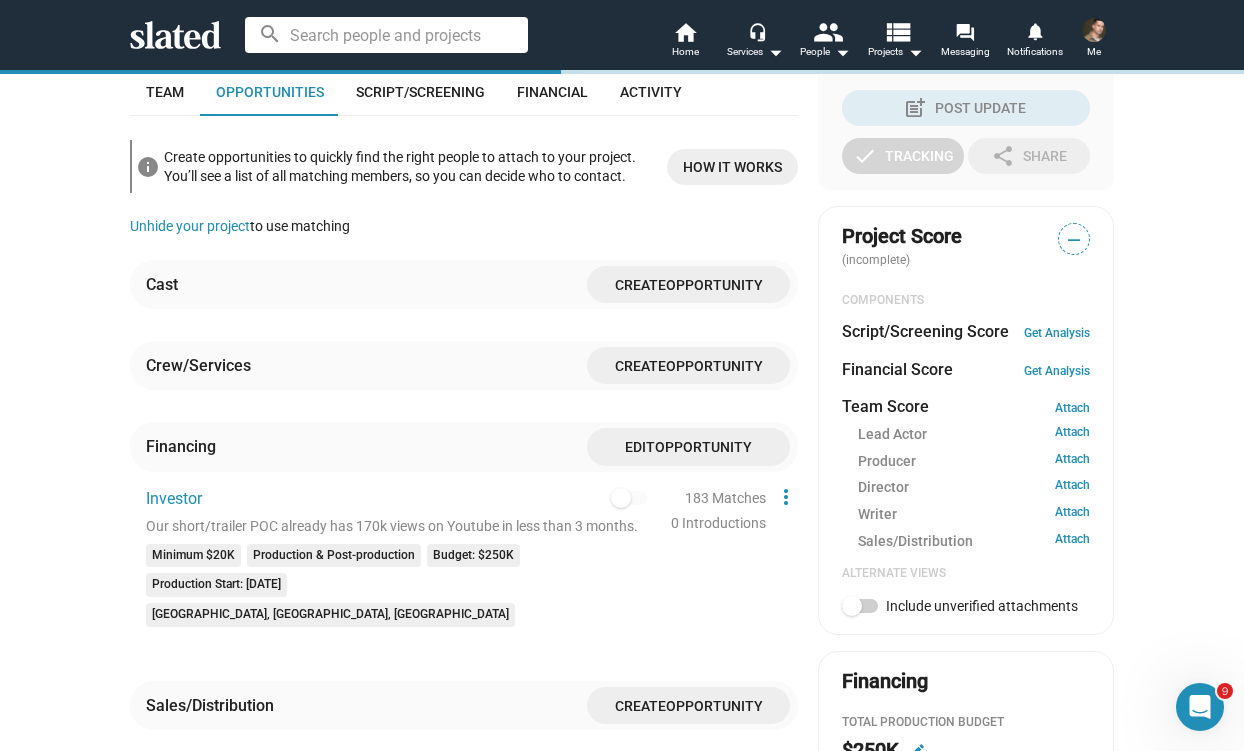 click on "183 Matches" 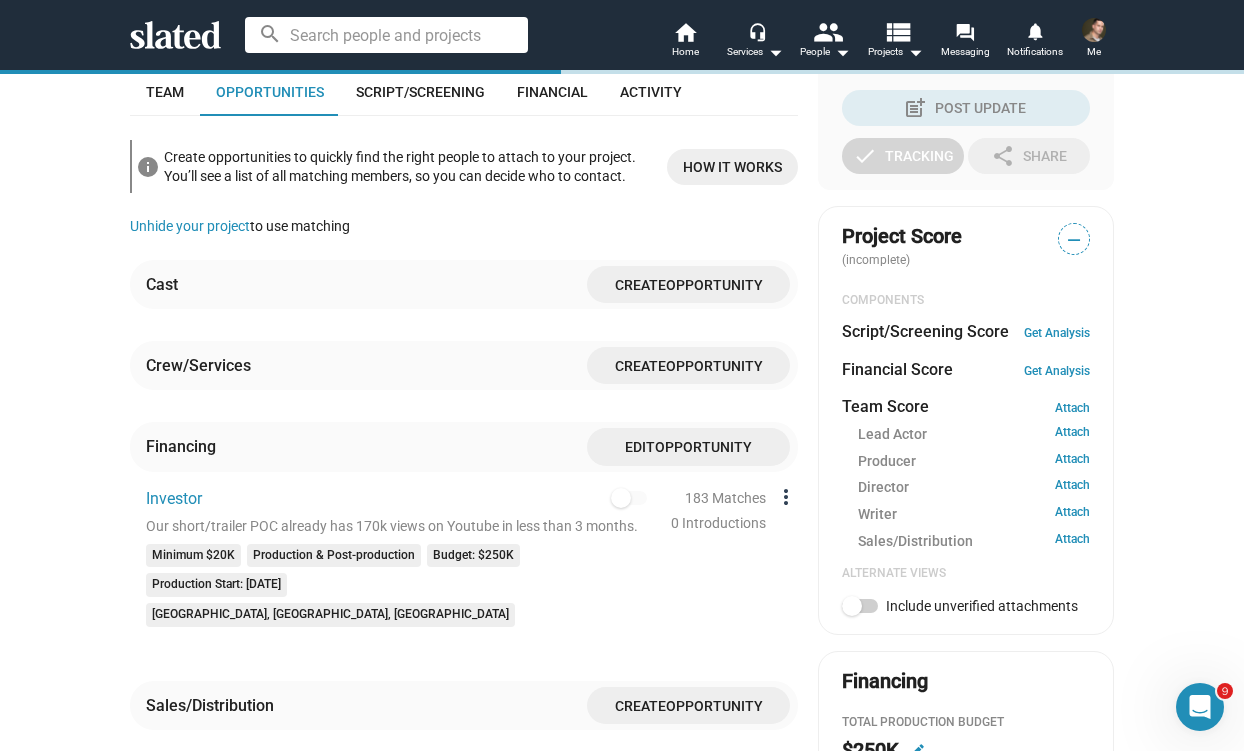 click on "more_vert" 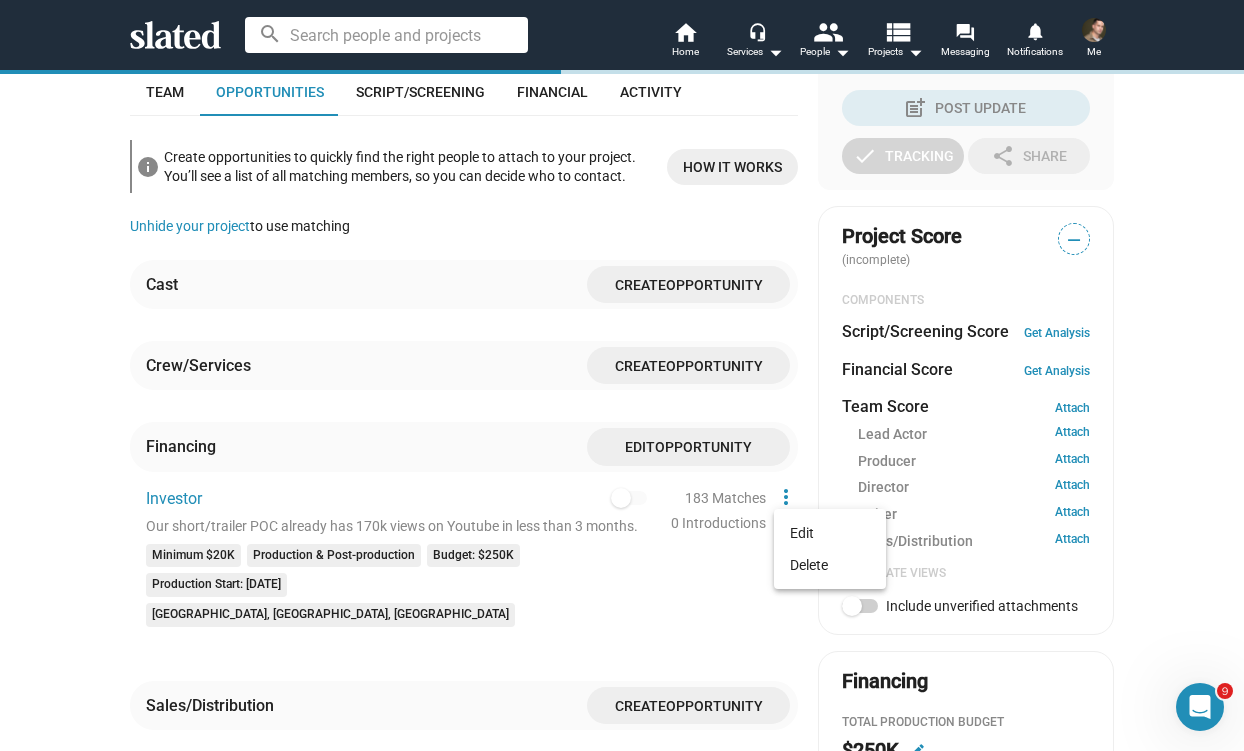 click at bounding box center (622, 375) 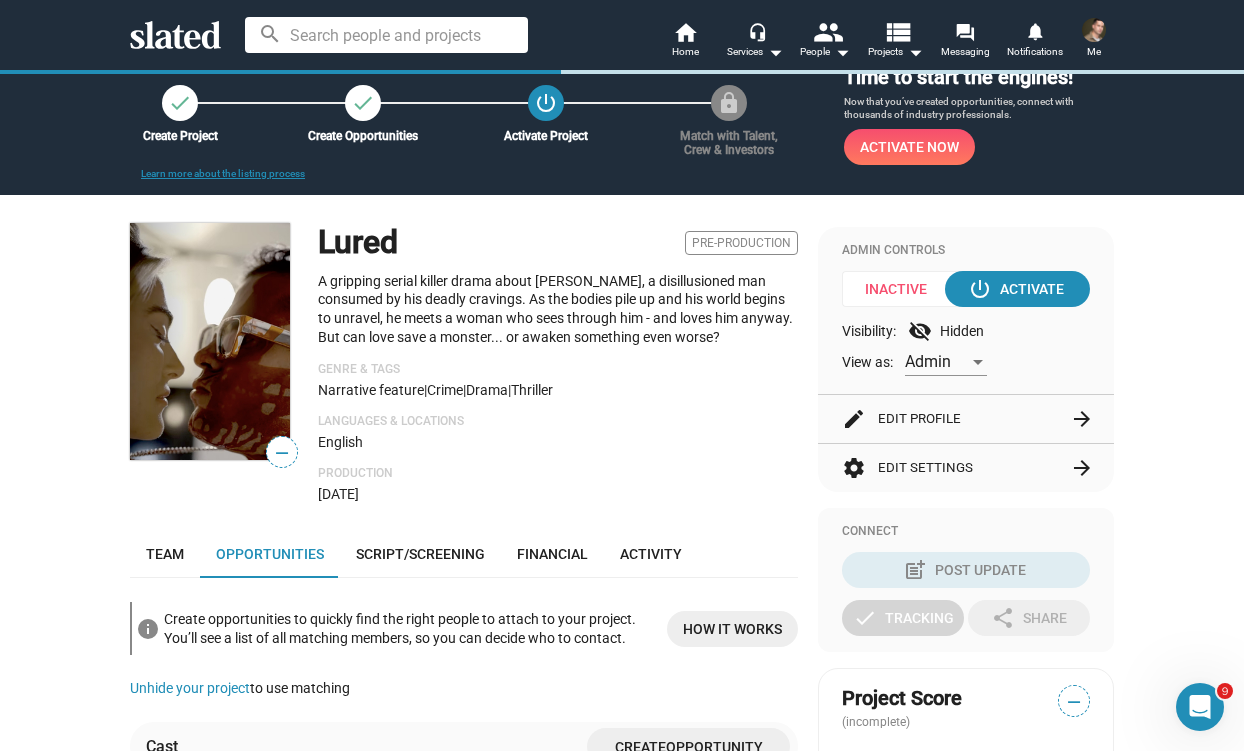 scroll, scrollTop: 0, scrollLeft: 0, axis: both 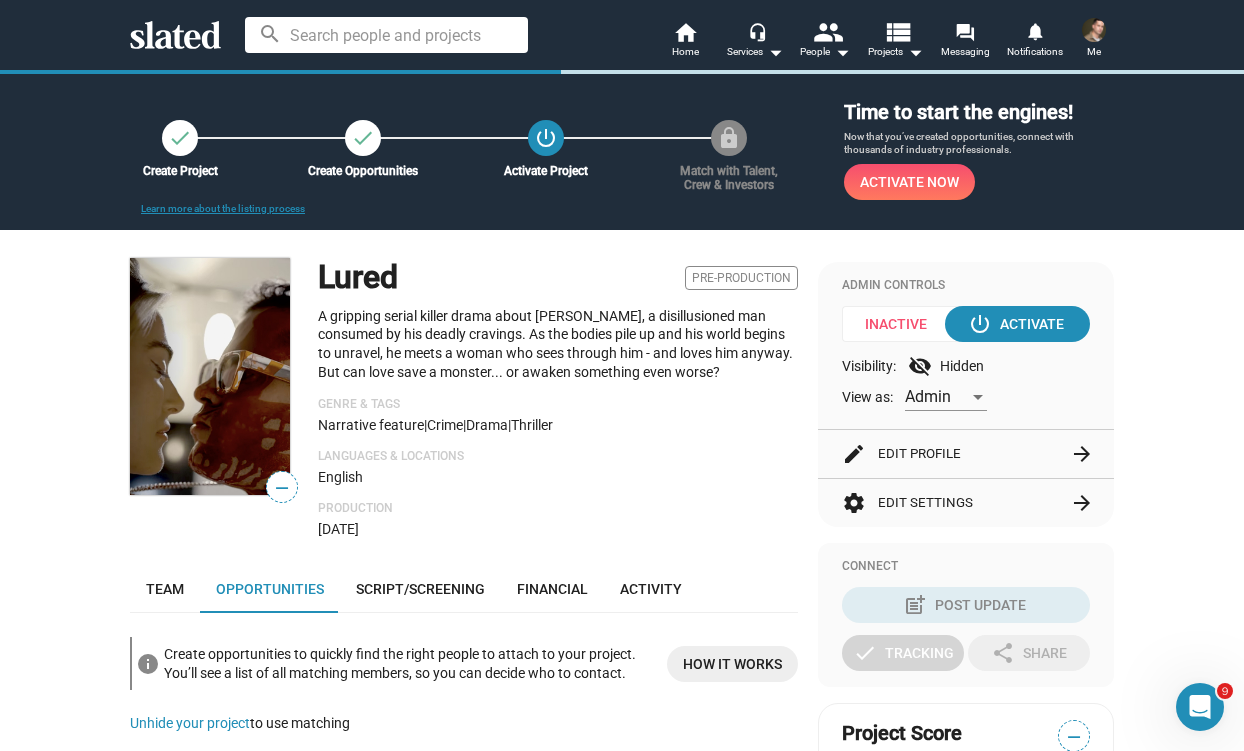 click on "Activate Now" at bounding box center (909, 182) 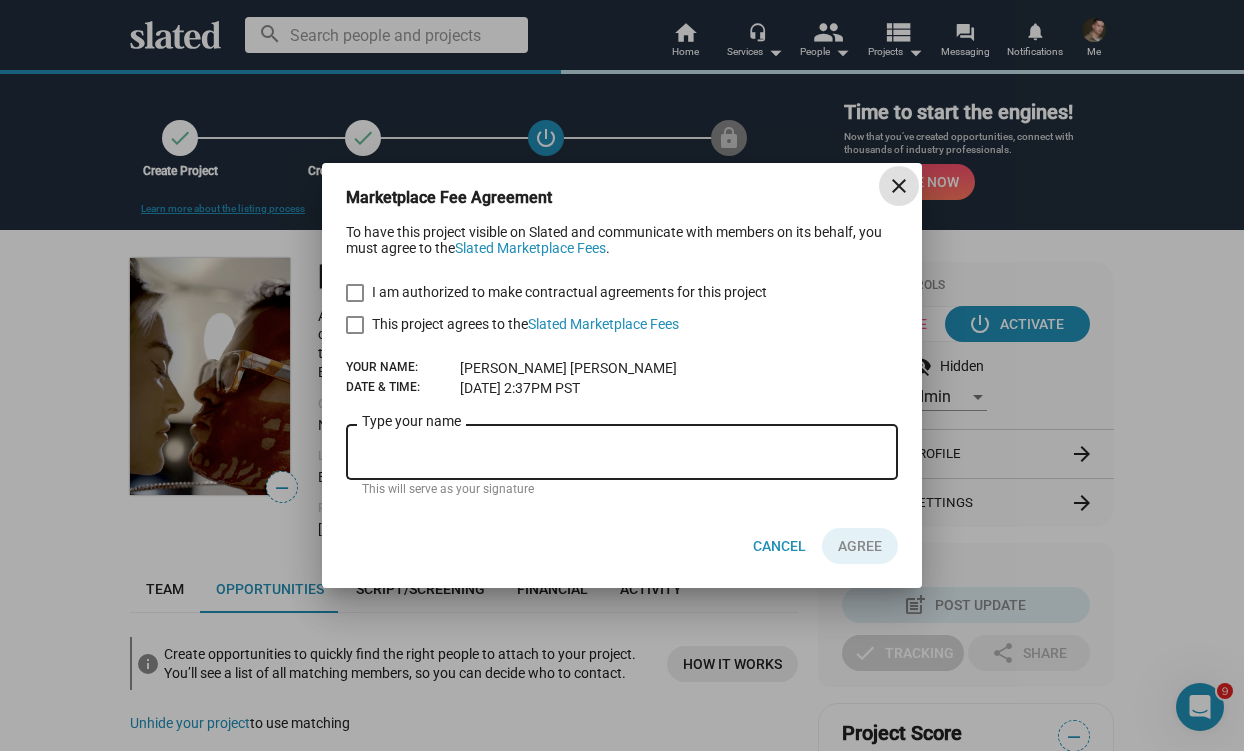 click at bounding box center (355, 293) 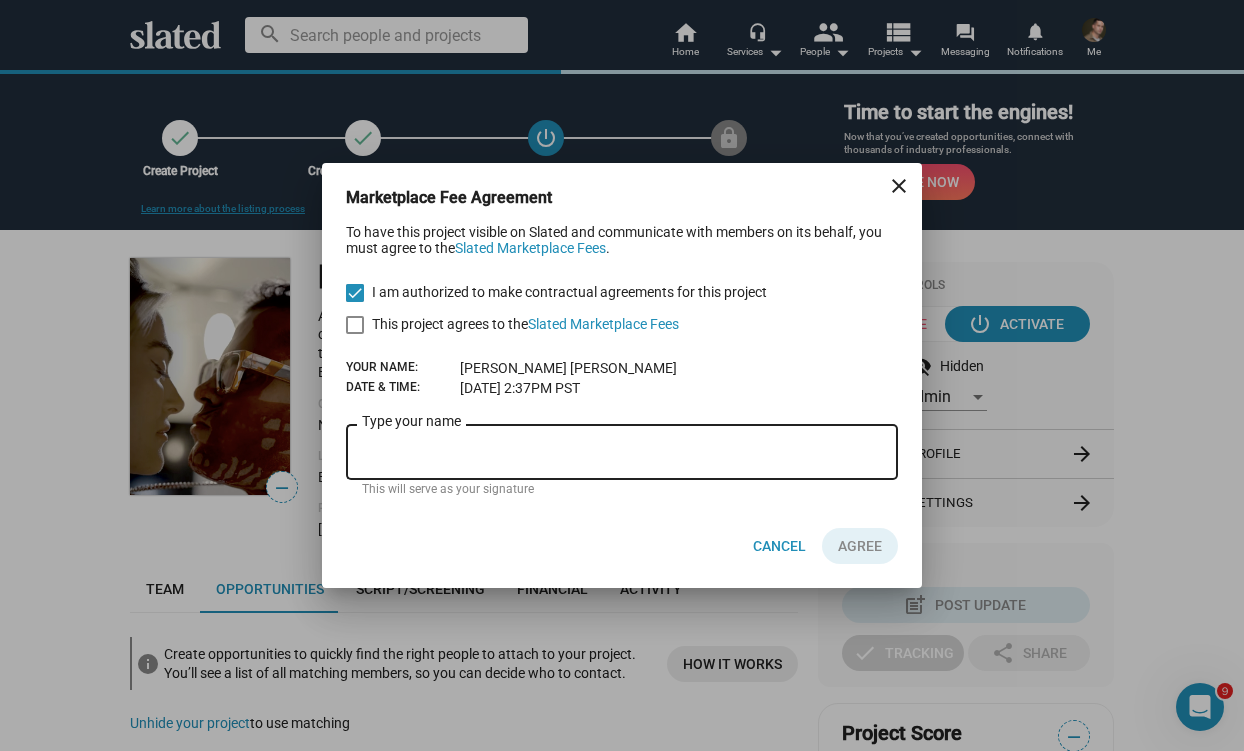 click at bounding box center (355, 325) 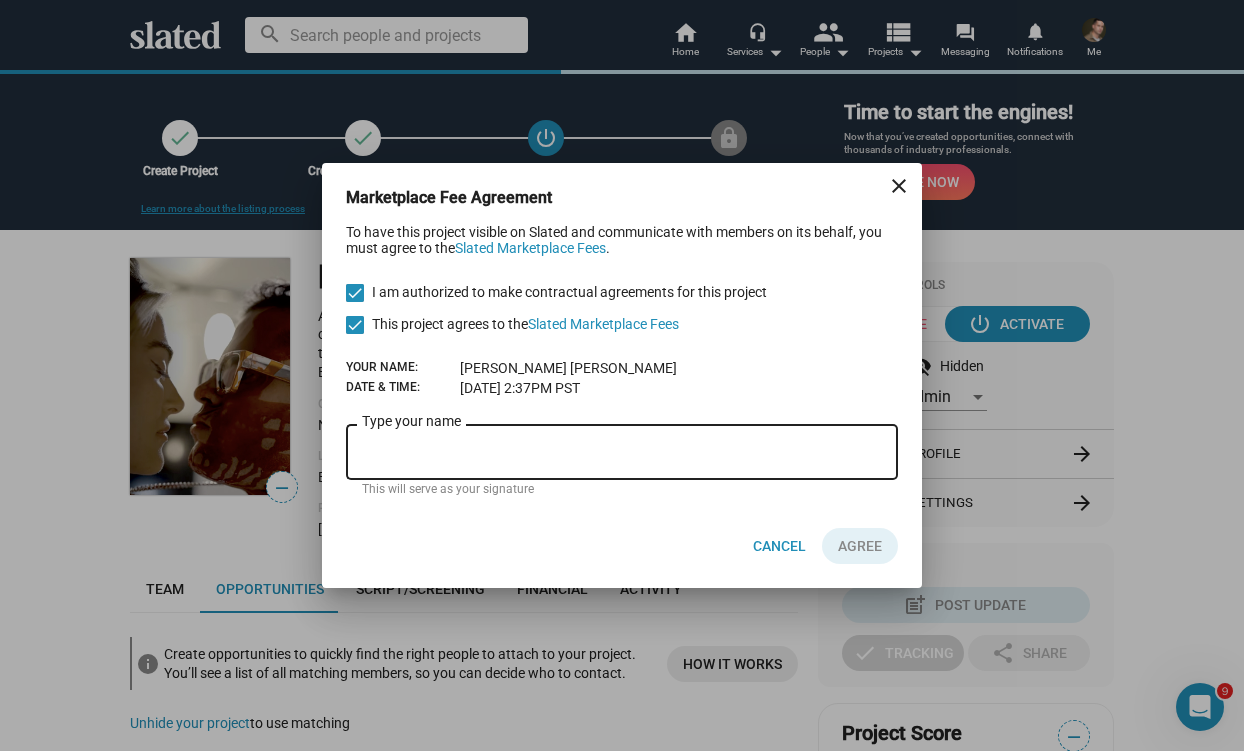 click on "Type your name" at bounding box center (622, 449) 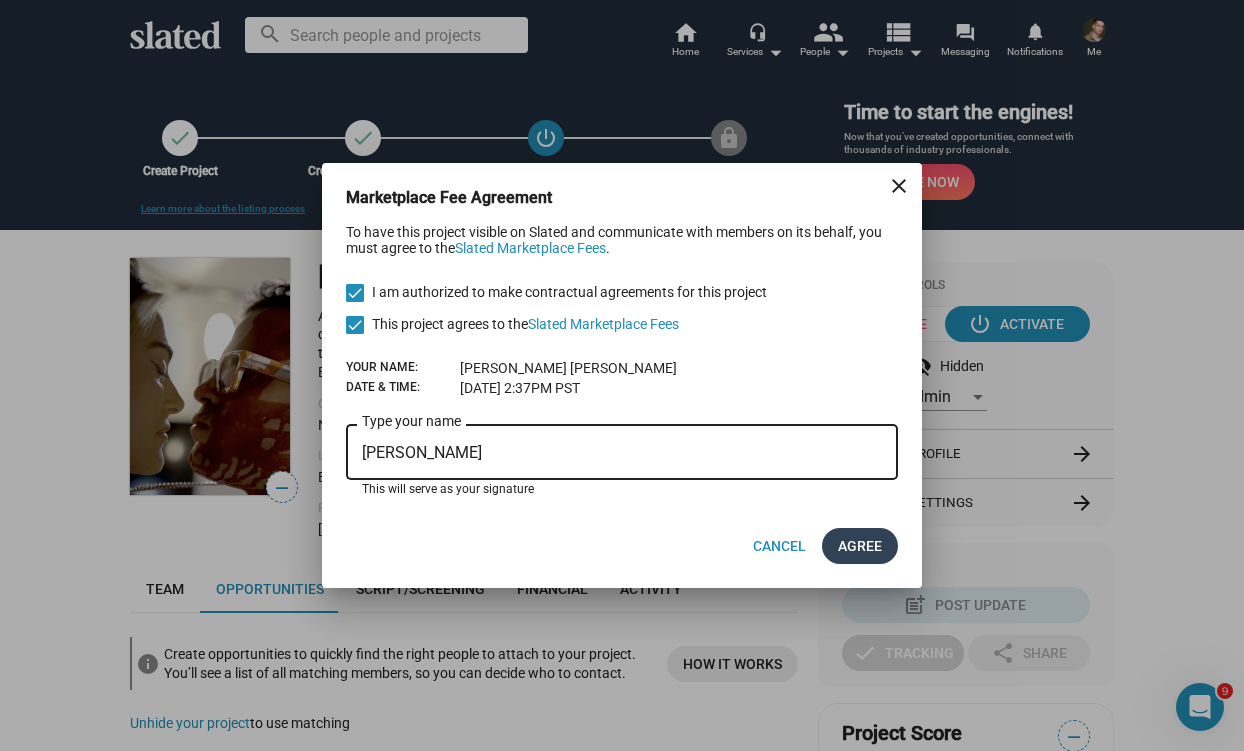 type on "[PERSON_NAME]" 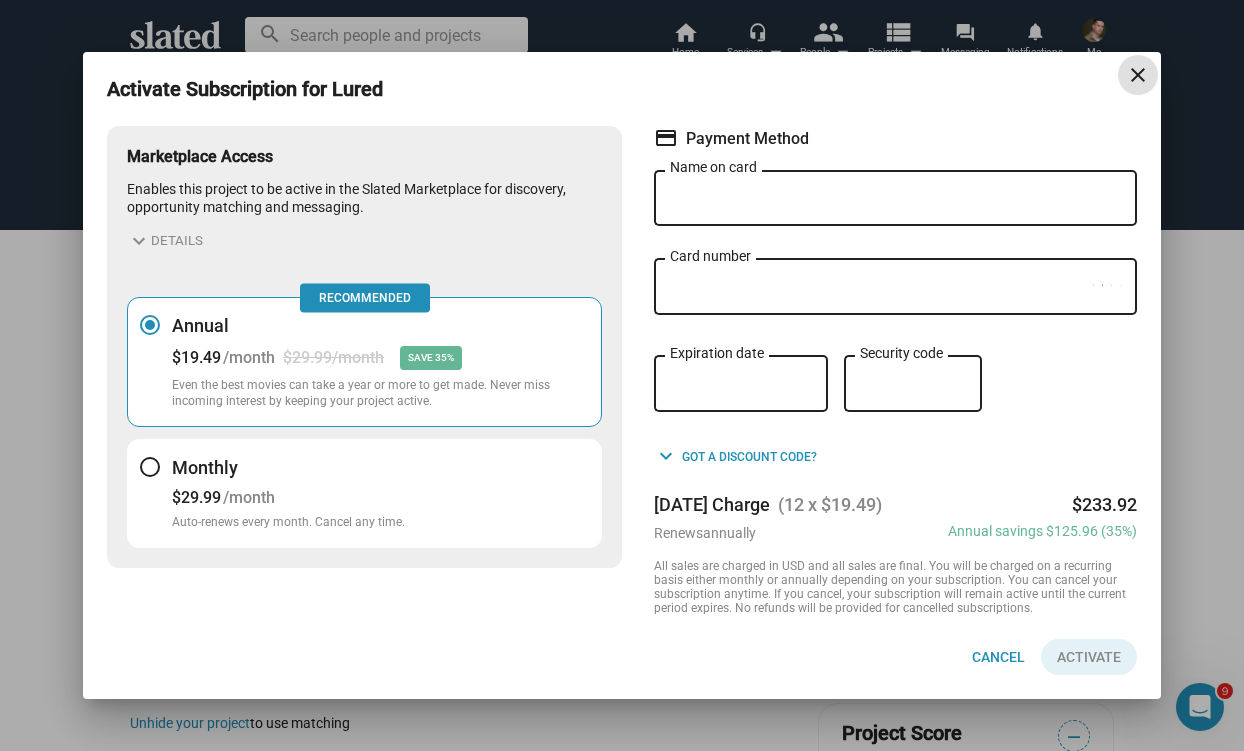 click on "Monthly $29.99 /month Auto-renews every month. Cancel any time." at bounding box center (364, 493) 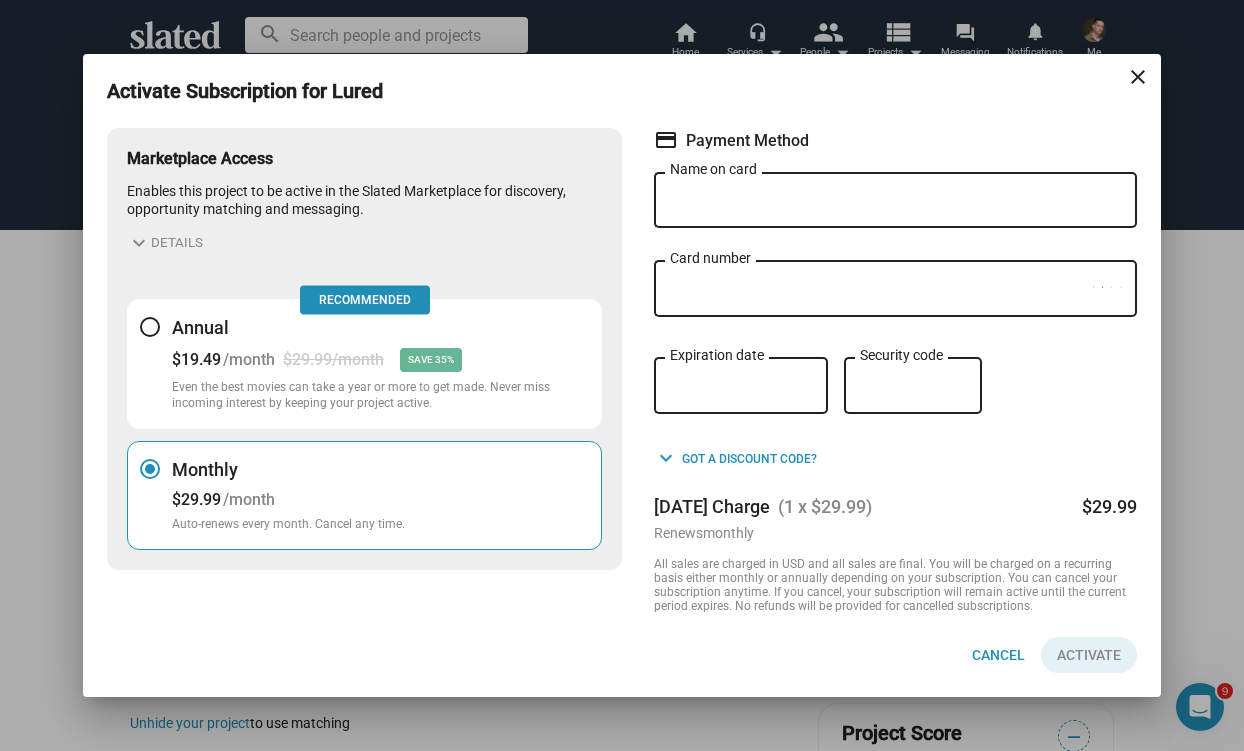click on "close" at bounding box center [1138, 77] 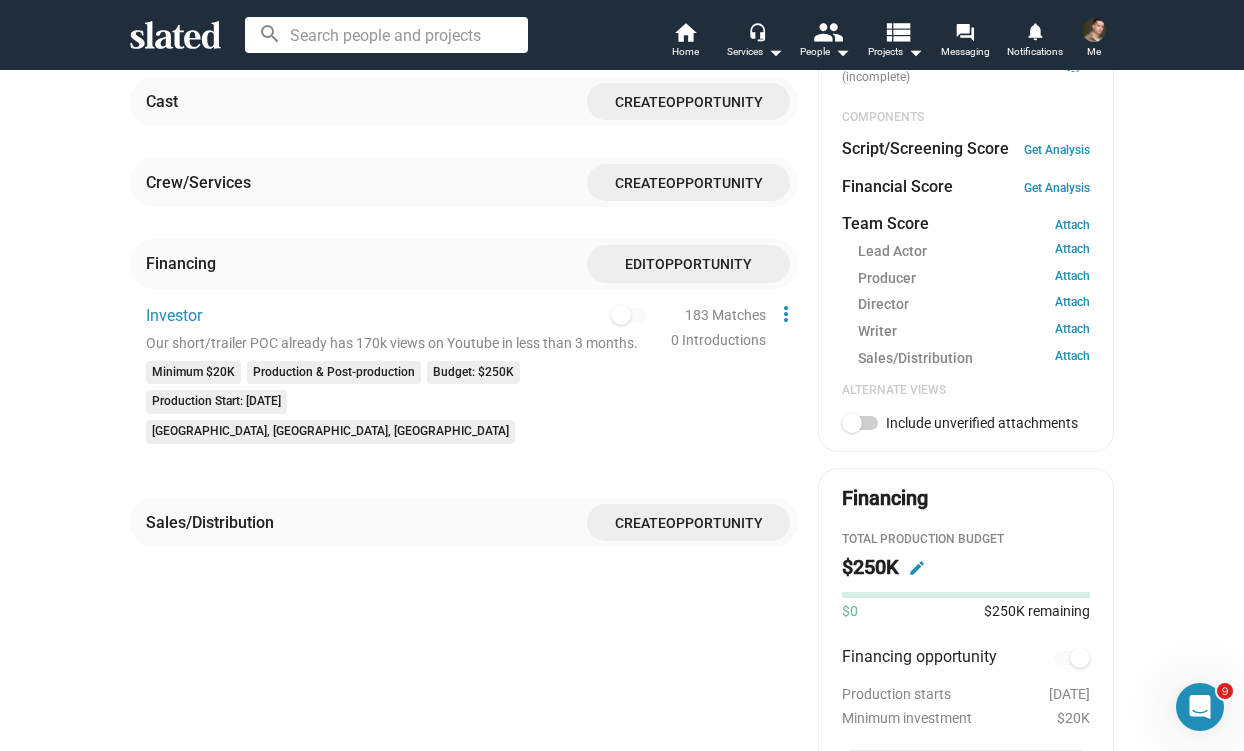 scroll, scrollTop: 683, scrollLeft: 0, axis: vertical 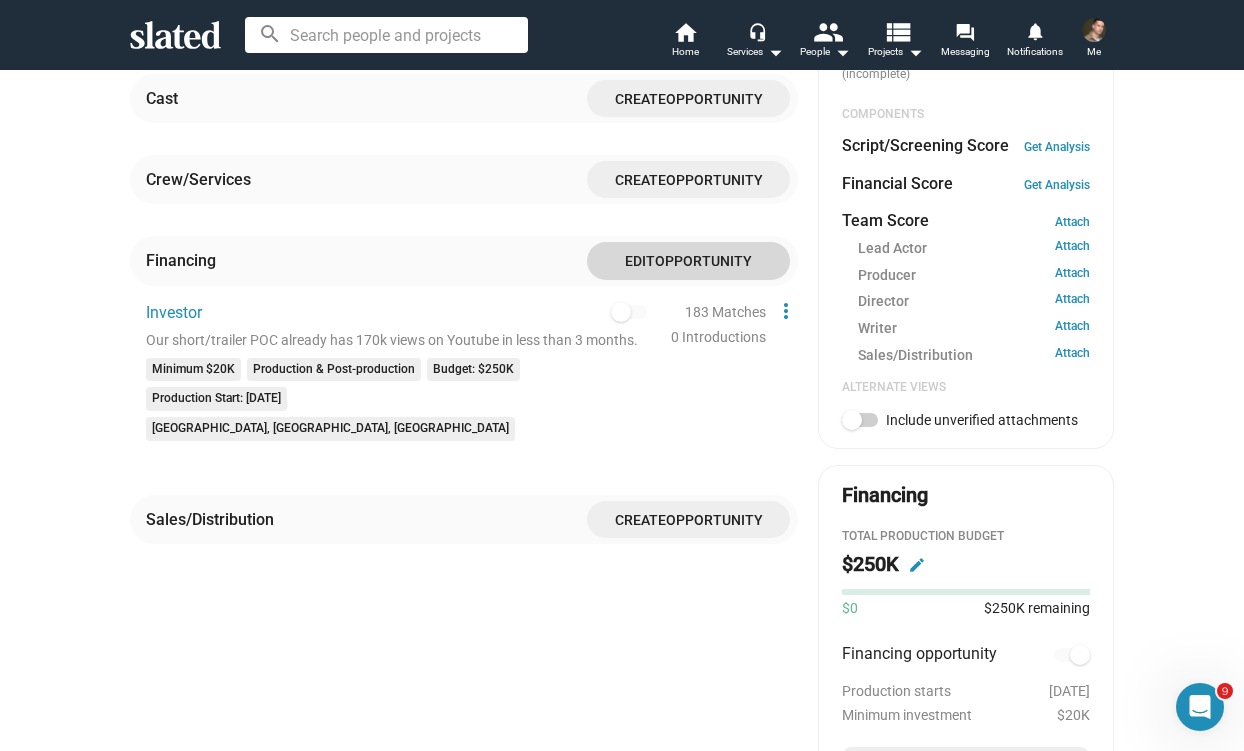 click on "Opportunity" 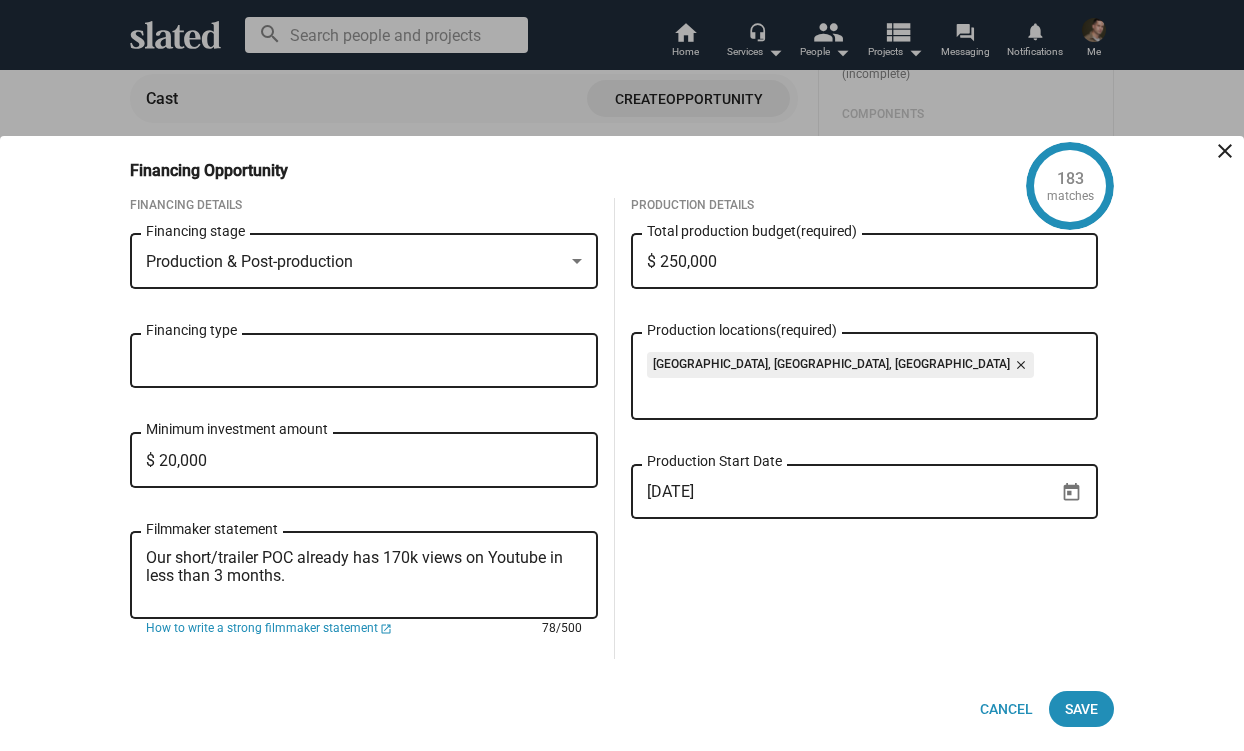 click on "Our short/trailer POC already has 170k views on Youtube in less than 3 months." at bounding box center (364, 576) 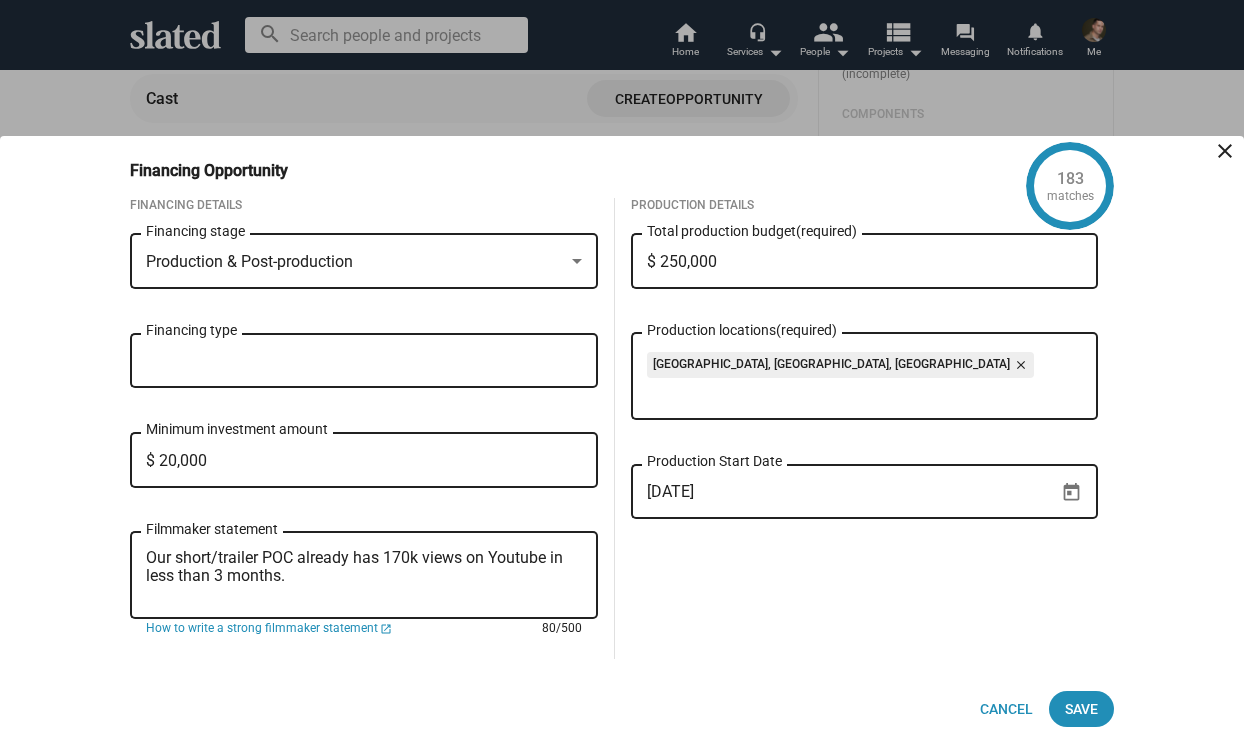 paste on "https://youtu.be/yJ16m-AQ_Sk?si=PxyF12YGquxWp9kl" 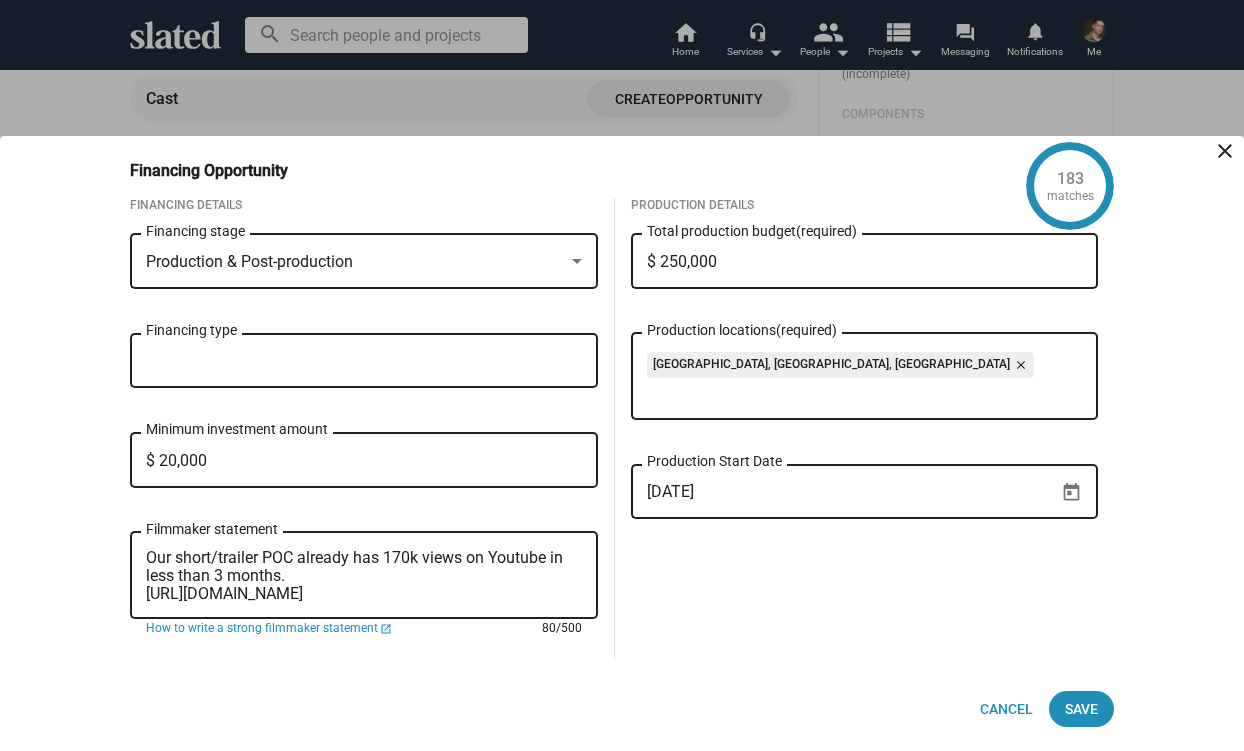scroll, scrollTop: 0, scrollLeft: 0, axis: both 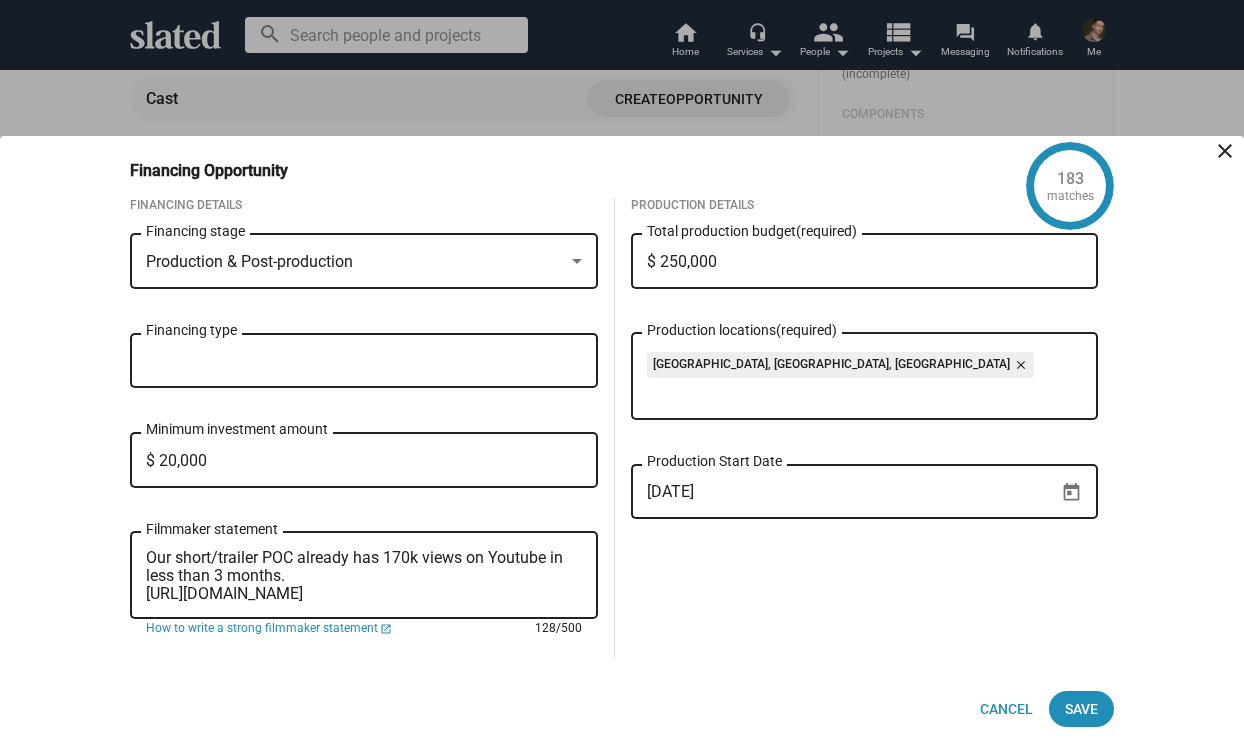 click on "Our short/trailer POC already has 170k views on Youtube in less than 3 months.
https://youtu.be/yJ16m-AQ_Sk?si=PxyF12YGquxWp9kl" at bounding box center (364, 576) 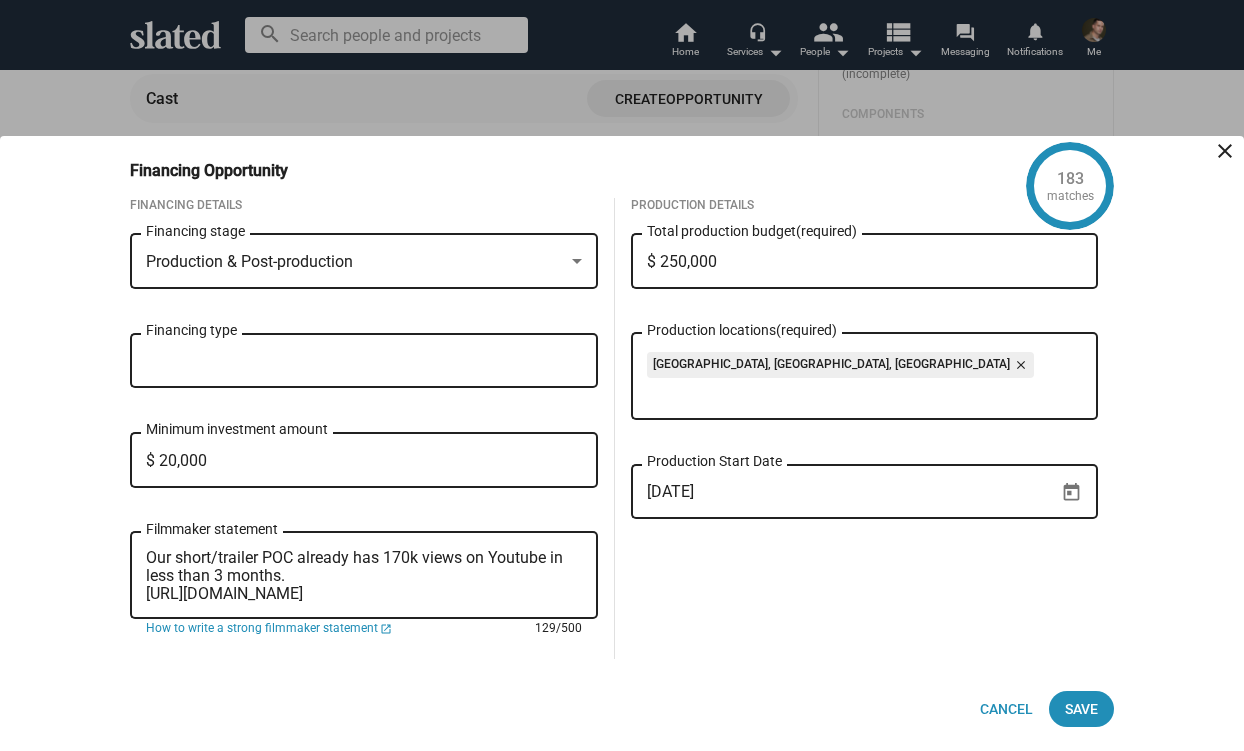 scroll, scrollTop: 0, scrollLeft: 0, axis: both 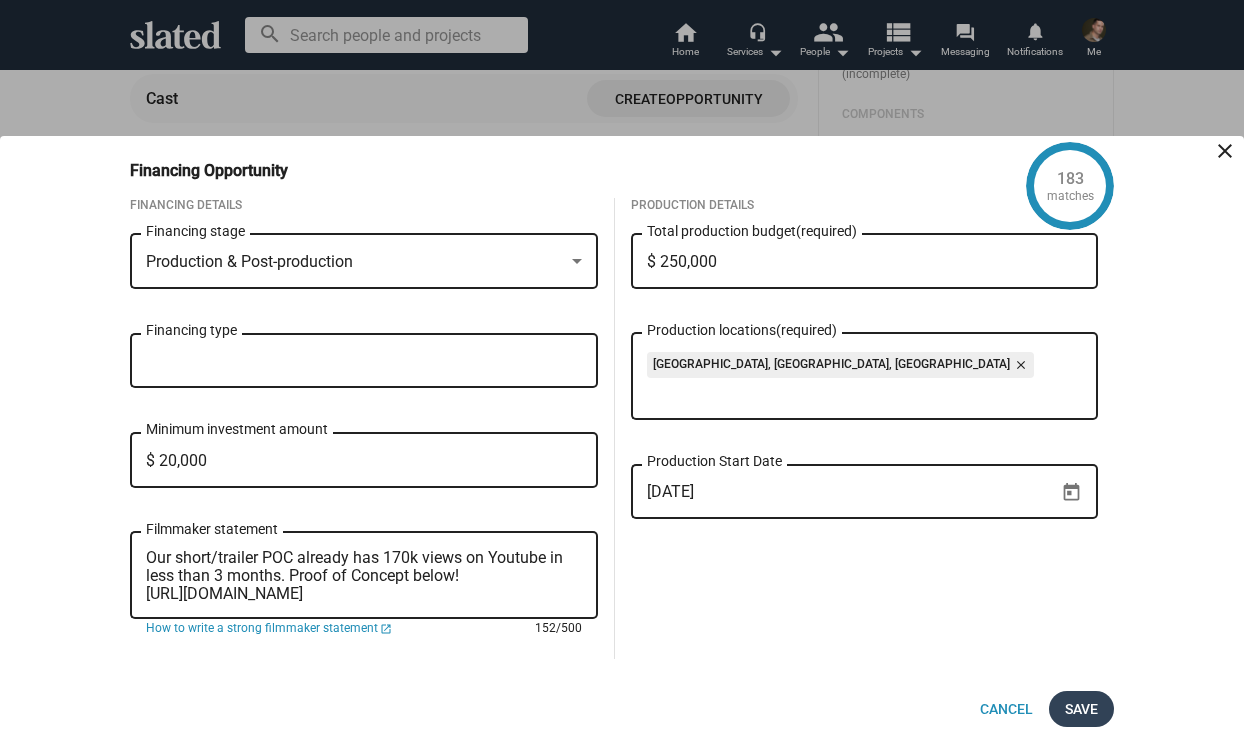type on "Our short/trailer POC already has 170k views on Youtube in less than 3 months. Proof of Concept below!
https://youtu.be/yJ16m-AQ_Sk?si=PxyF12YGquxWp9kl" 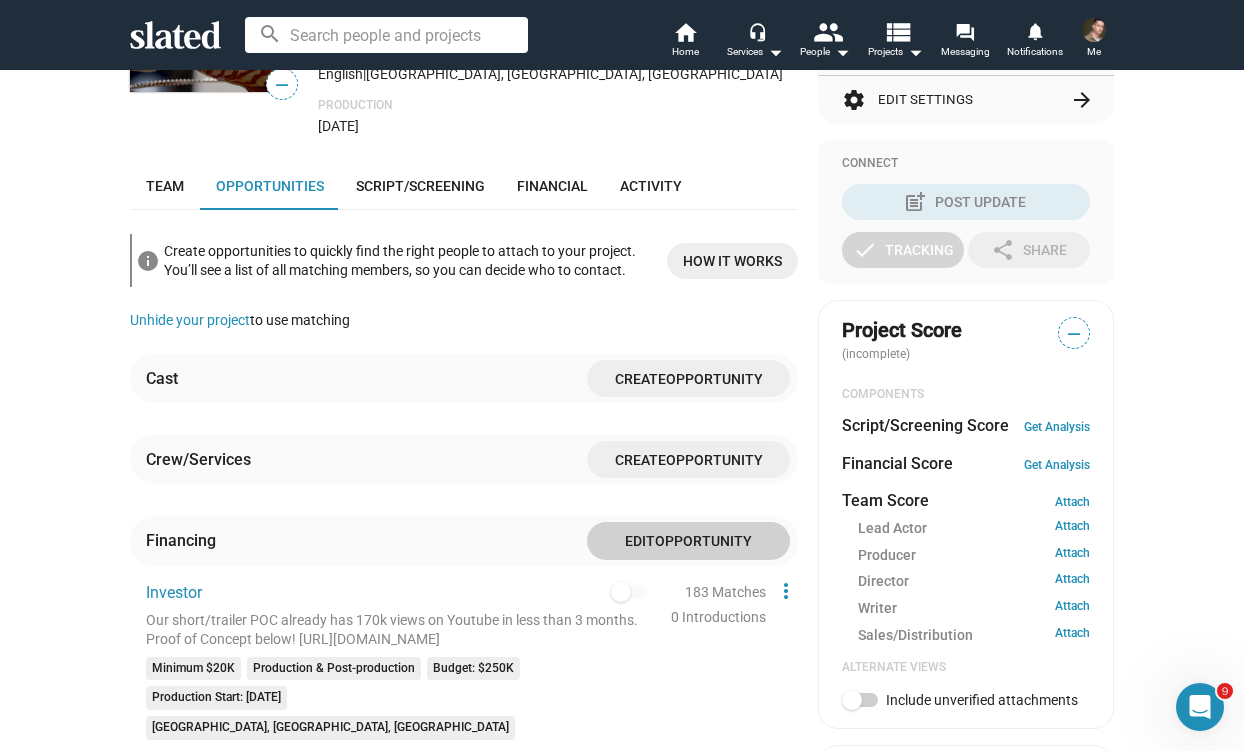 scroll, scrollTop: 399, scrollLeft: 0, axis: vertical 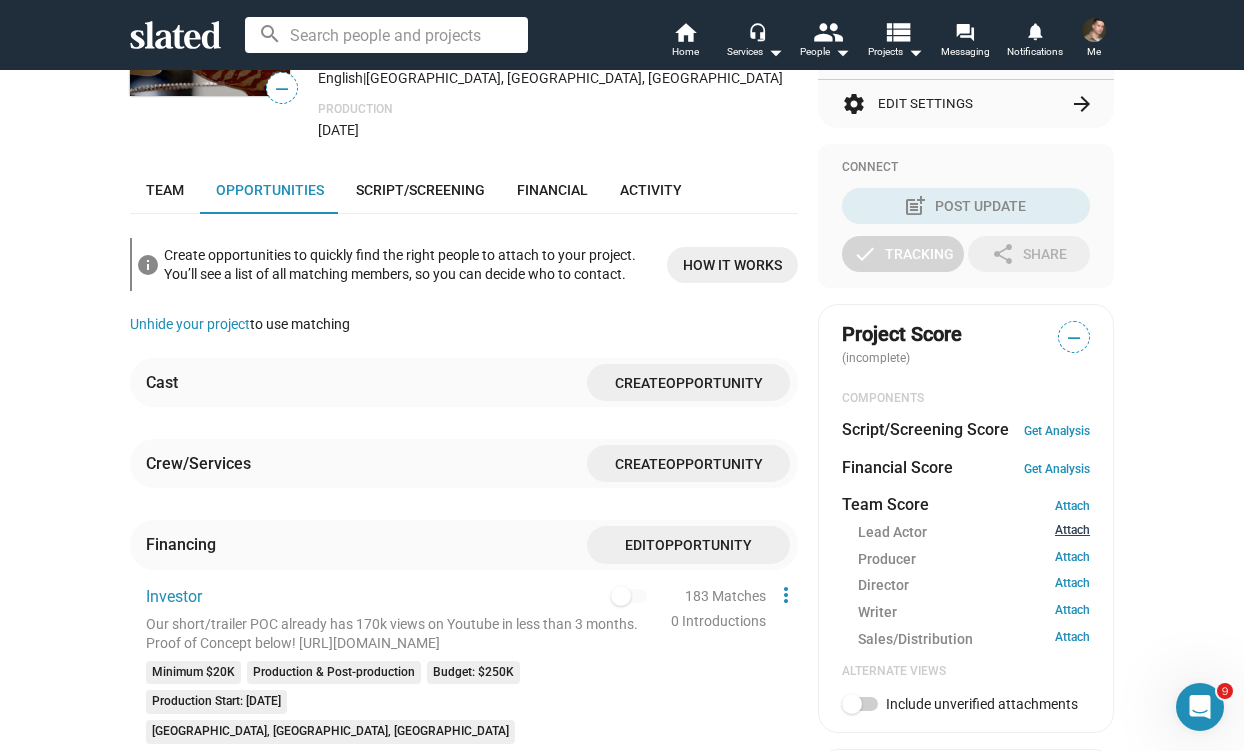 click on "Attach" 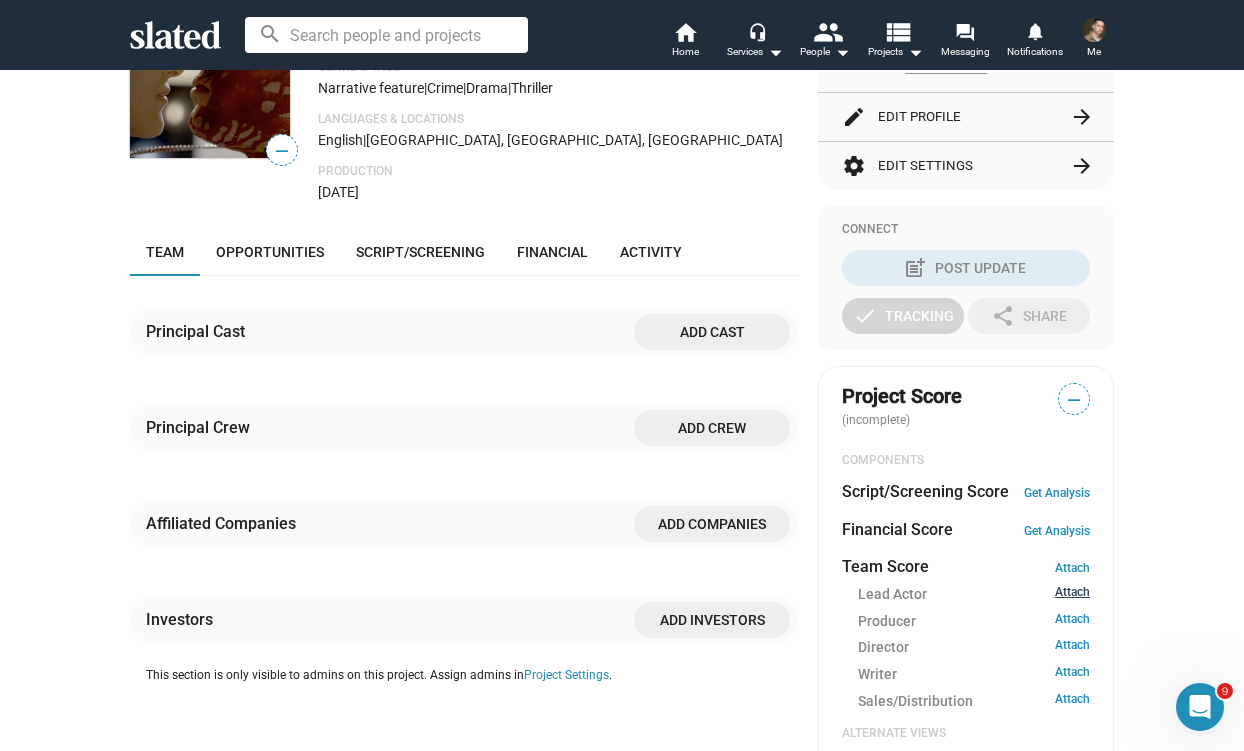 scroll, scrollTop: 345, scrollLeft: 0, axis: vertical 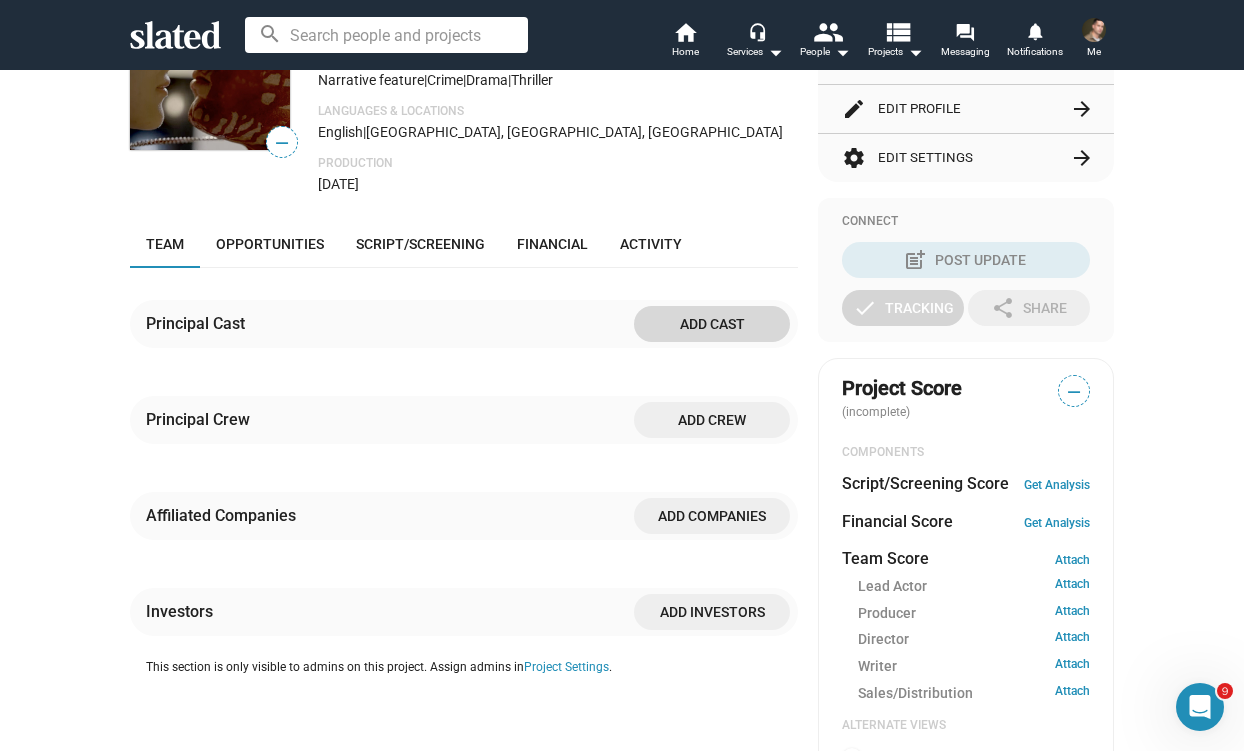 click on "Add cast" 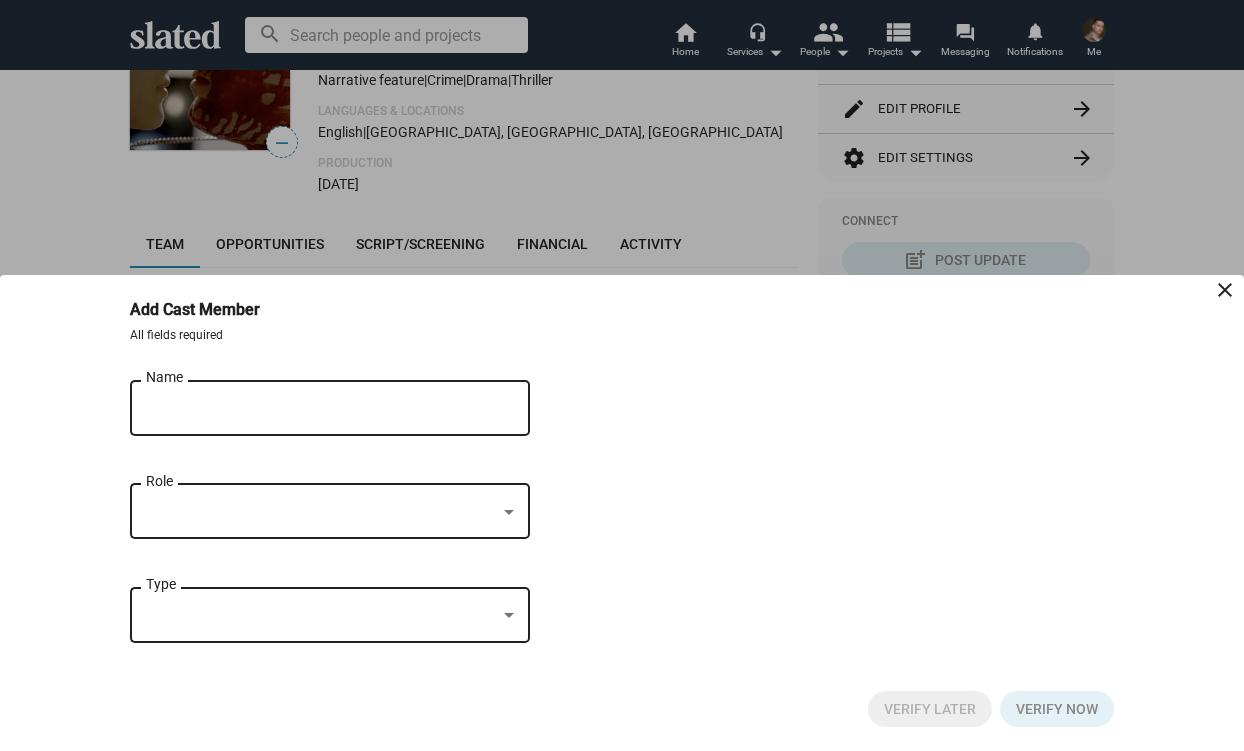 click on "Name" at bounding box center [316, 409] 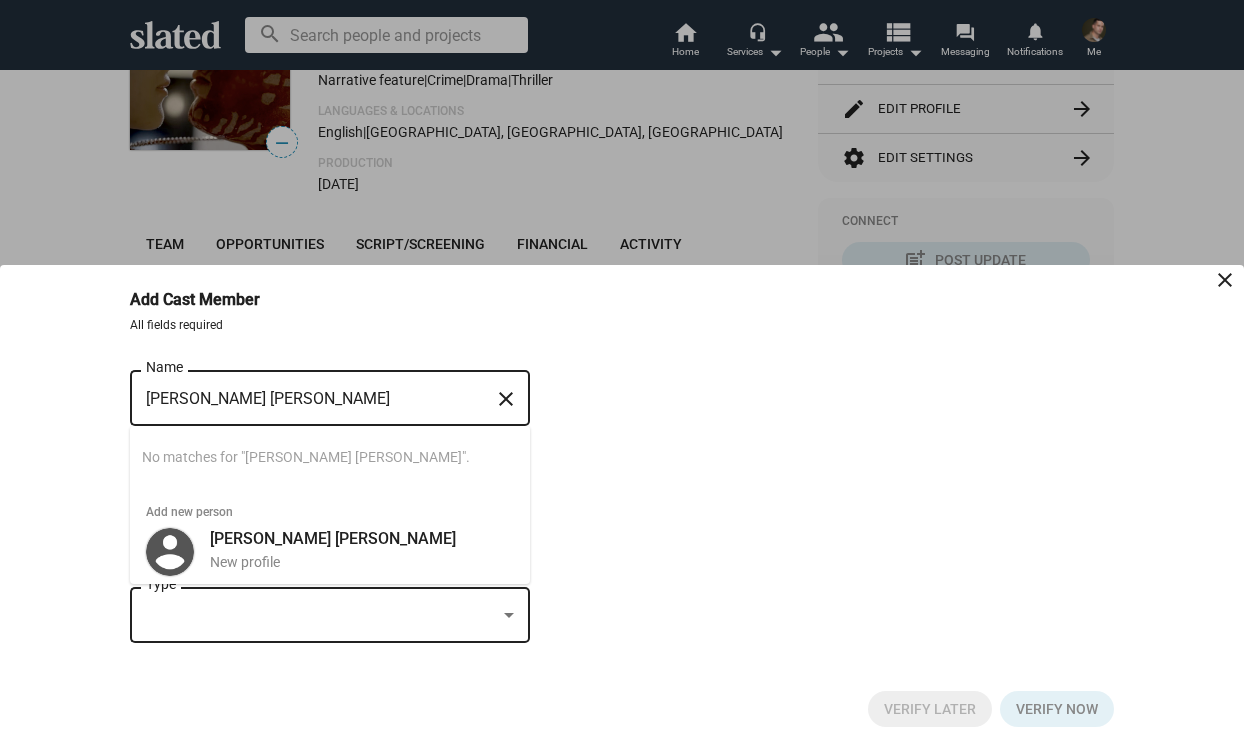 scroll, scrollTop: 0, scrollLeft: 0, axis: both 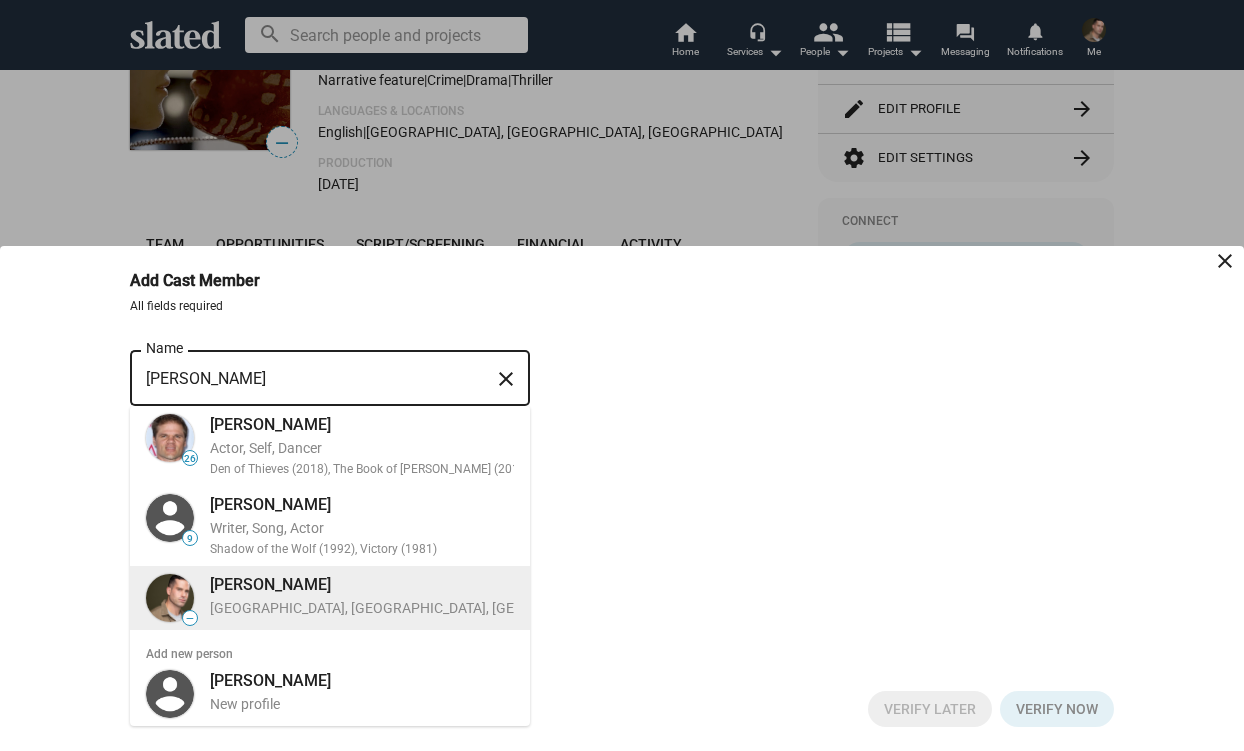 type on "[PERSON_NAME]" 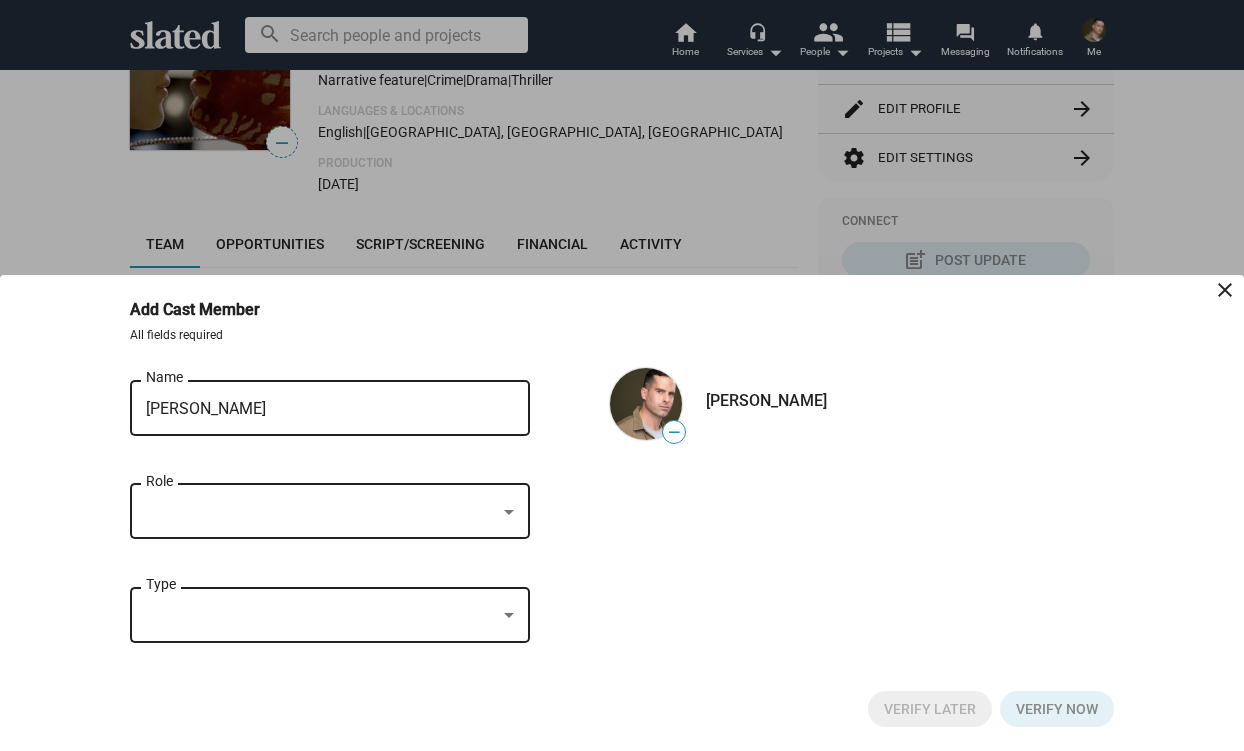 click on "Role" 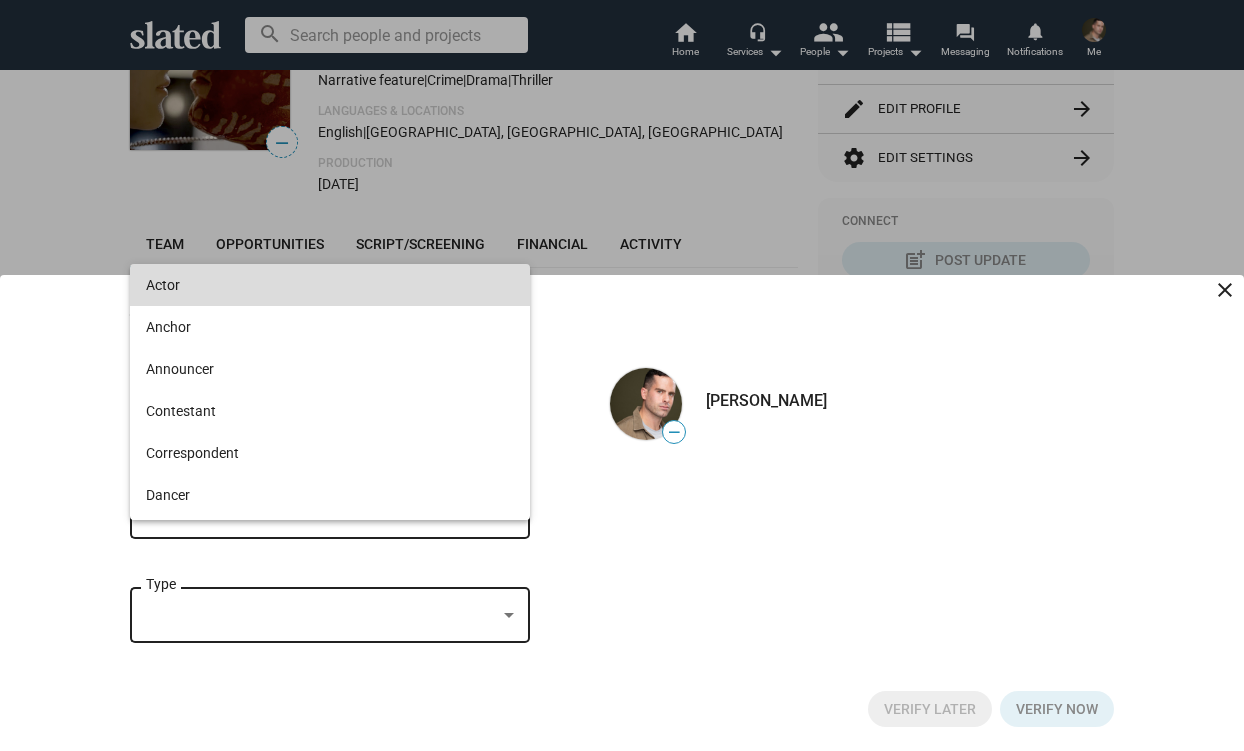 click on "Actor" at bounding box center (330, 285) 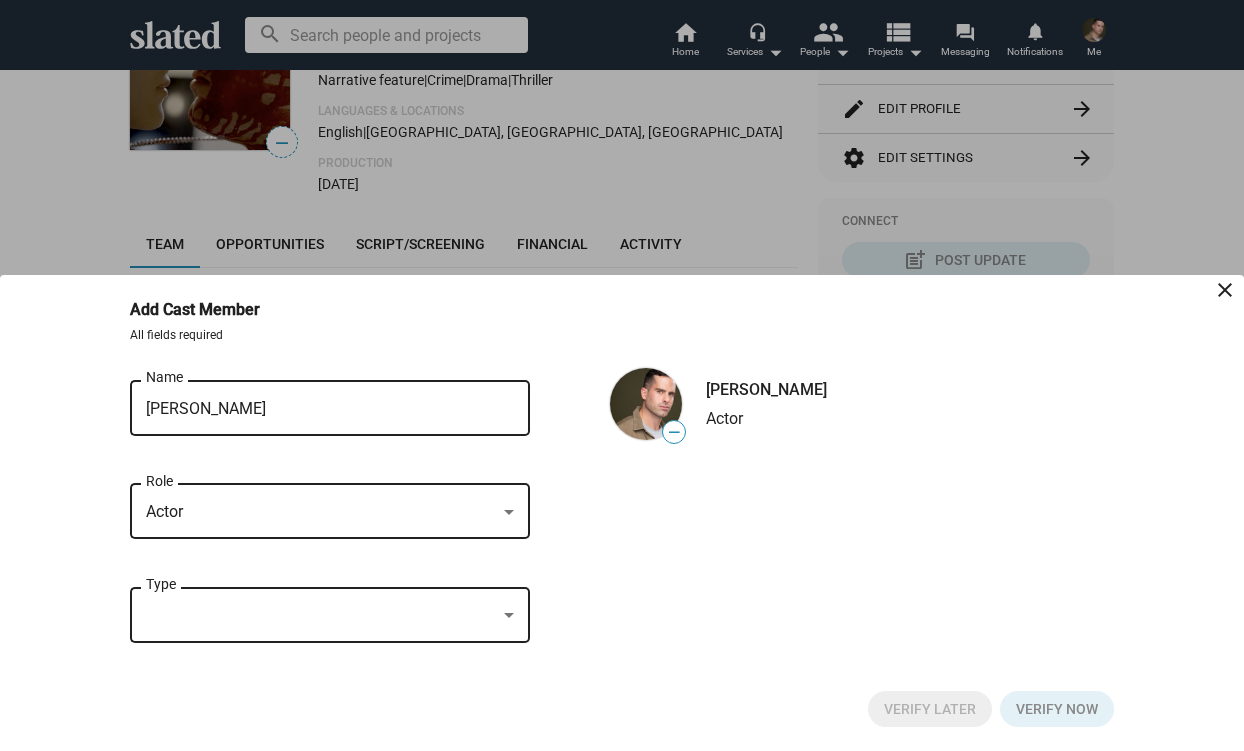 click at bounding box center (321, 615) 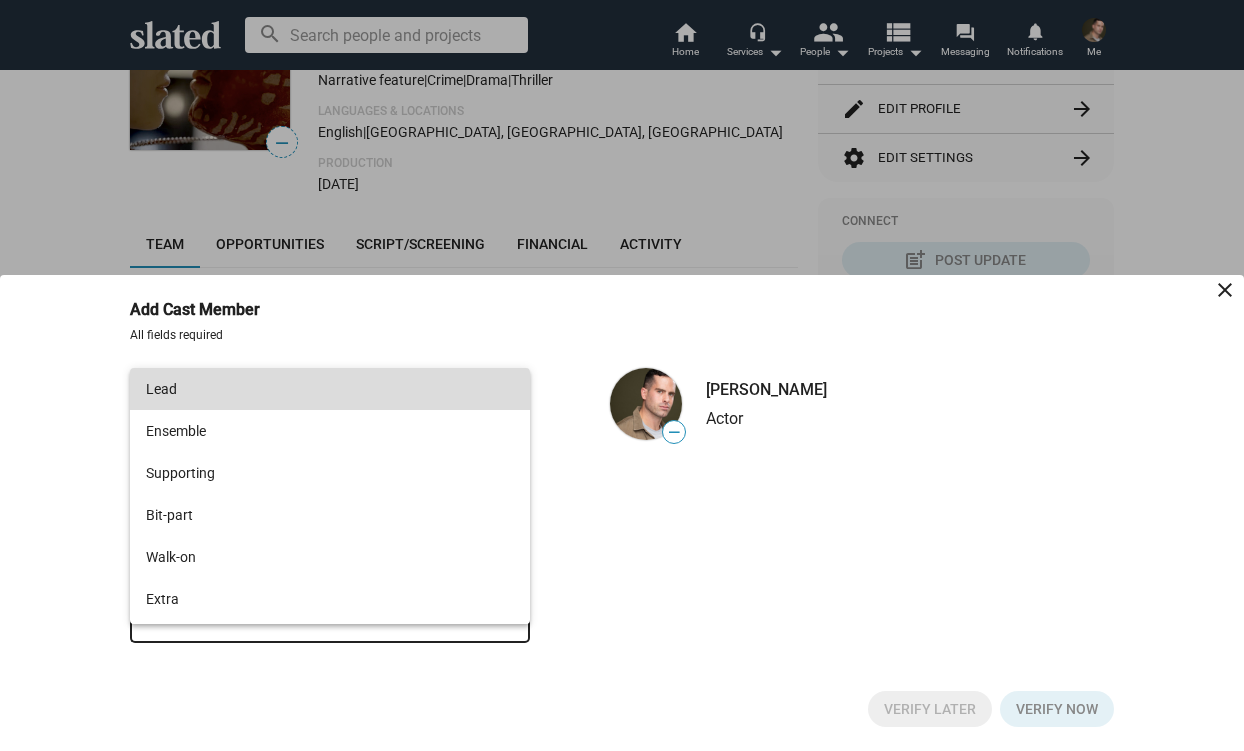 click on "Lead" at bounding box center (330, 389) 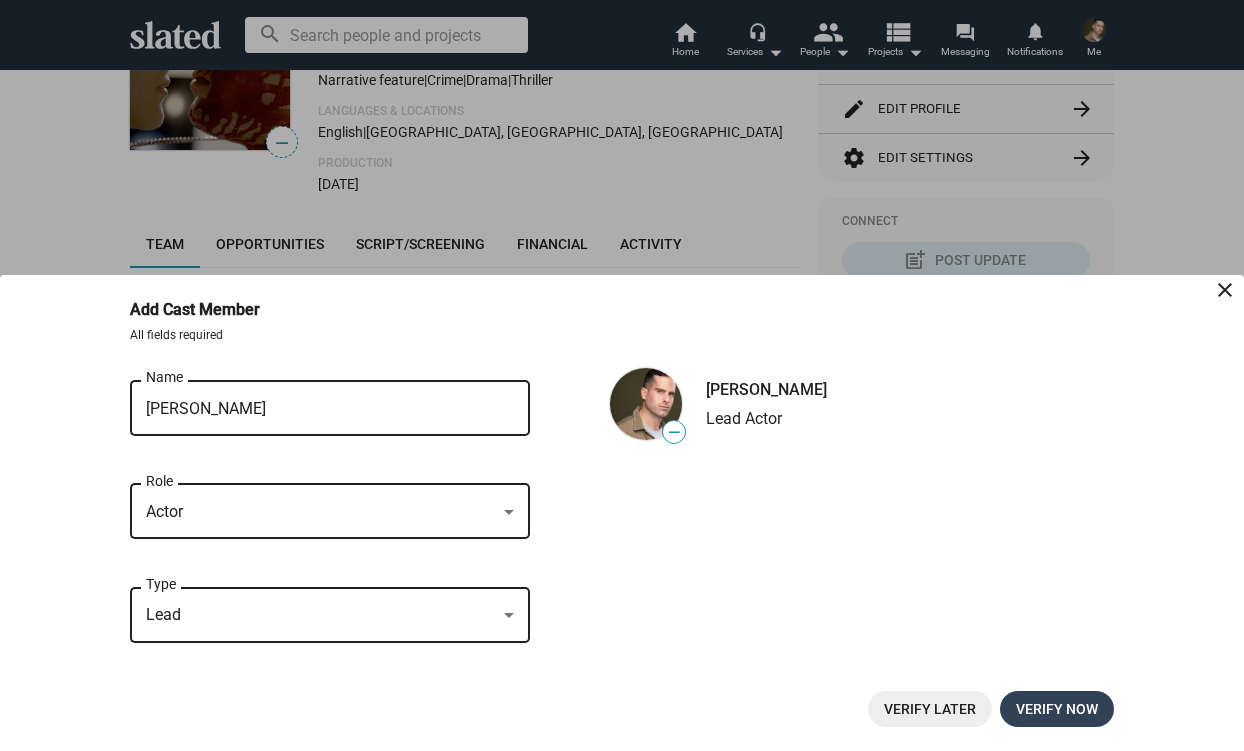 click on "Verify now" at bounding box center (1057, 709) 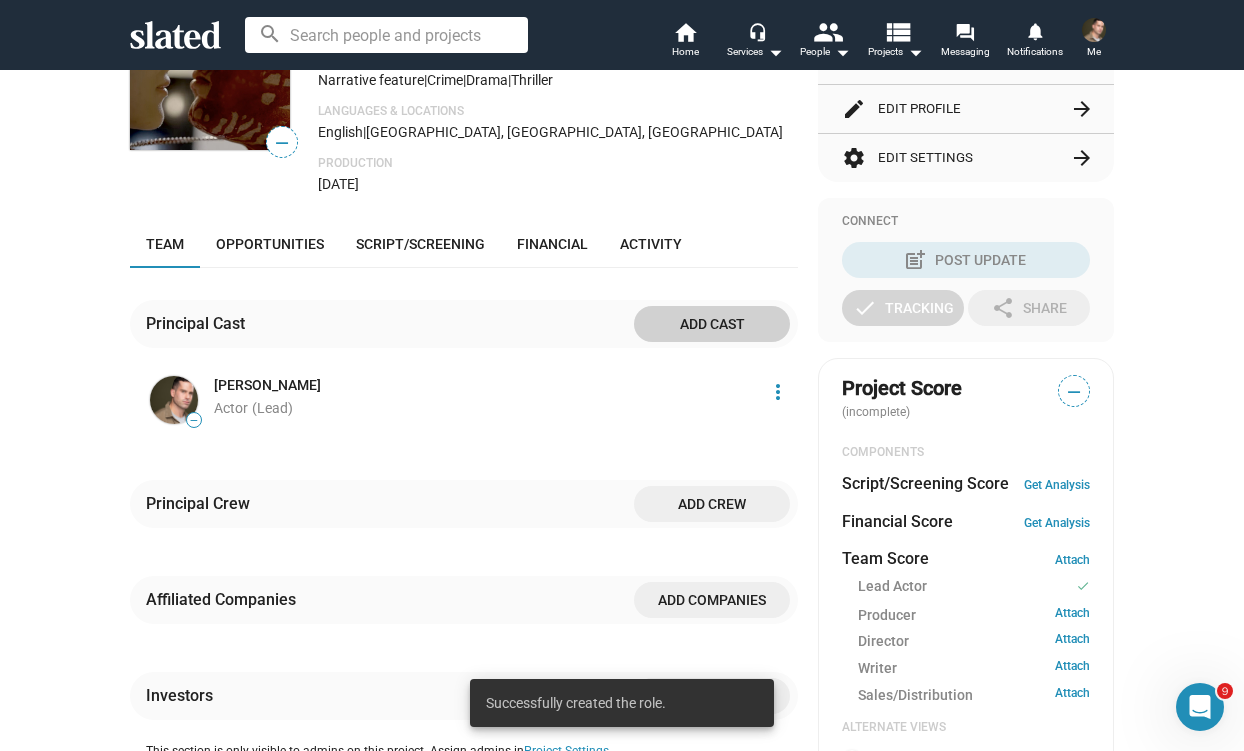 scroll, scrollTop: 276, scrollLeft: 0, axis: vertical 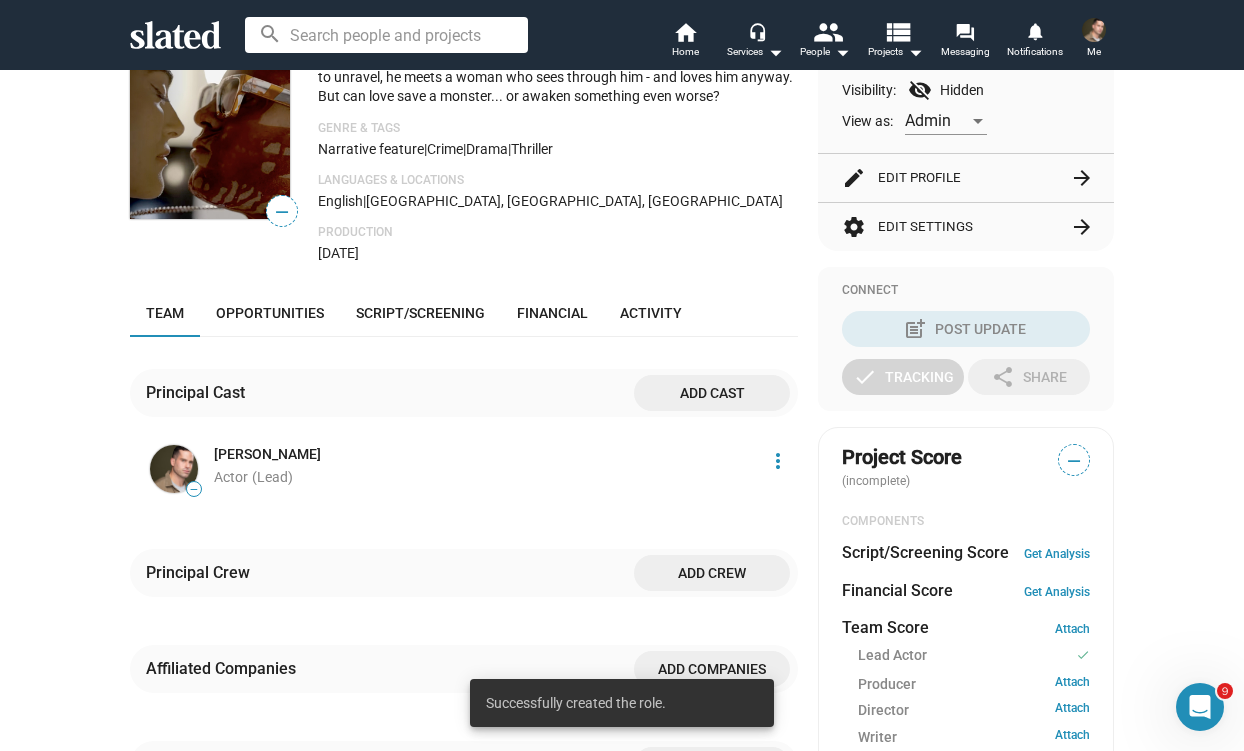 click at bounding box center [1094, 30] 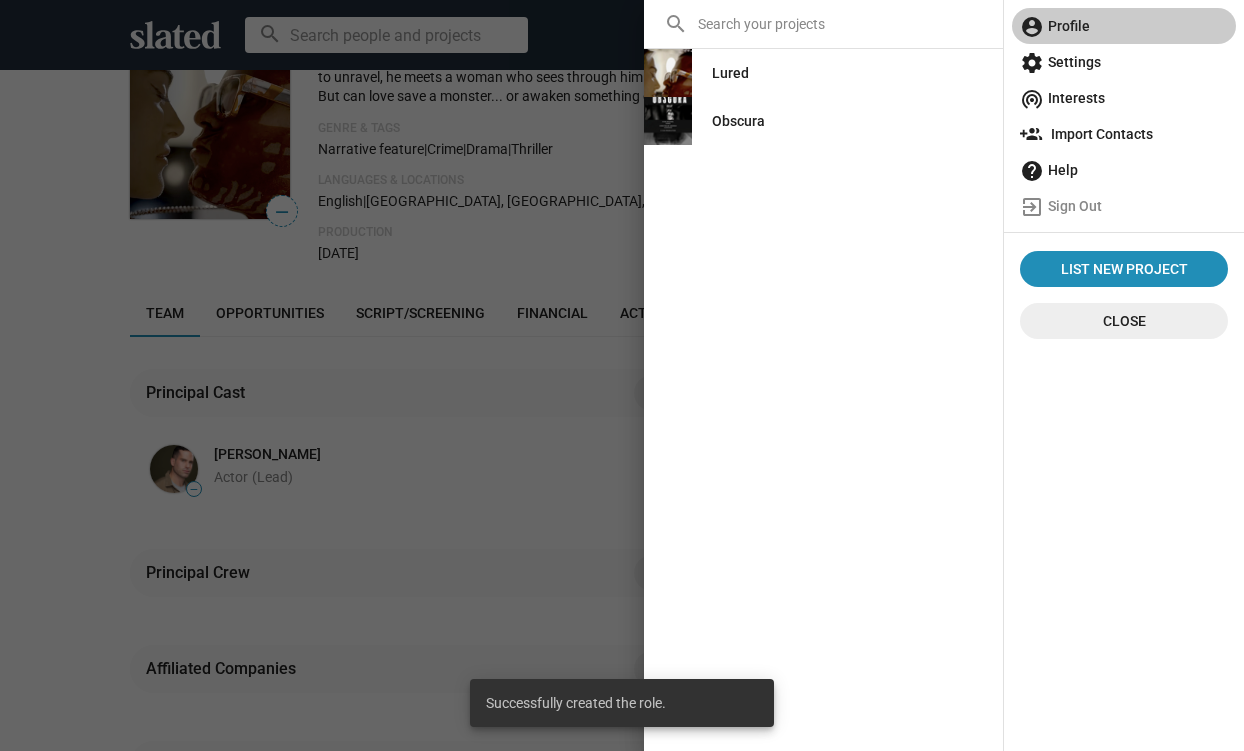 click on "account_circle  Profile" 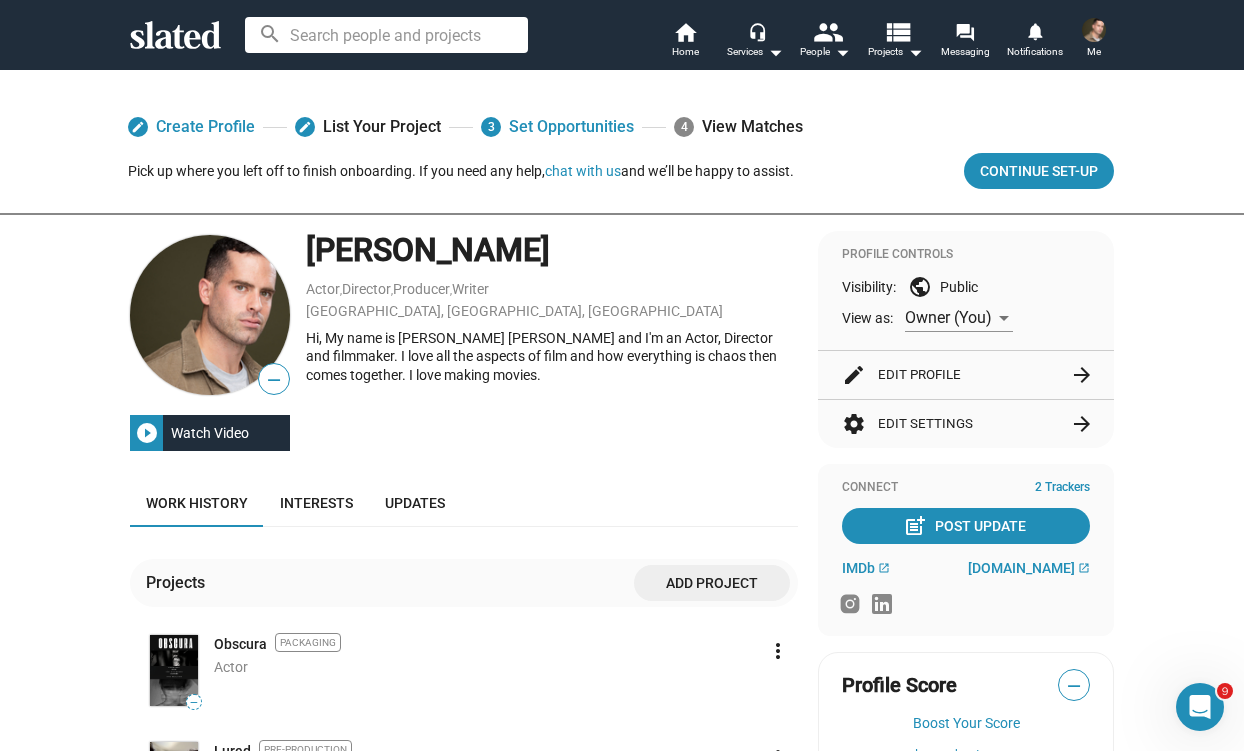 click on "edit  Edit Profile  arrow_forward" 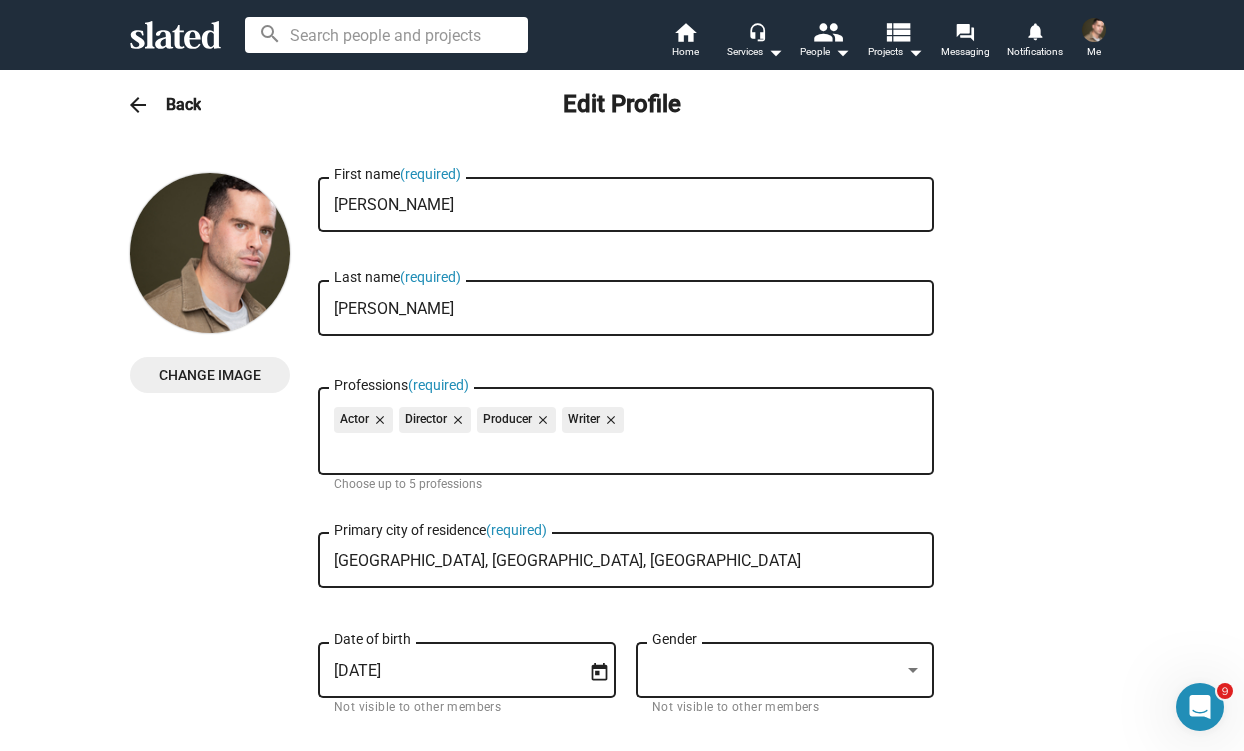 click on "[PERSON_NAME]" at bounding box center [626, 205] 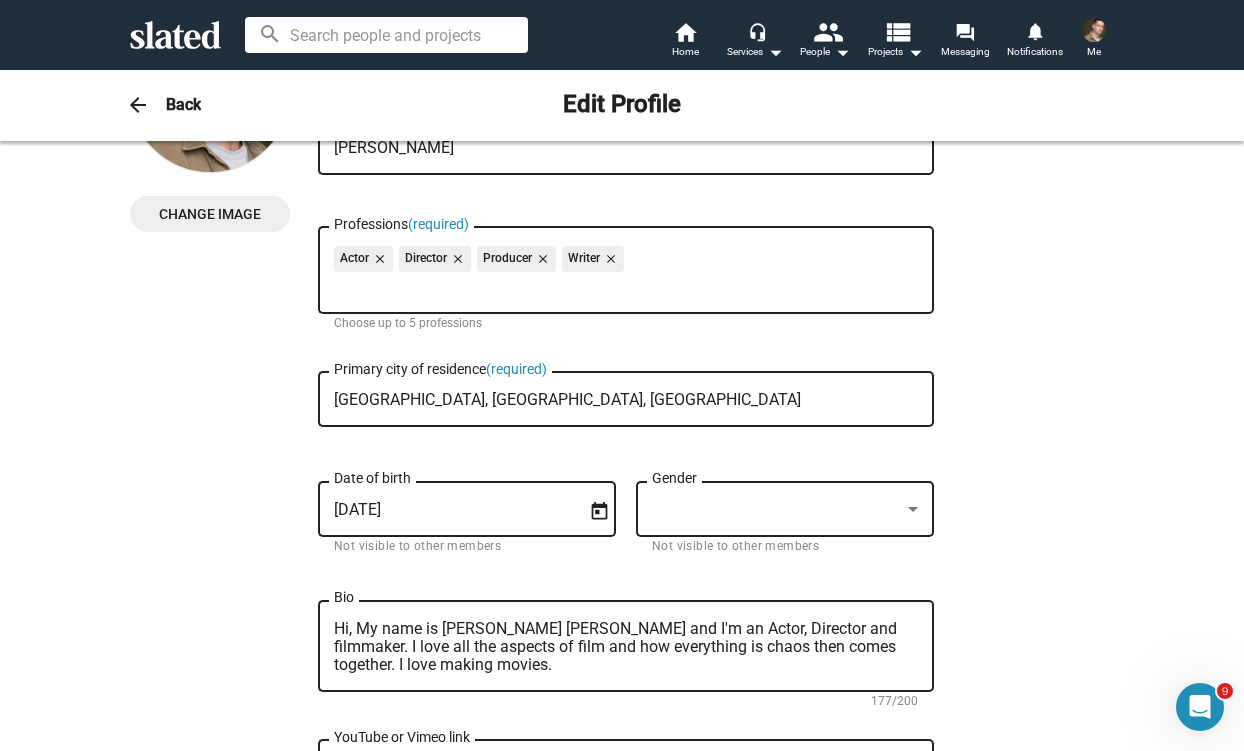scroll, scrollTop: 364, scrollLeft: 0, axis: vertical 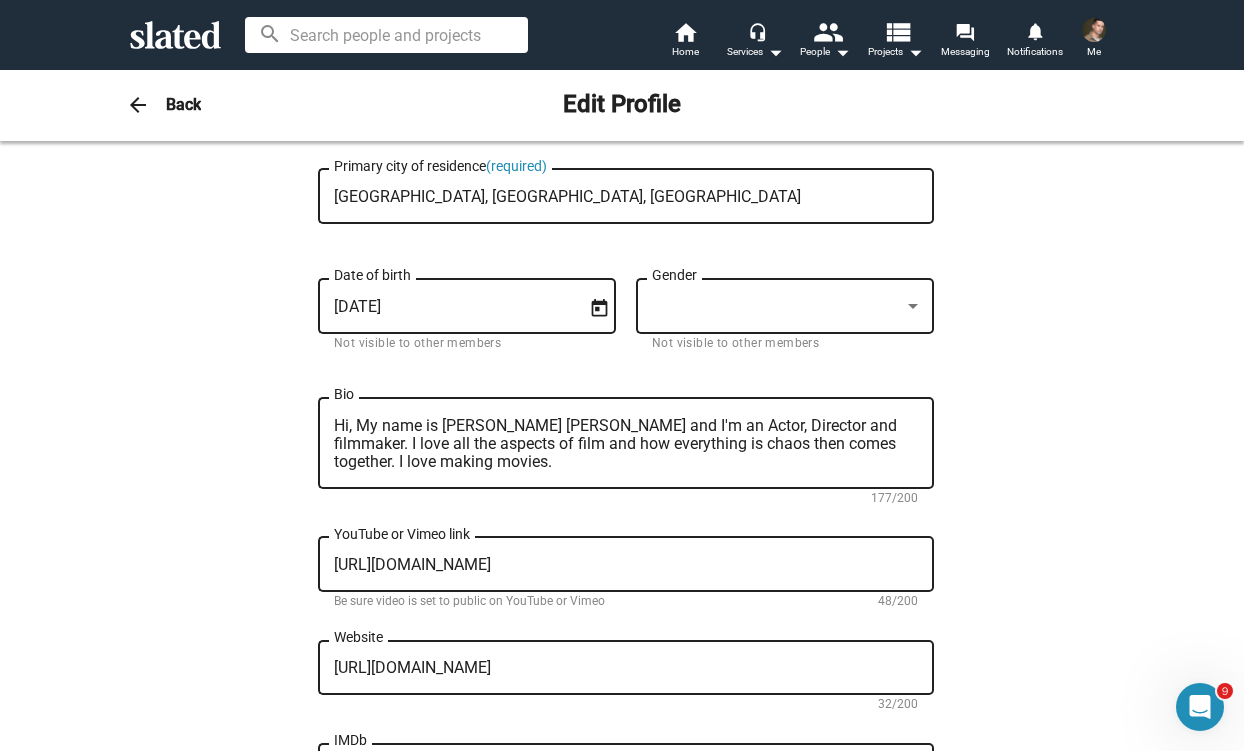 type on "Evan Michael" 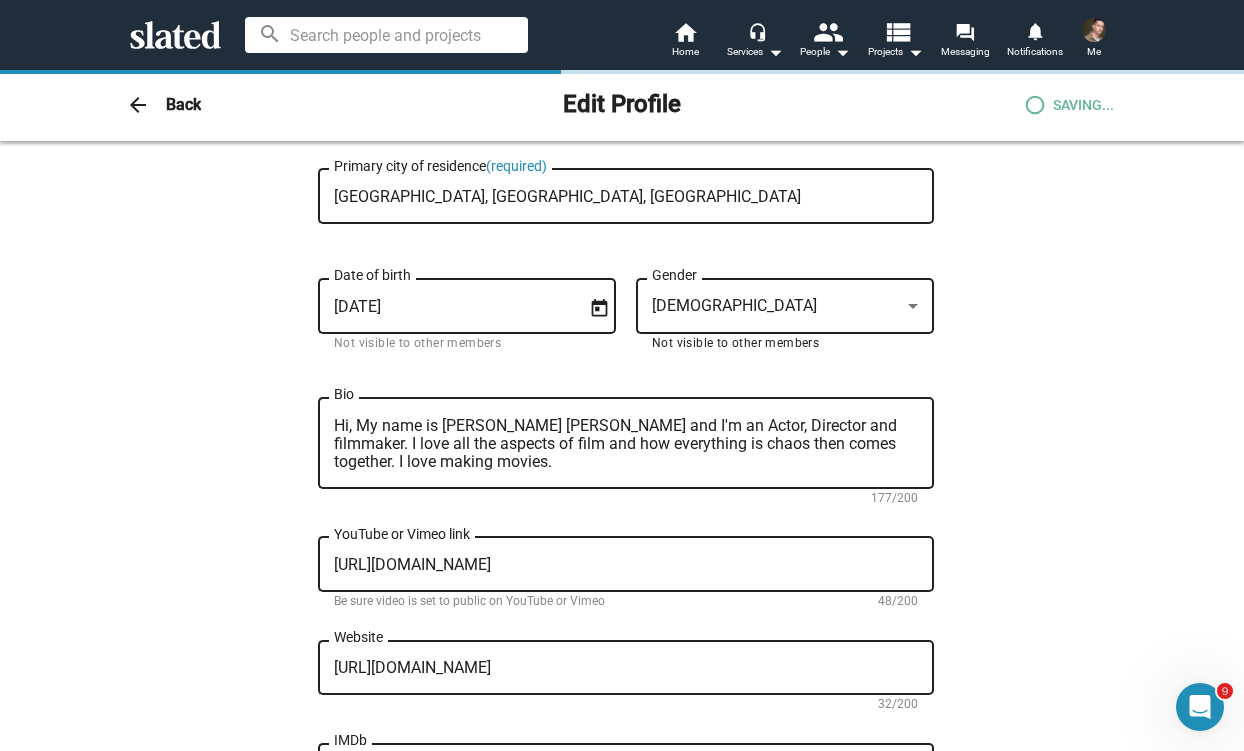 click on "[DEMOGRAPHIC_DATA]" at bounding box center [776, 306] 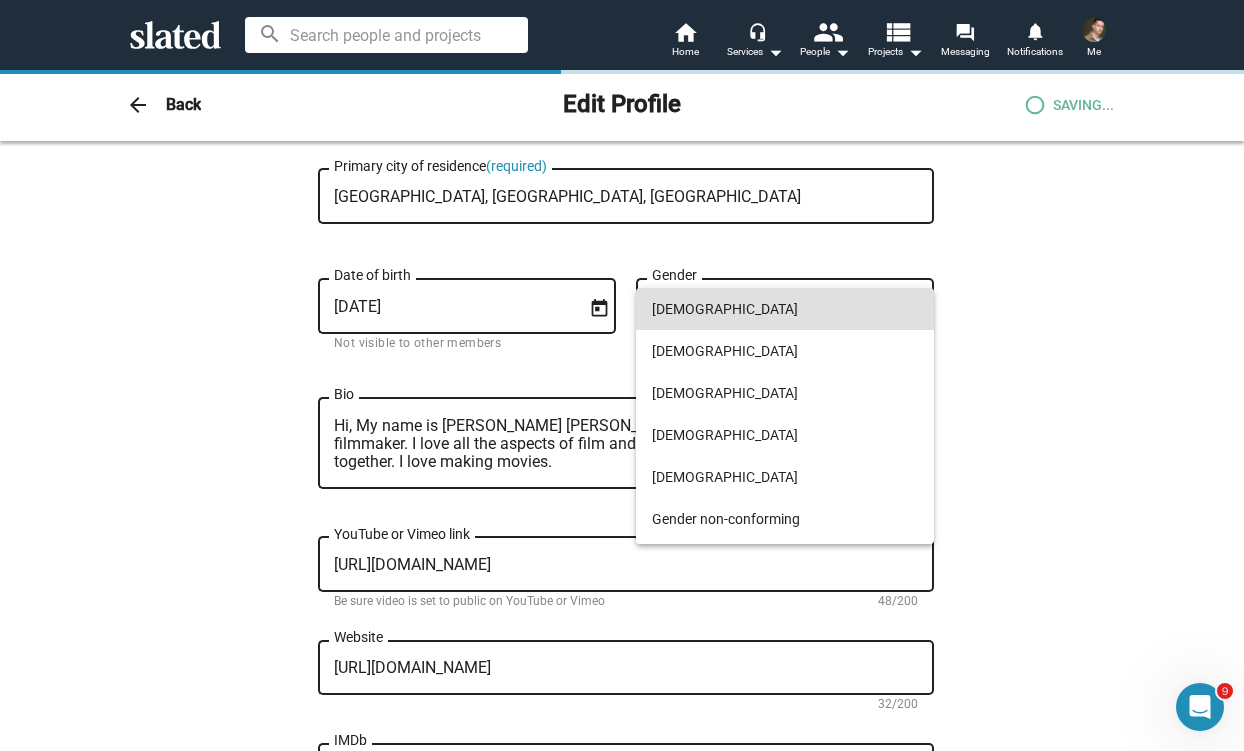 click on "[DEMOGRAPHIC_DATA]" at bounding box center [785, 309] 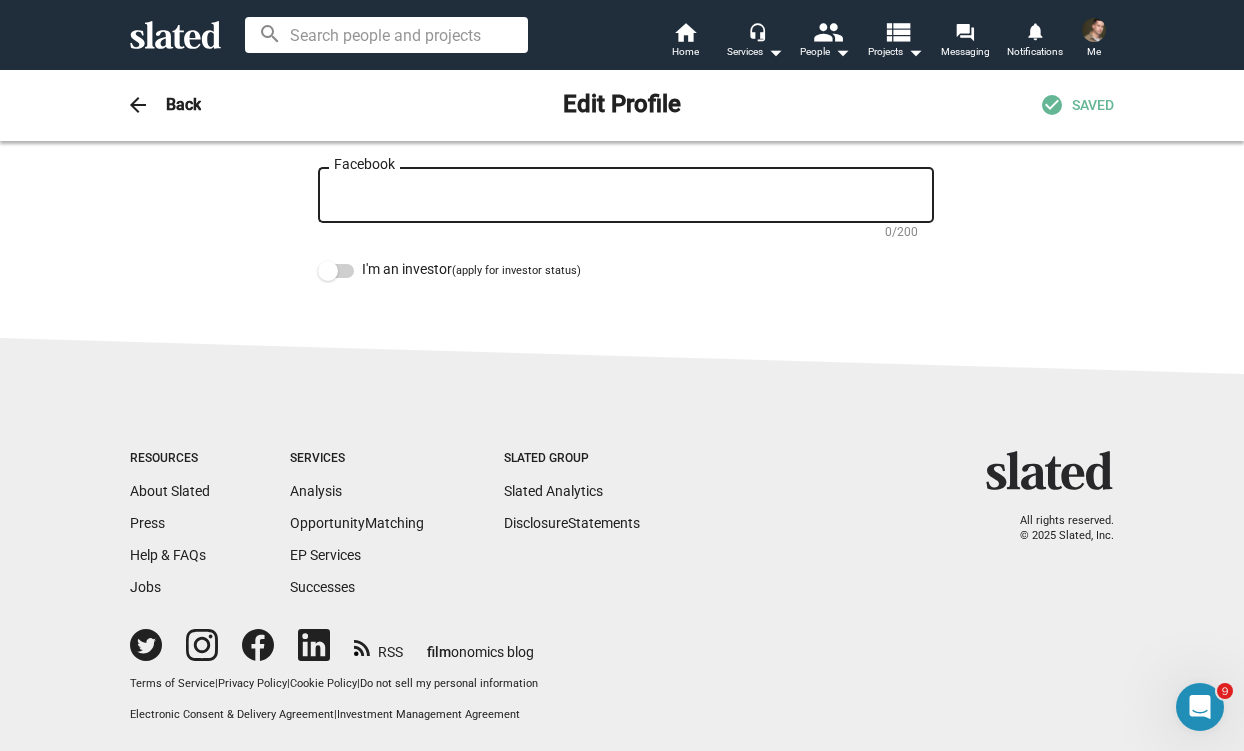 scroll, scrollTop: 0, scrollLeft: 0, axis: both 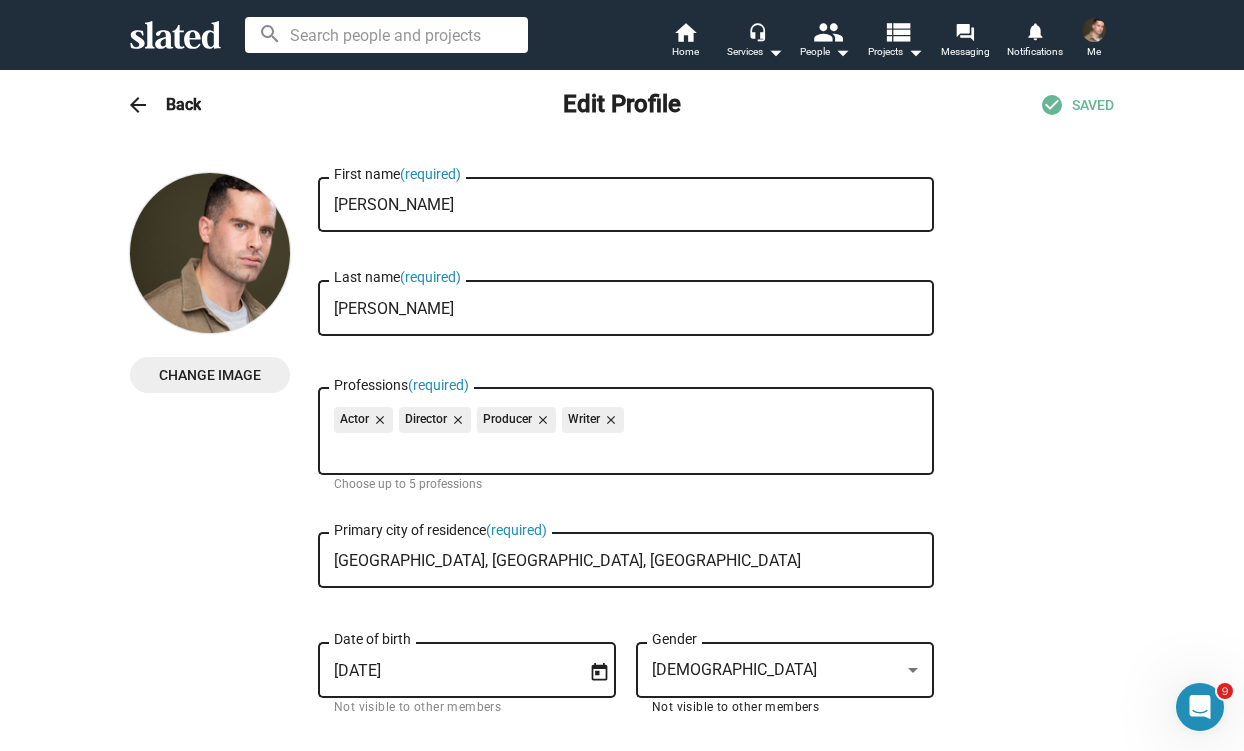 click at bounding box center [1094, 30] 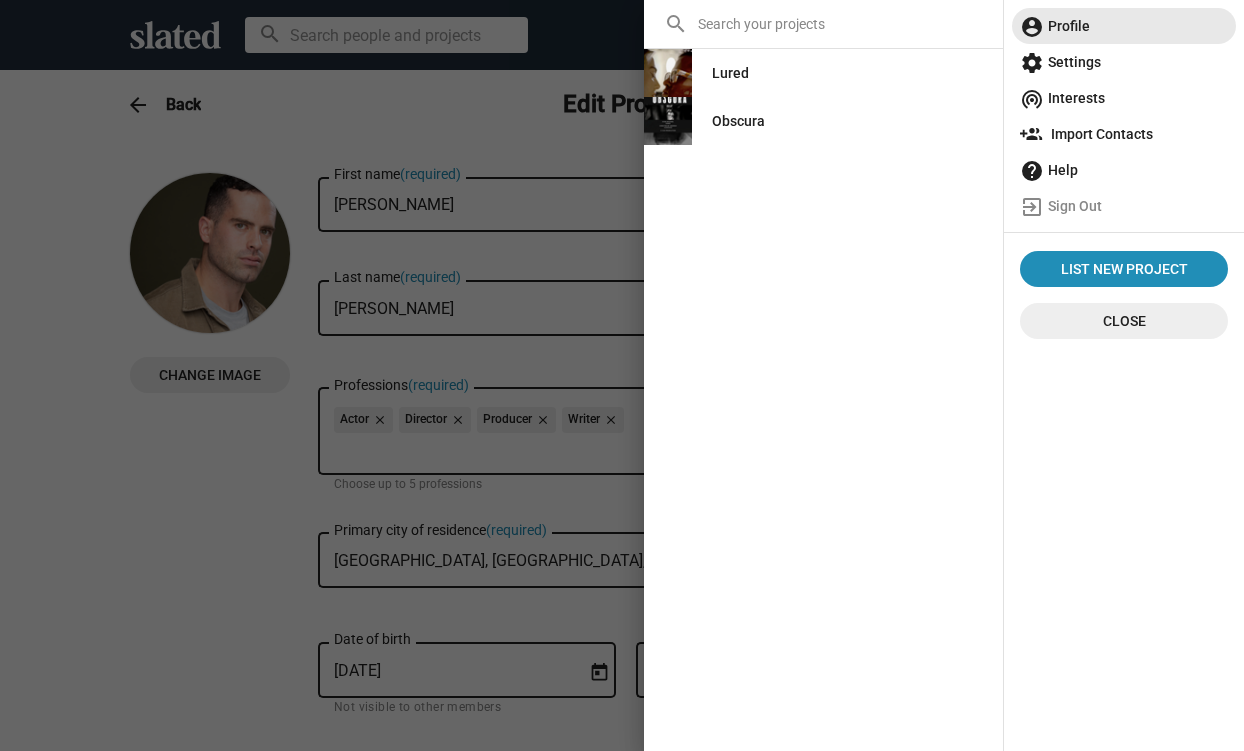 click on "account_circle  Profile" 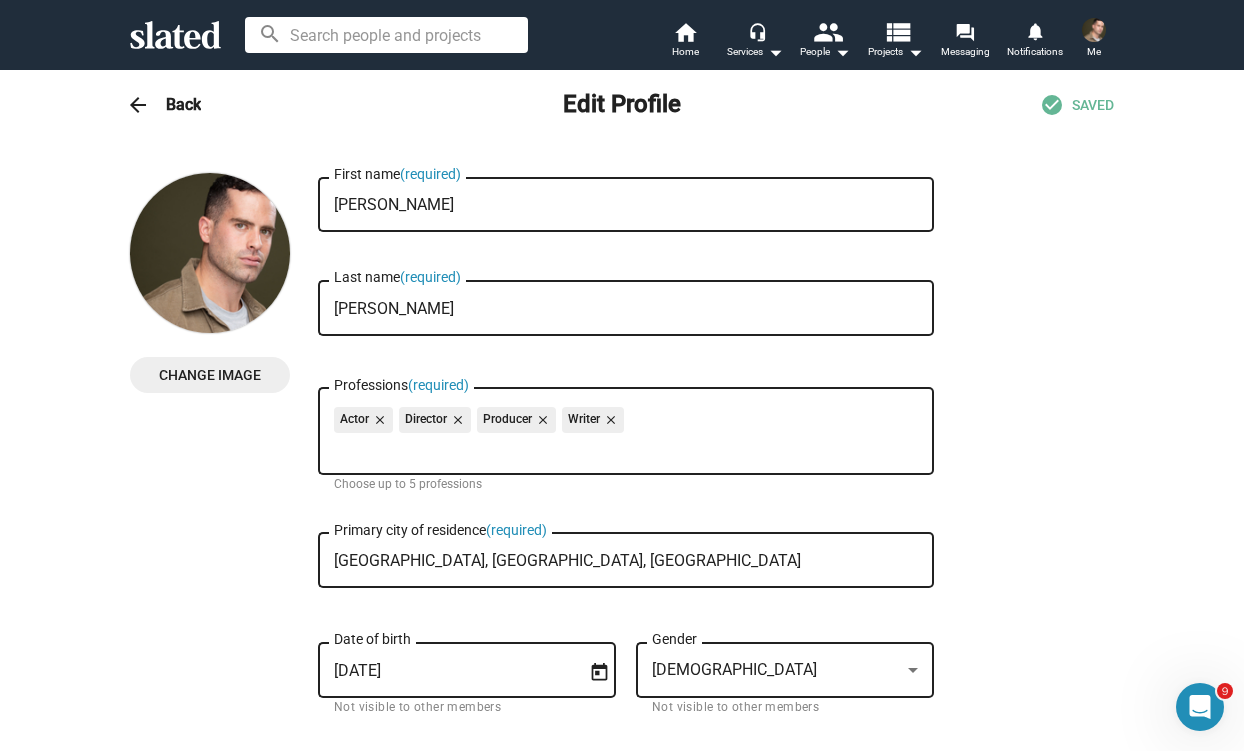 click on "arrow_back" at bounding box center (138, 105) 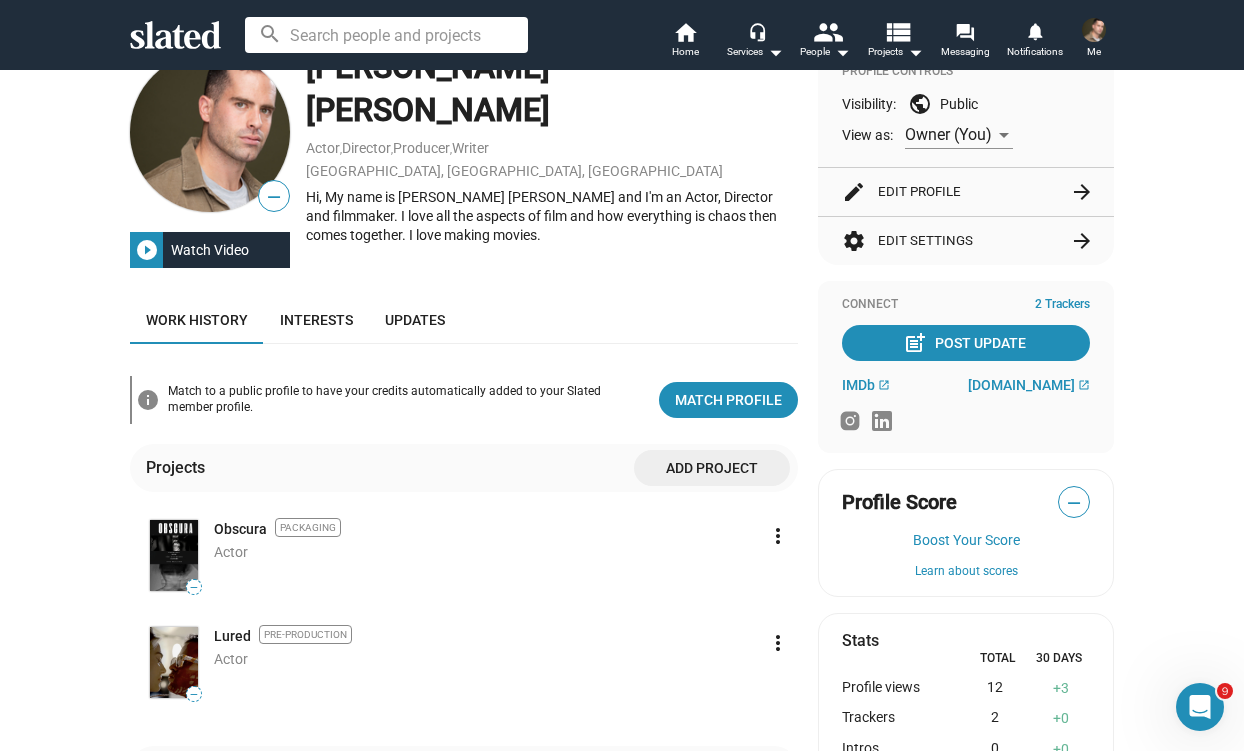 scroll, scrollTop: 378, scrollLeft: 0, axis: vertical 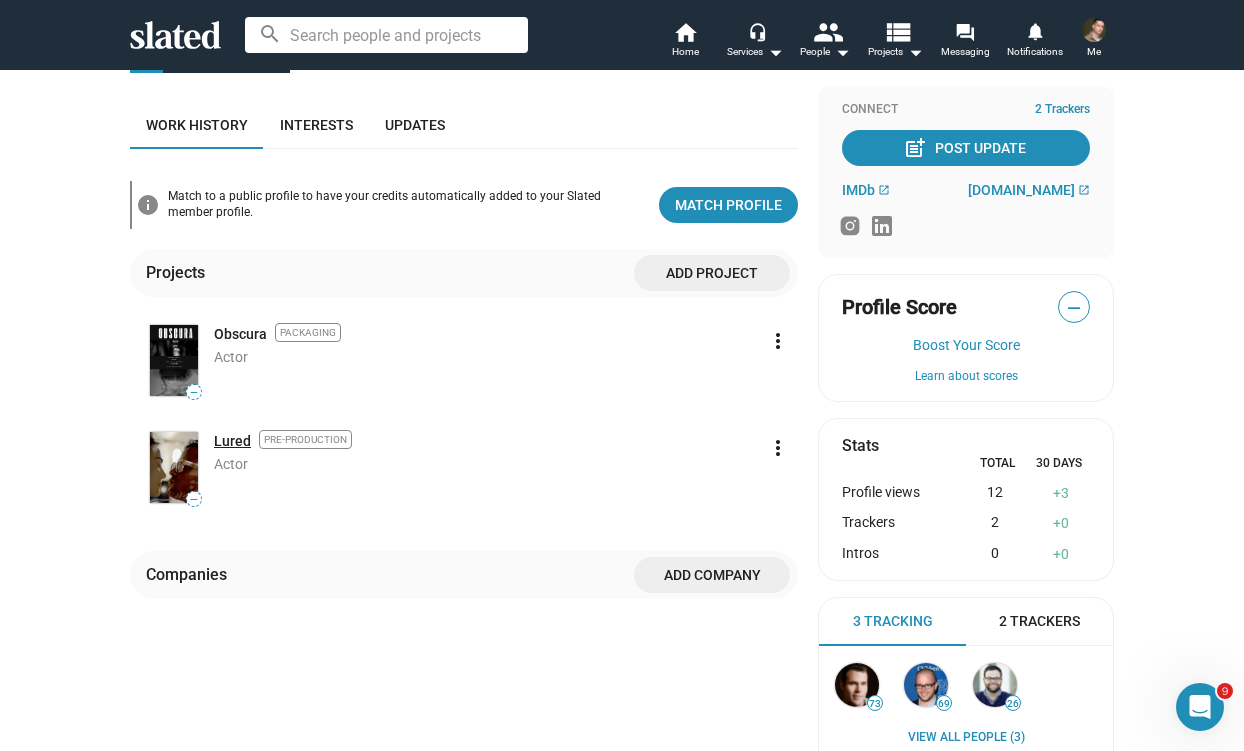 click on "Lured" 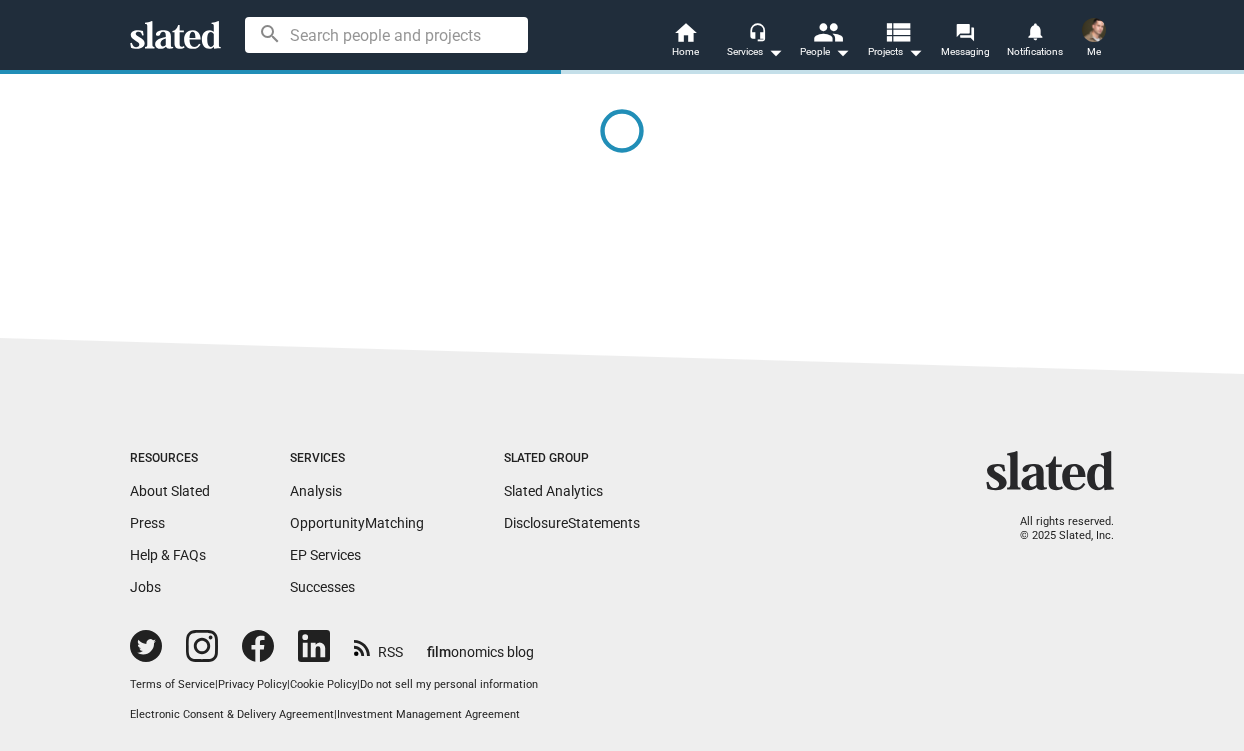 scroll, scrollTop: 0, scrollLeft: 0, axis: both 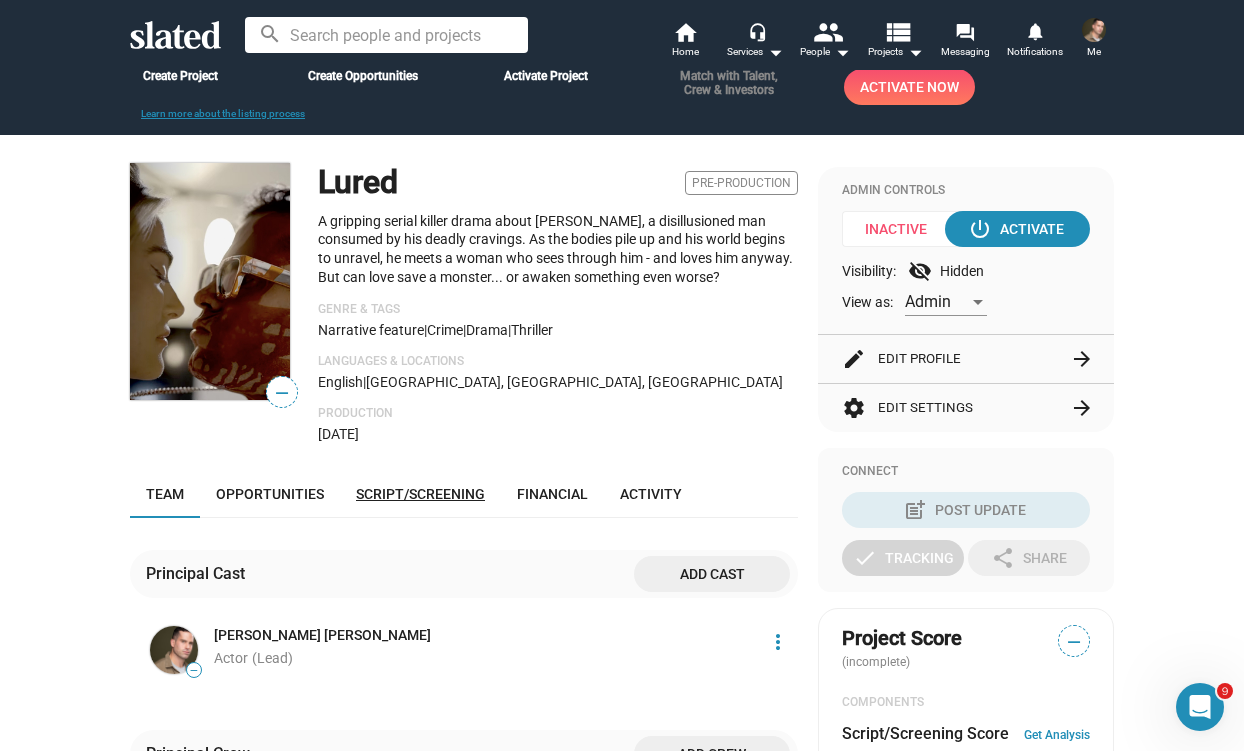 click on "Script/Screening" at bounding box center [420, 494] 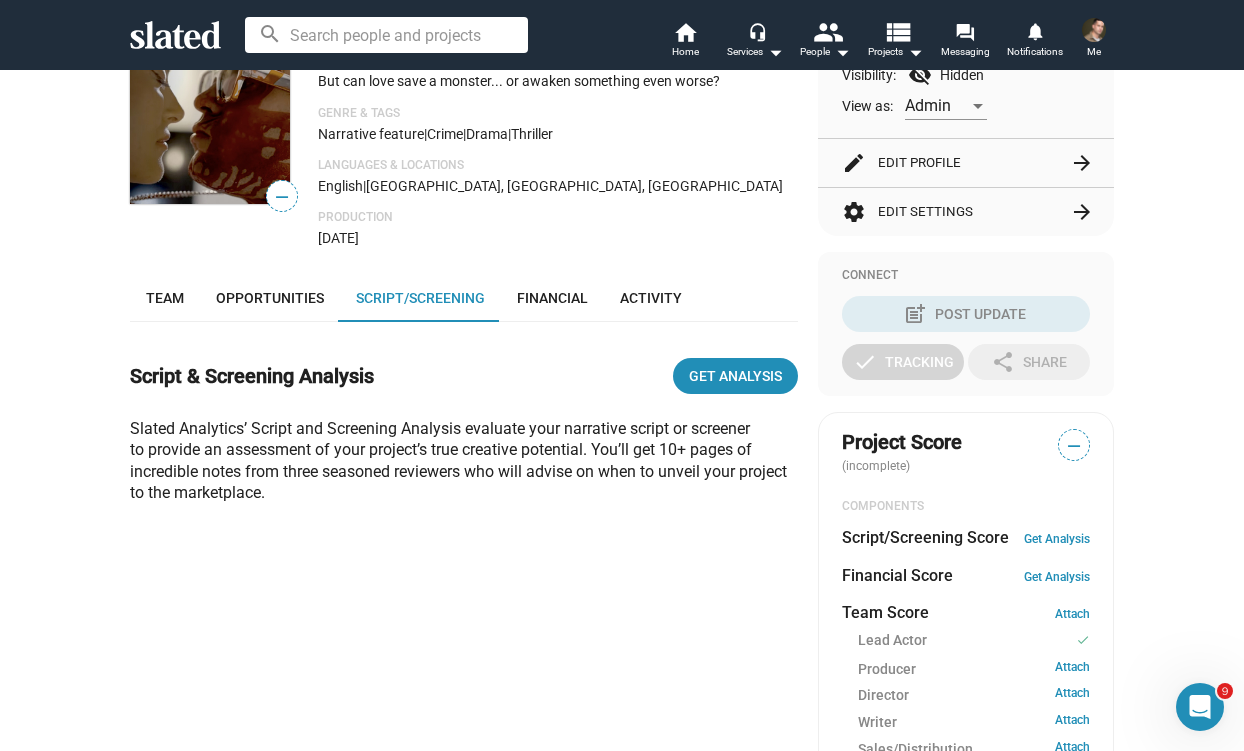 scroll, scrollTop: 497, scrollLeft: 0, axis: vertical 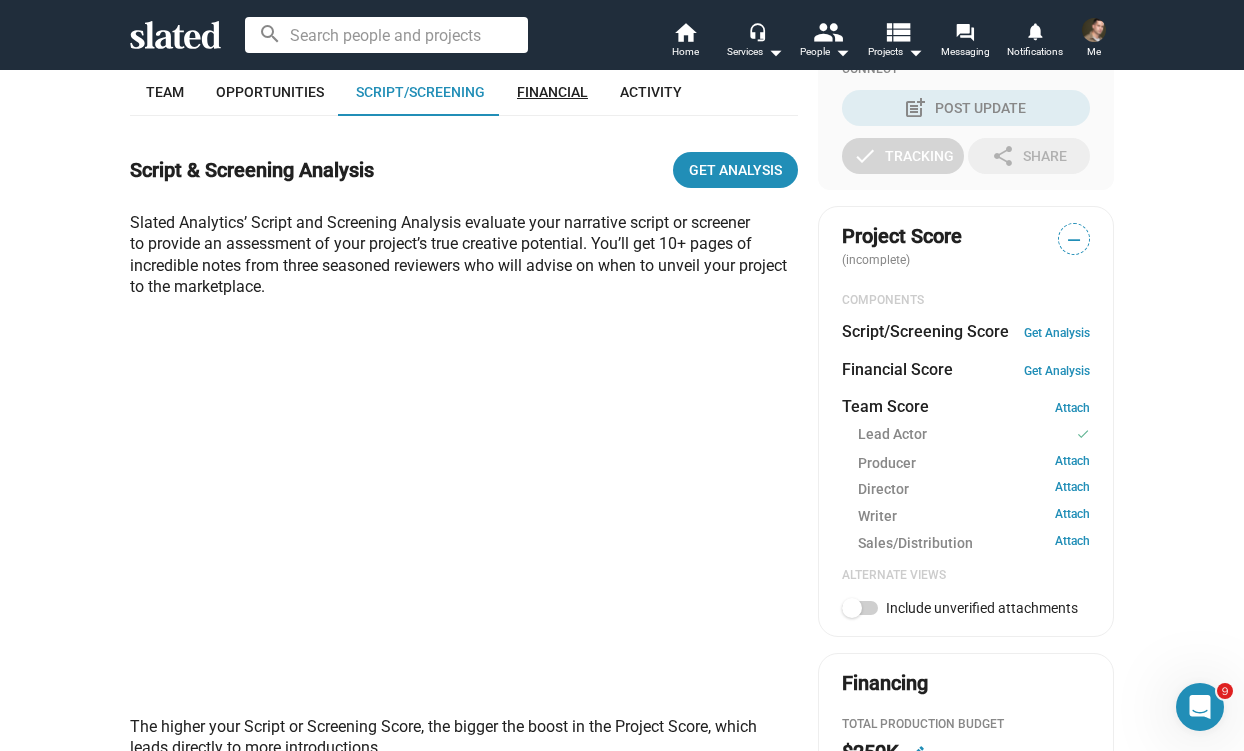 click on "Financial" at bounding box center [552, 92] 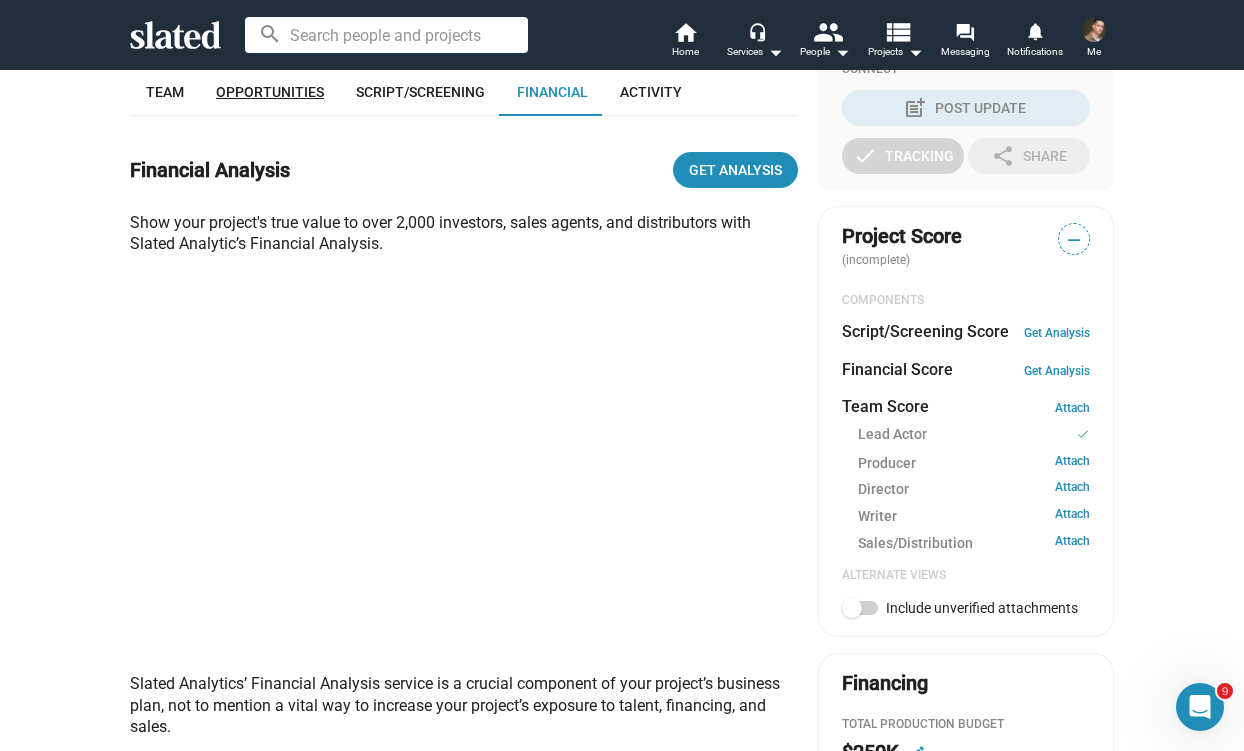 click on "Opportunities" at bounding box center (270, 92) 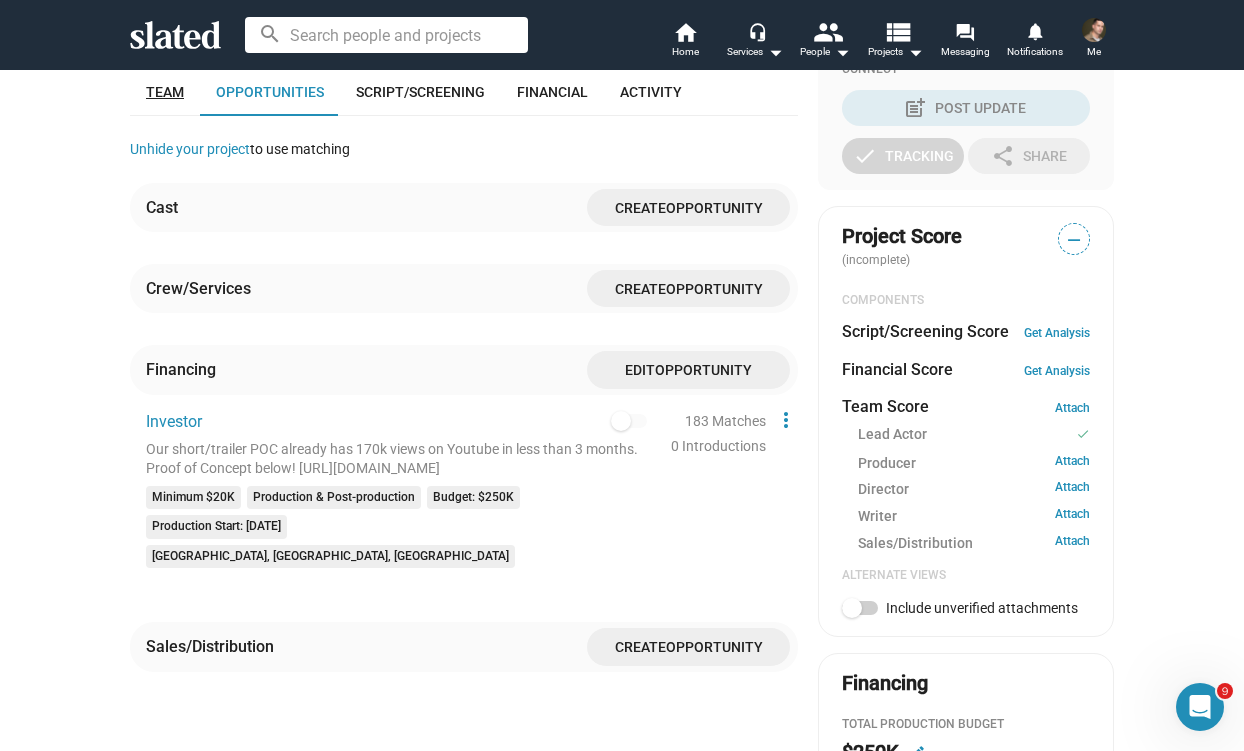click on "Team" at bounding box center (165, 92) 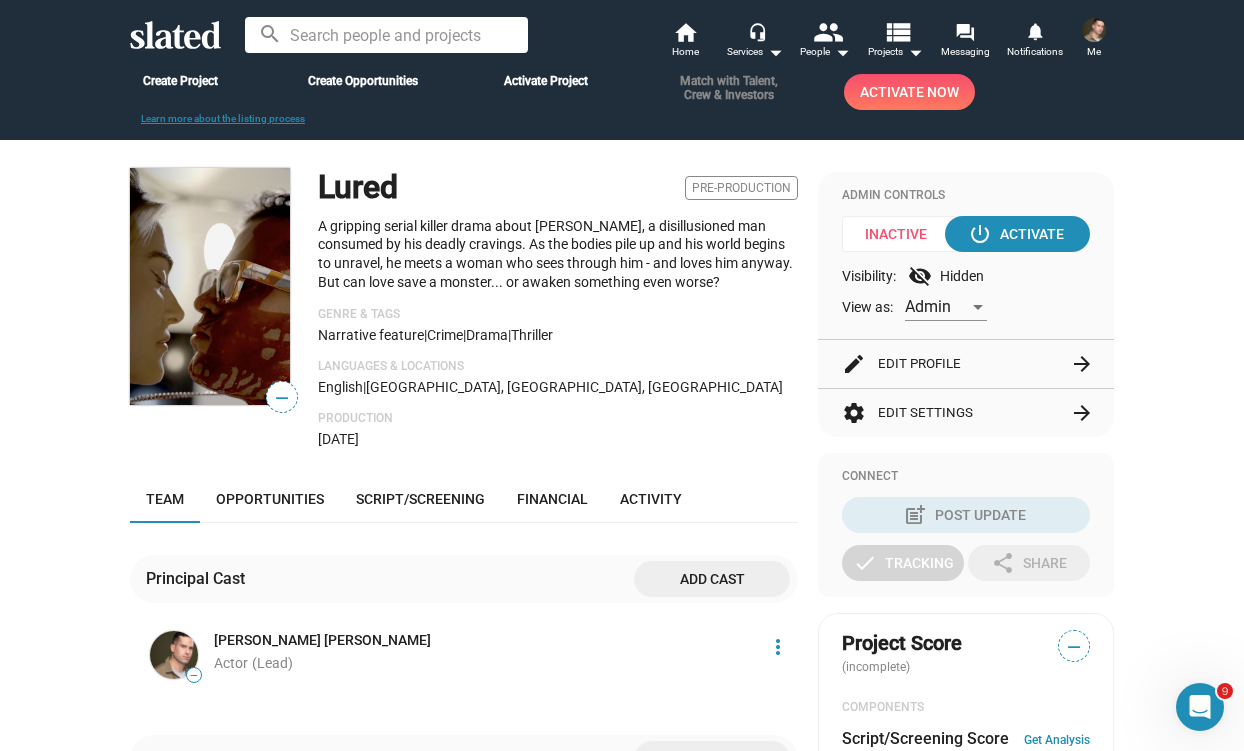 scroll, scrollTop: 0, scrollLeft: 0, axis: both 